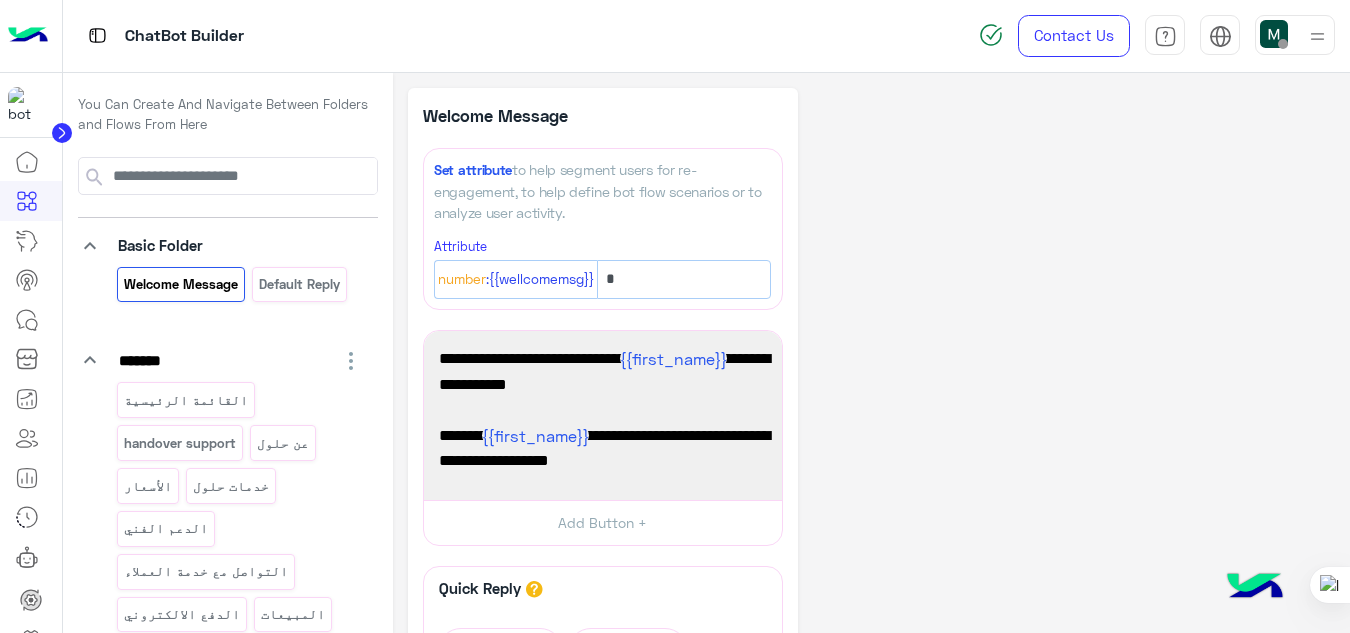 scroll, scrollTop: 0, scrollLeft: 0, axis: both 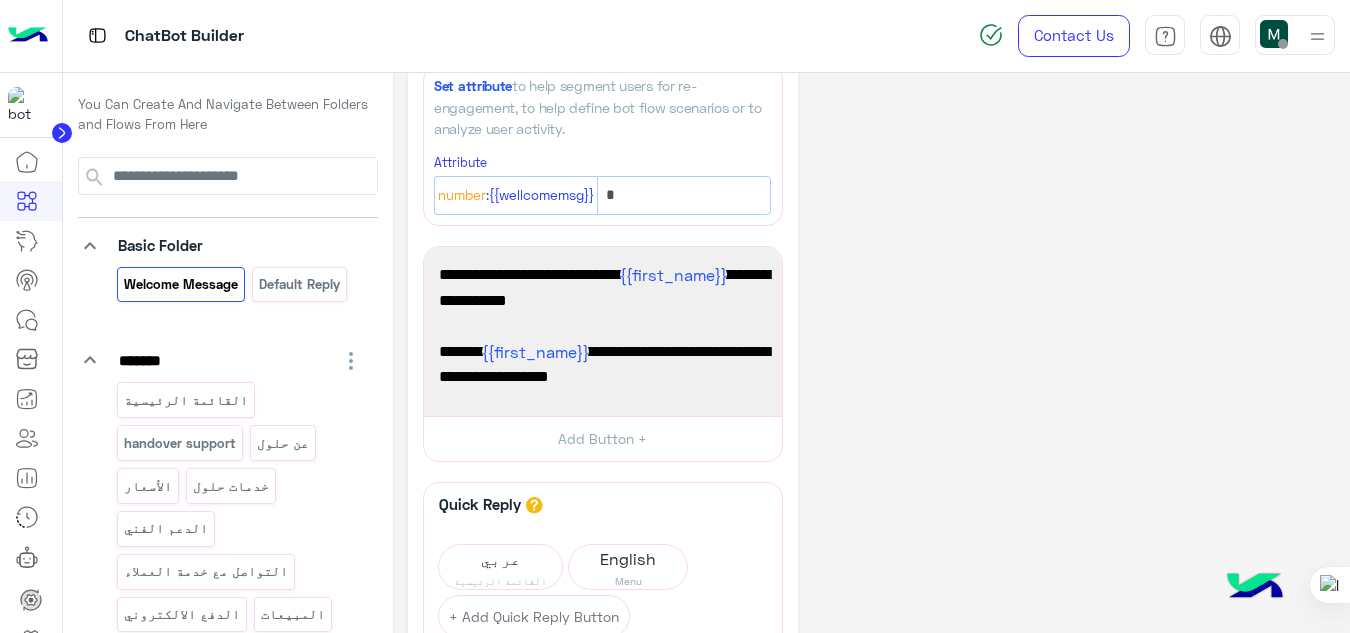 click 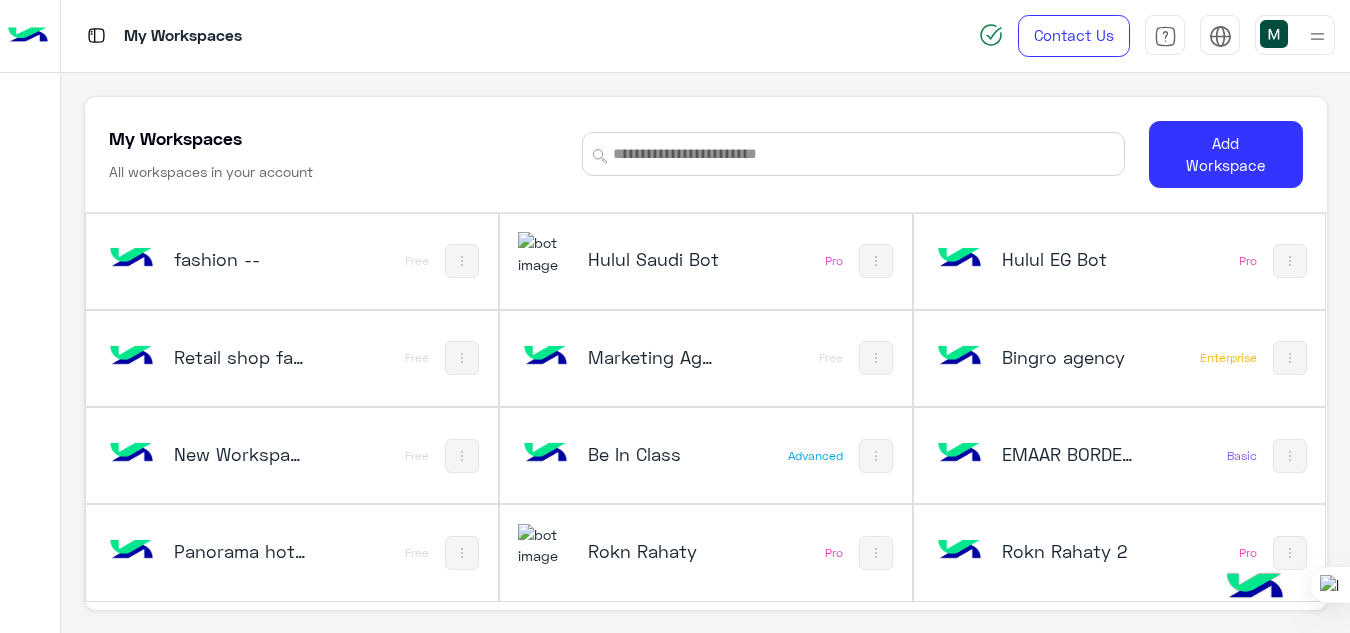 scroll, scrollTop: 0, scrollLeft: 0, axis: both 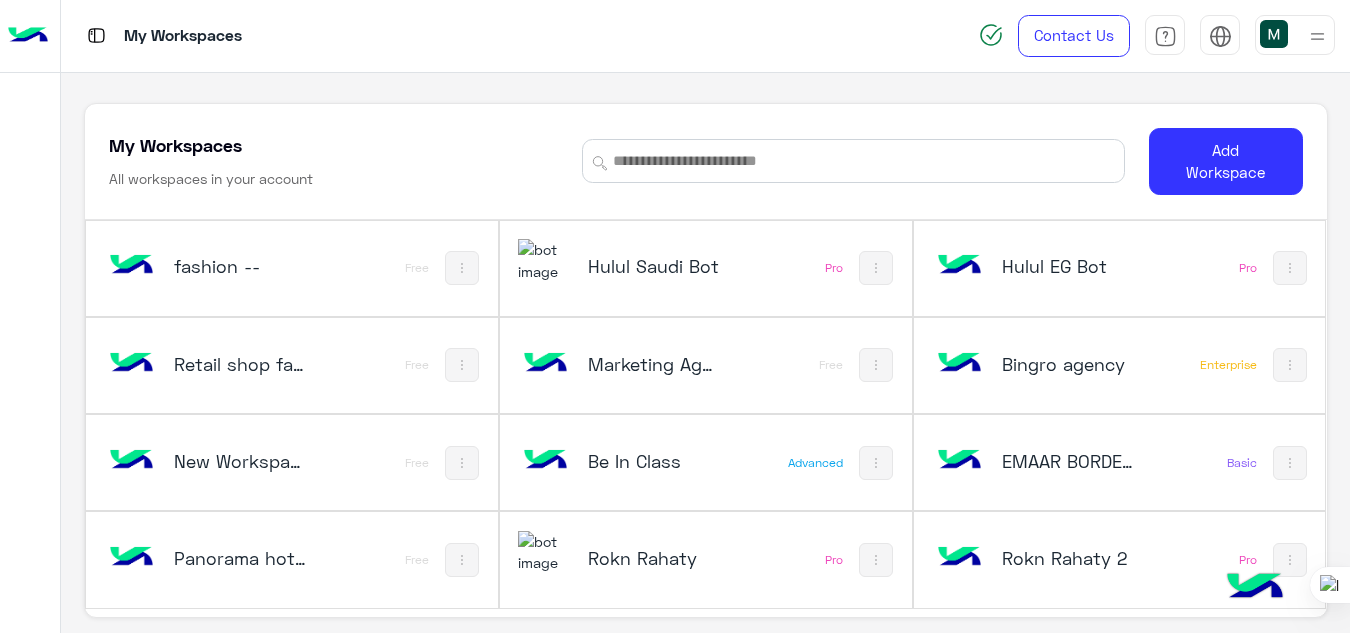 click on "Hulul Saudi Bot" at bounding box center [655, 268] 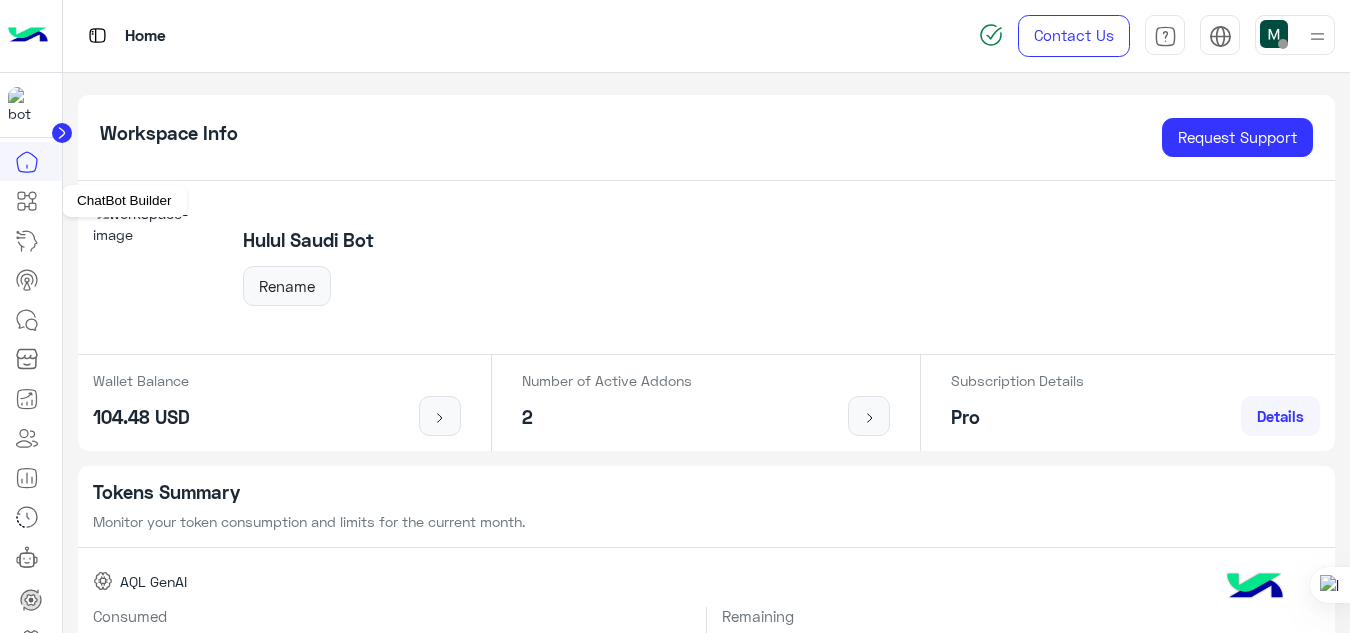click 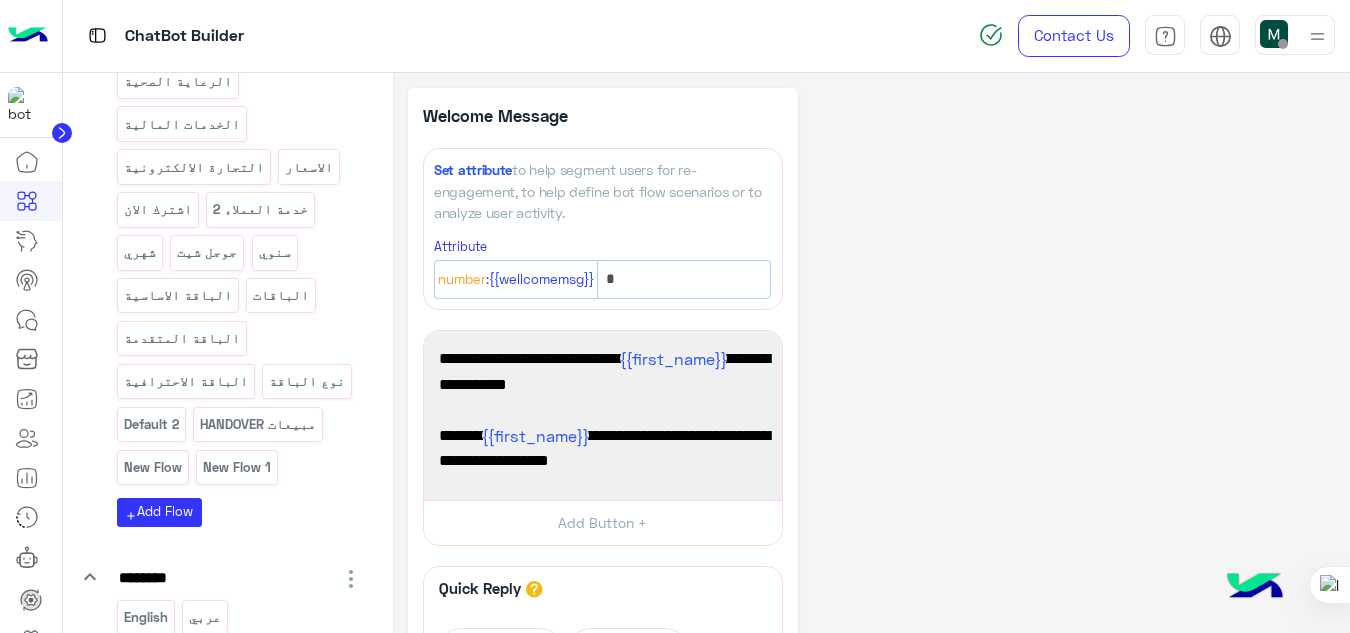 scroll, scrollTop: 878, scrollLeft: 0, axis: vertical 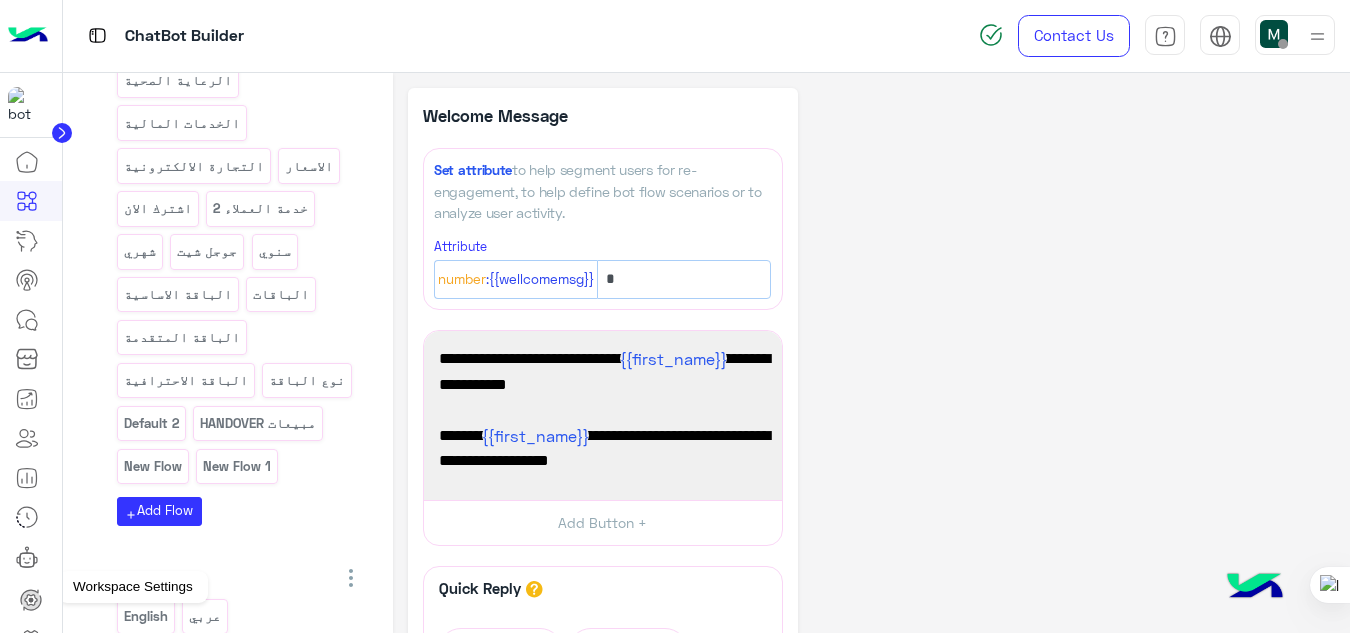 click at bounding box center [31, 640] 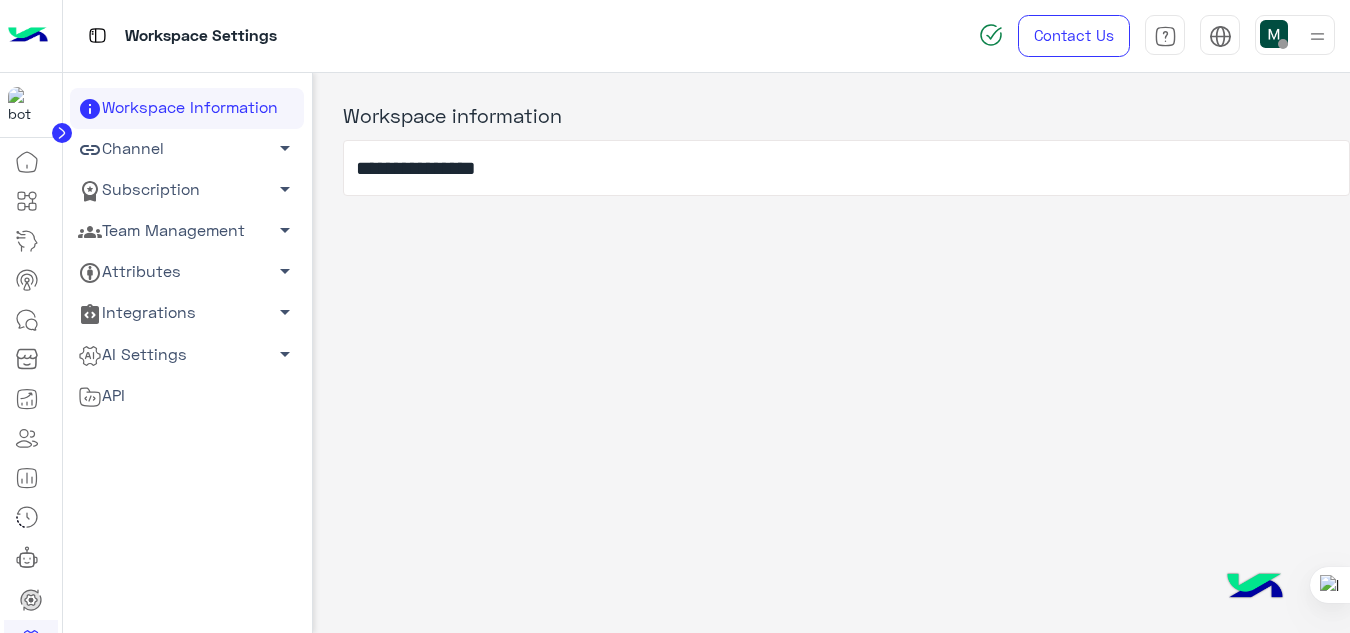 click on "Channel   arrow_drop_down" 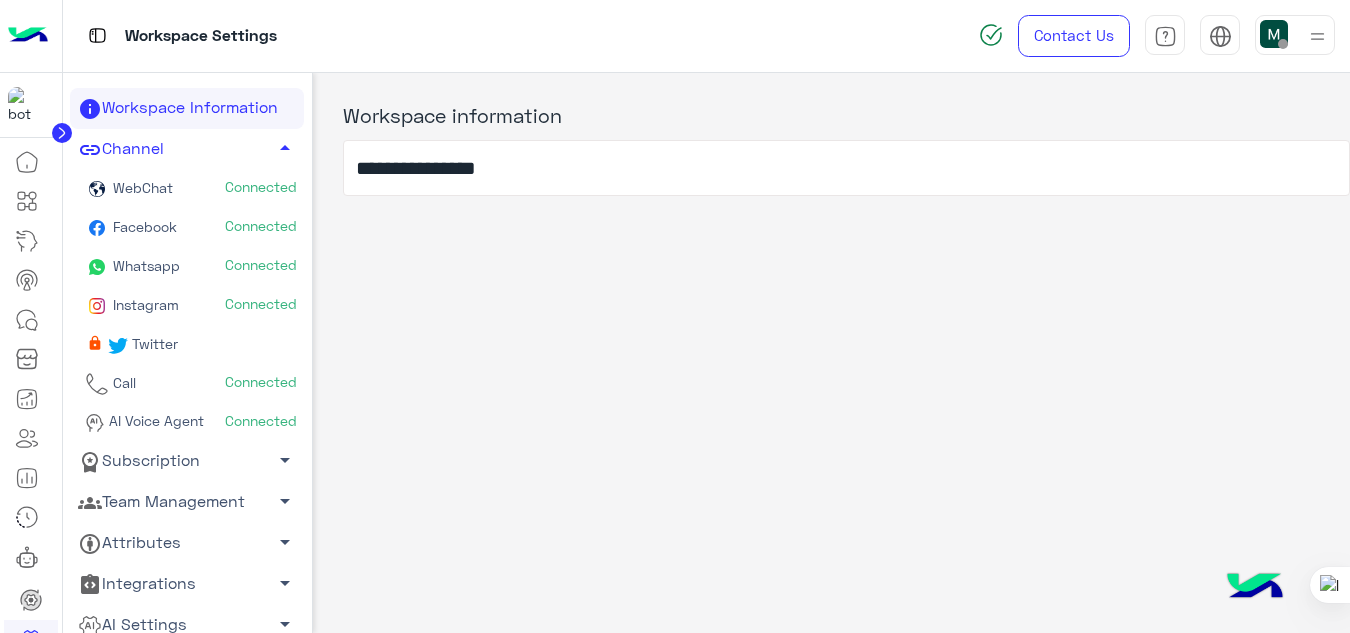 click on "Subscription   arrow_drop_down" 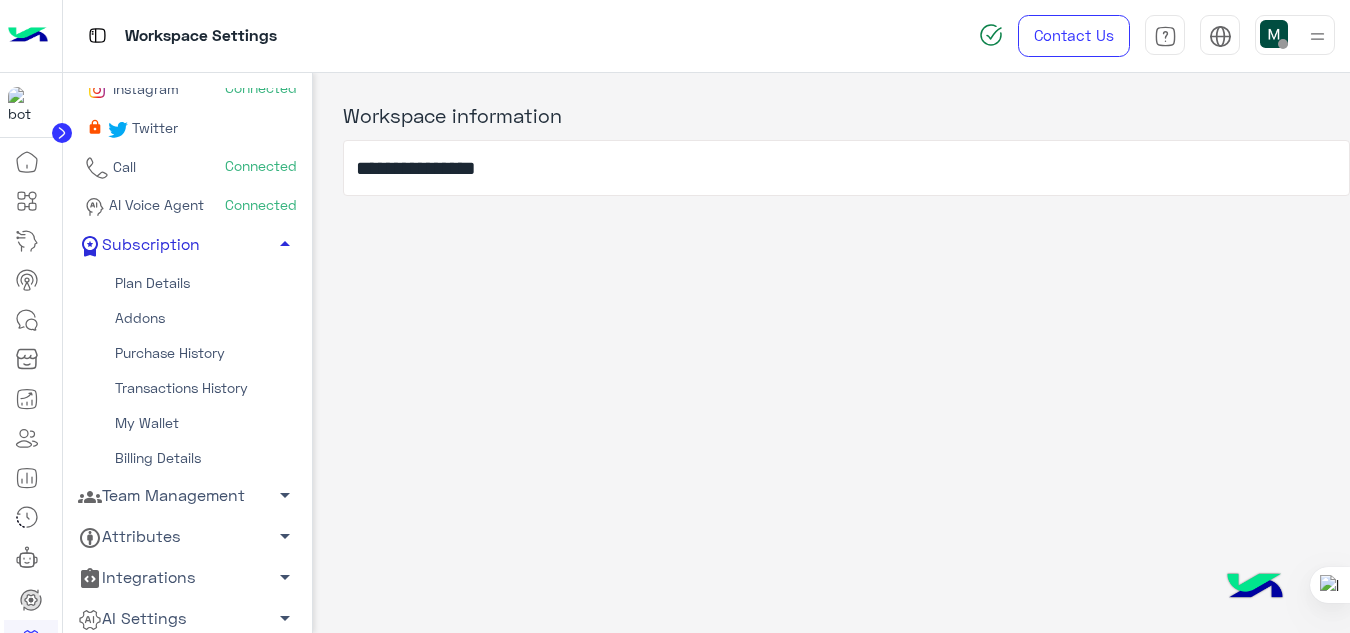 scroll, scrollTop: 217, scrollLeft: 0, axis: vertical 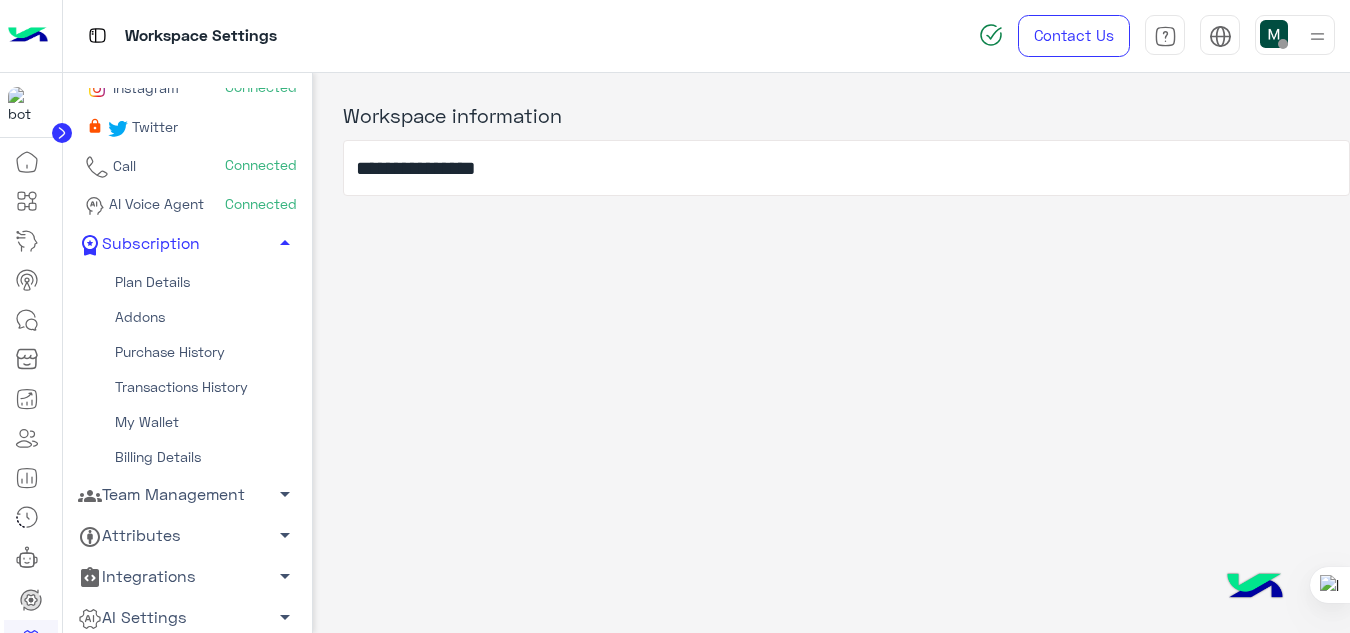 click on "Plan Details" 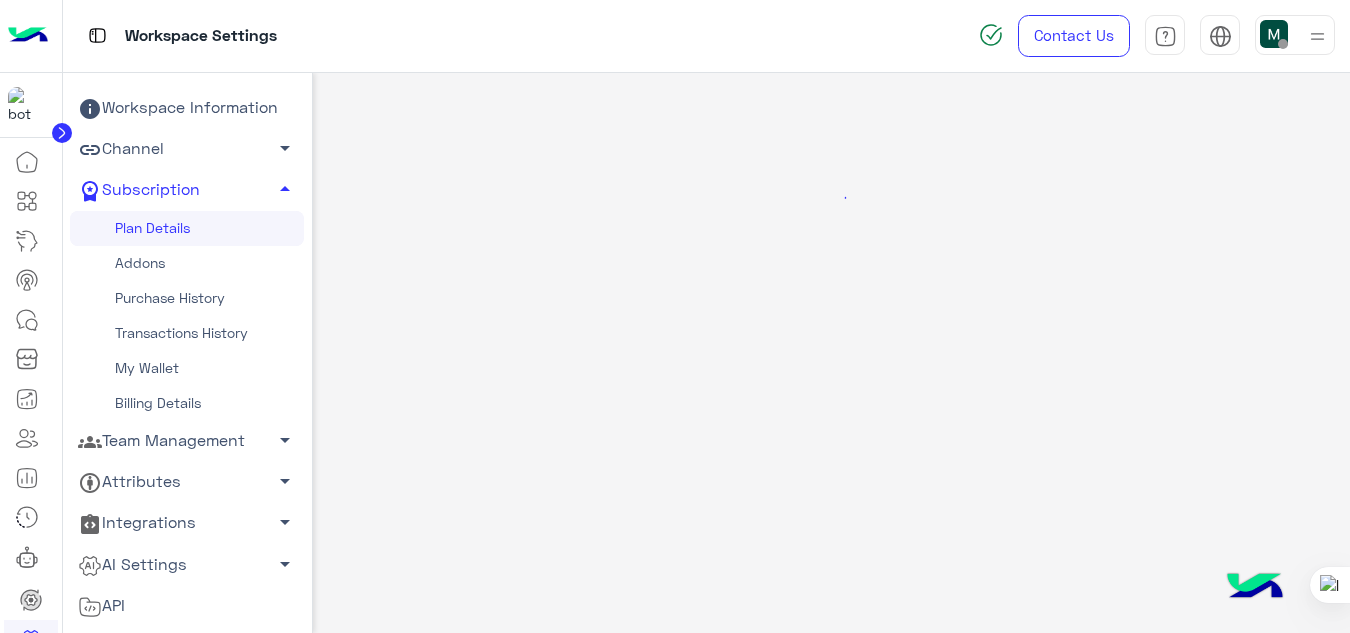 scroll, scrollTop: 0, scrollLeft: 0, axis: both 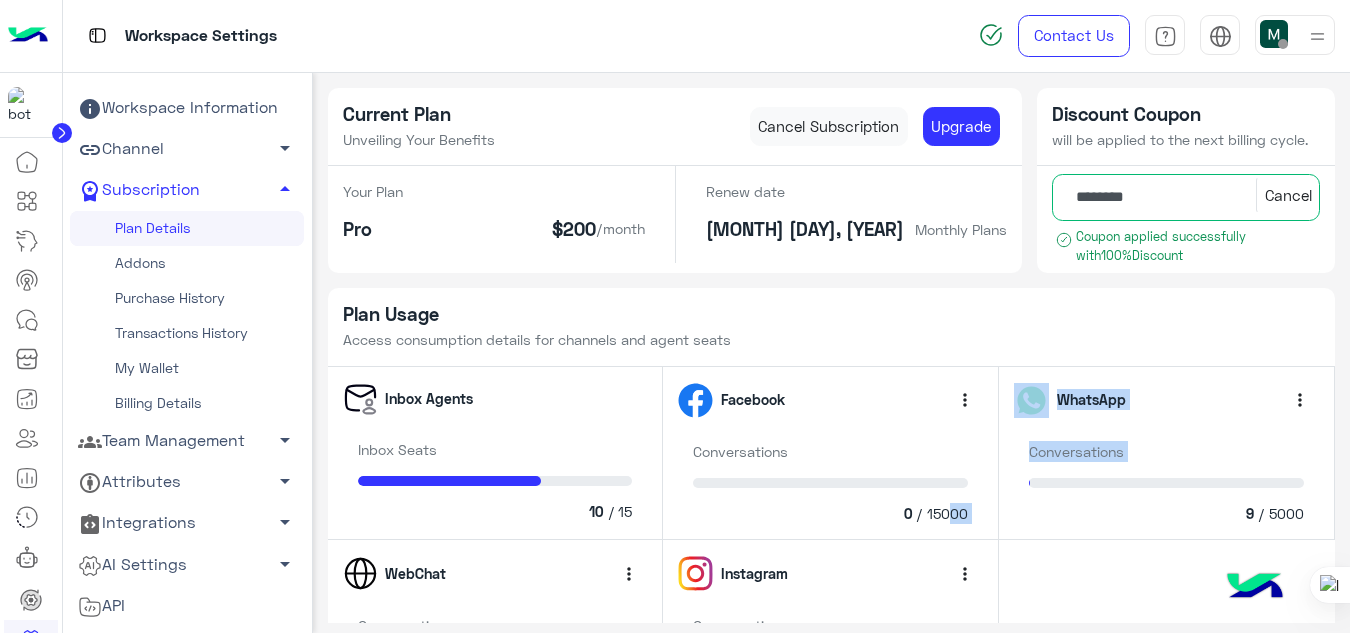 drag, startPoint x: 949, startPoint y: 517, endPoint x: 1000, endPoint y: 510, distance: 51.47815 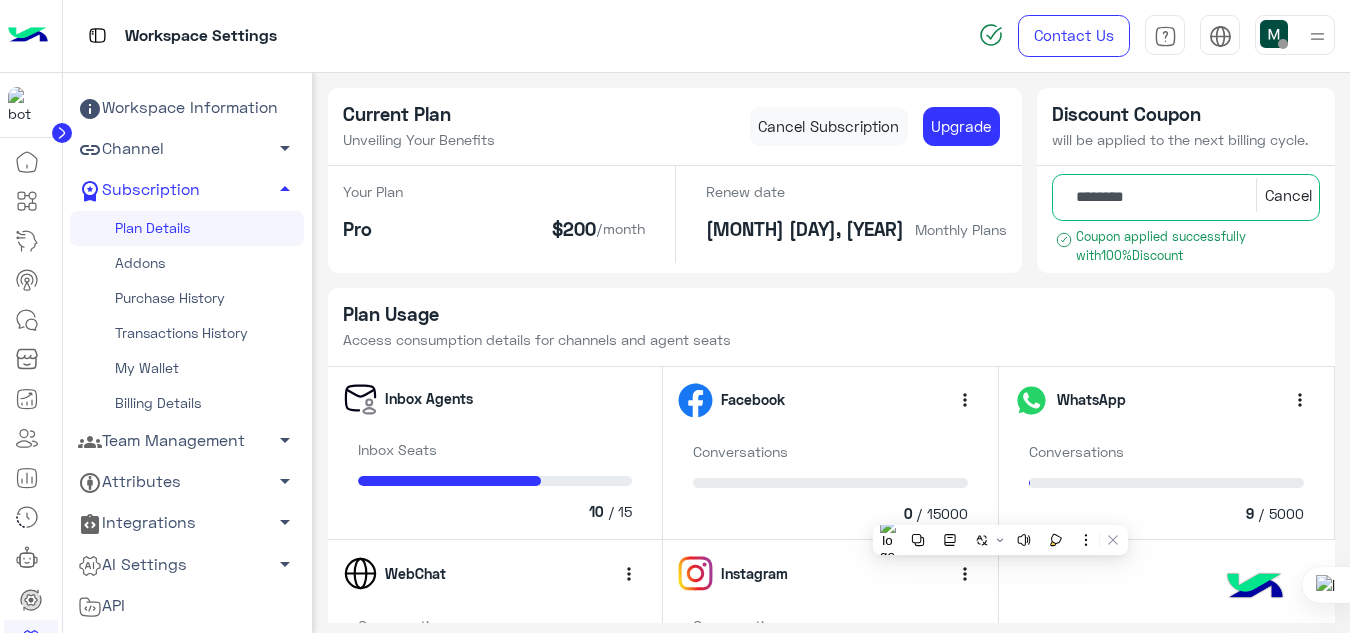 click on "Facebook  more_vert  Conversations 0  / 15000" 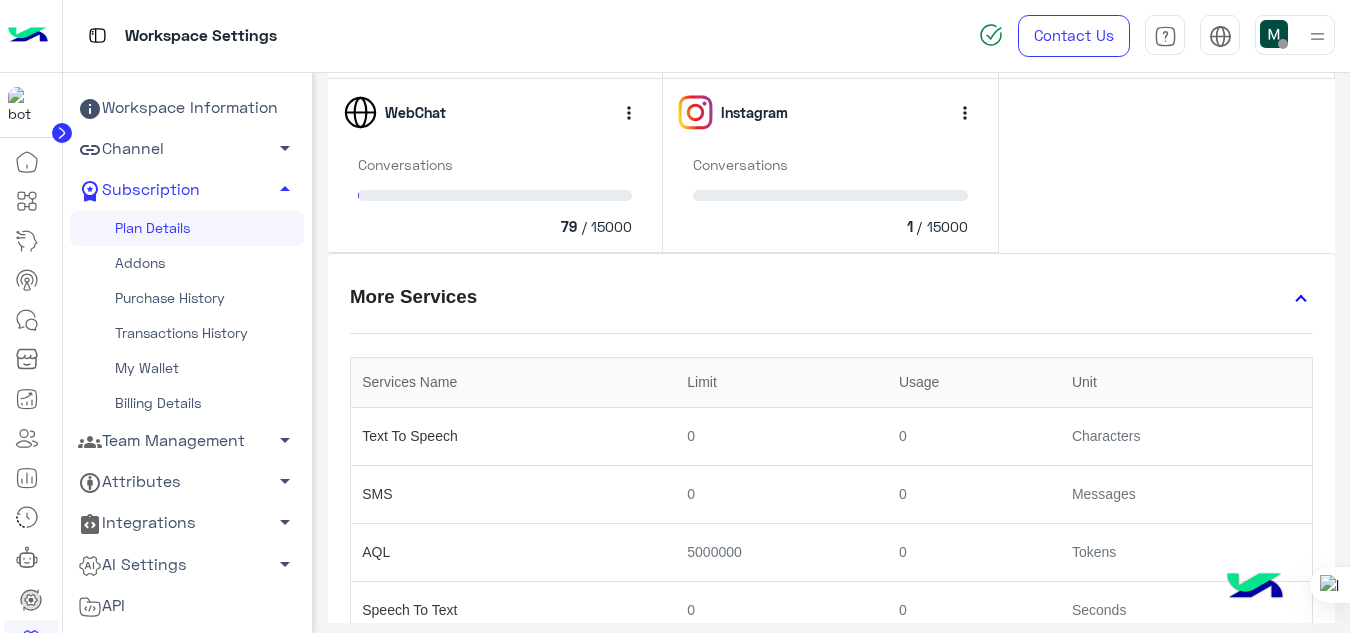 scroll, scrollTop: 0, scrollLeft: 0, axis: both 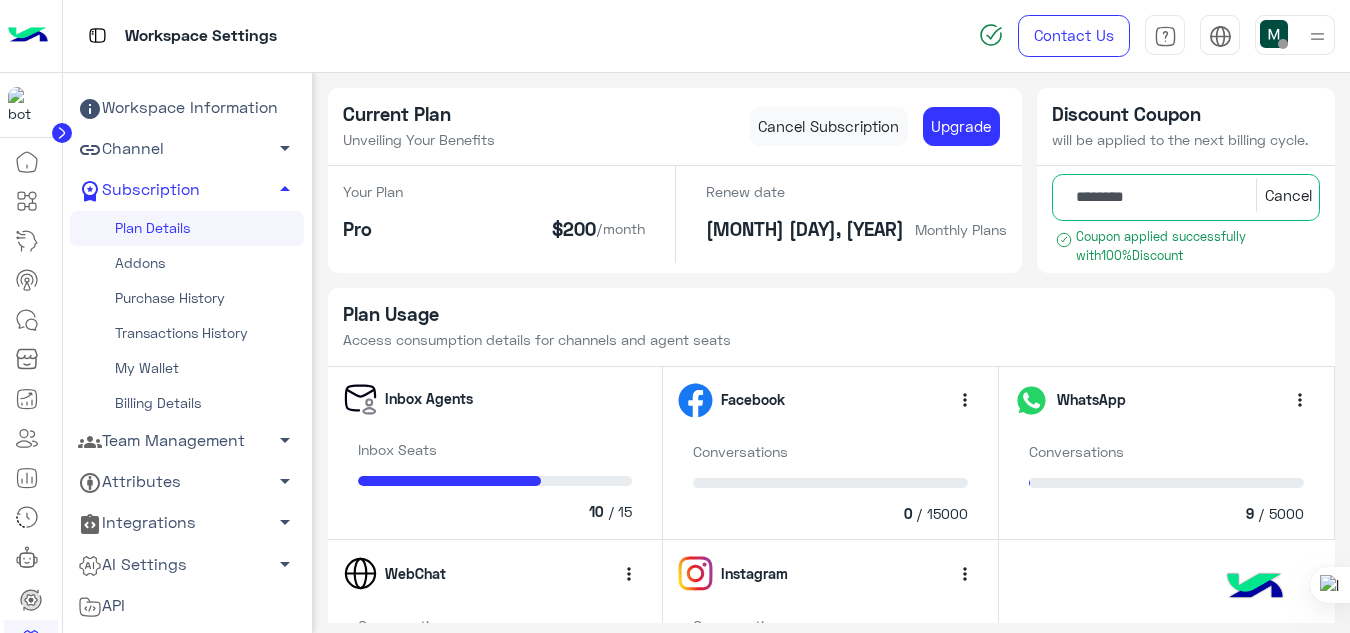 click on "Addons" 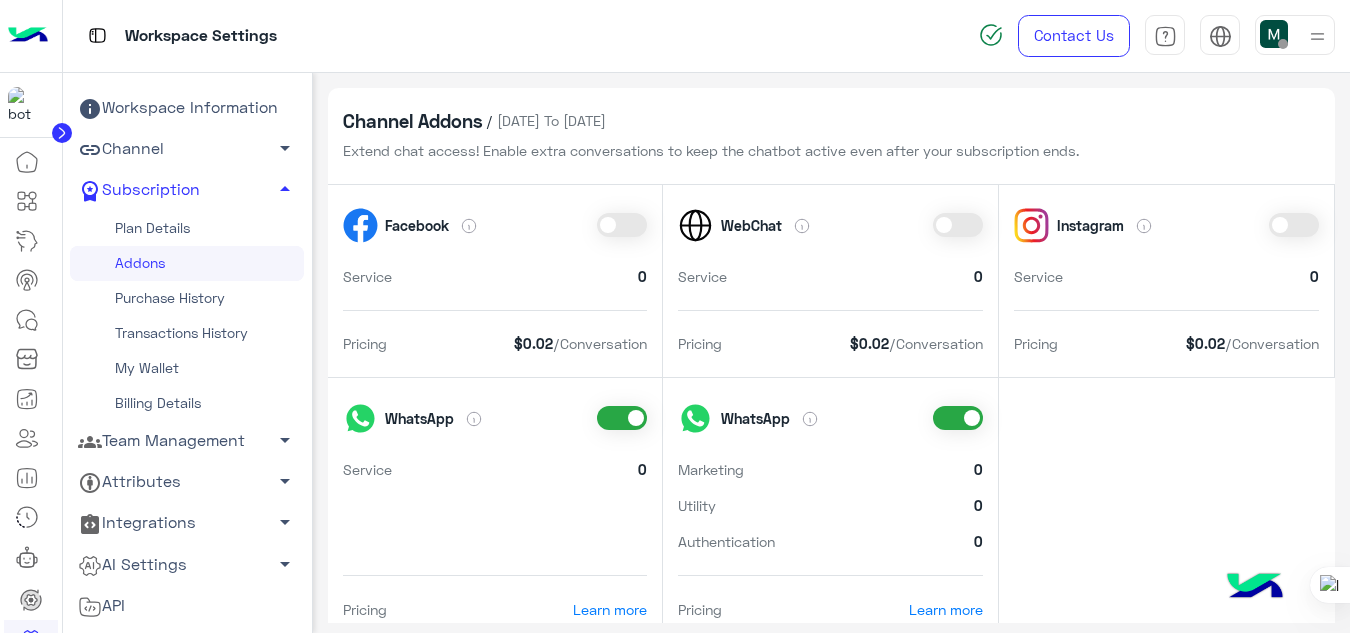scroll, scrollTop: 20, scrollLeft: 0, axis: vertical 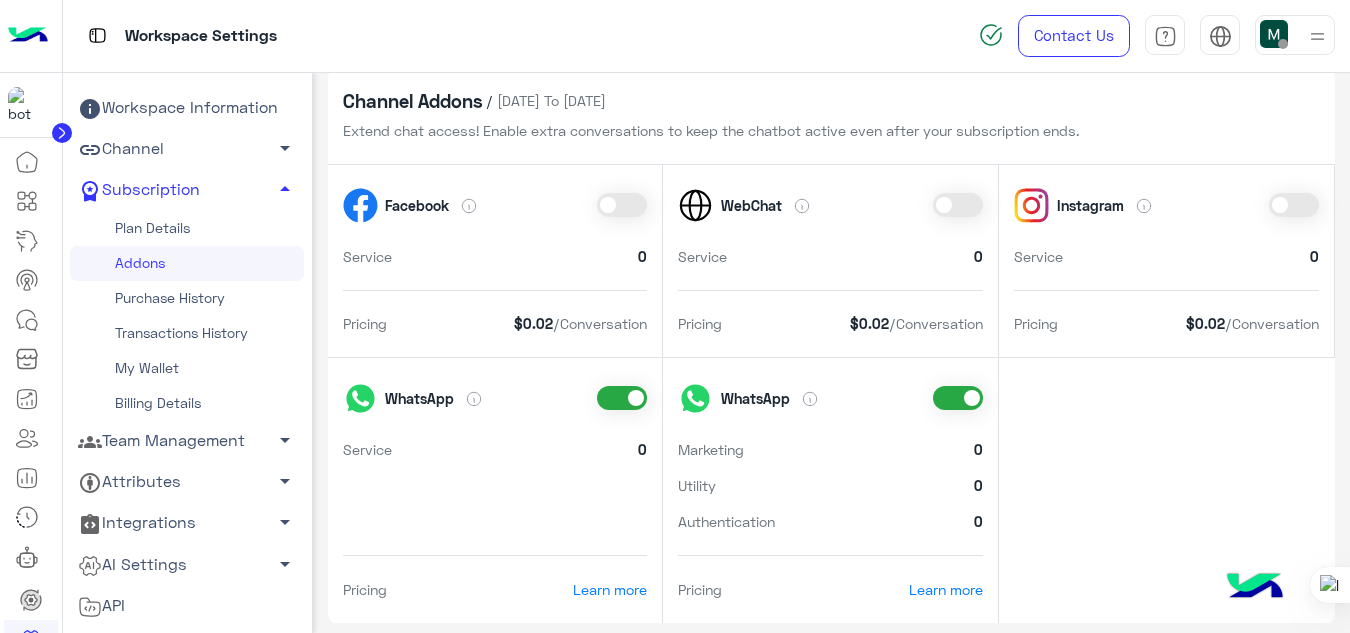 click on "Purchase History" 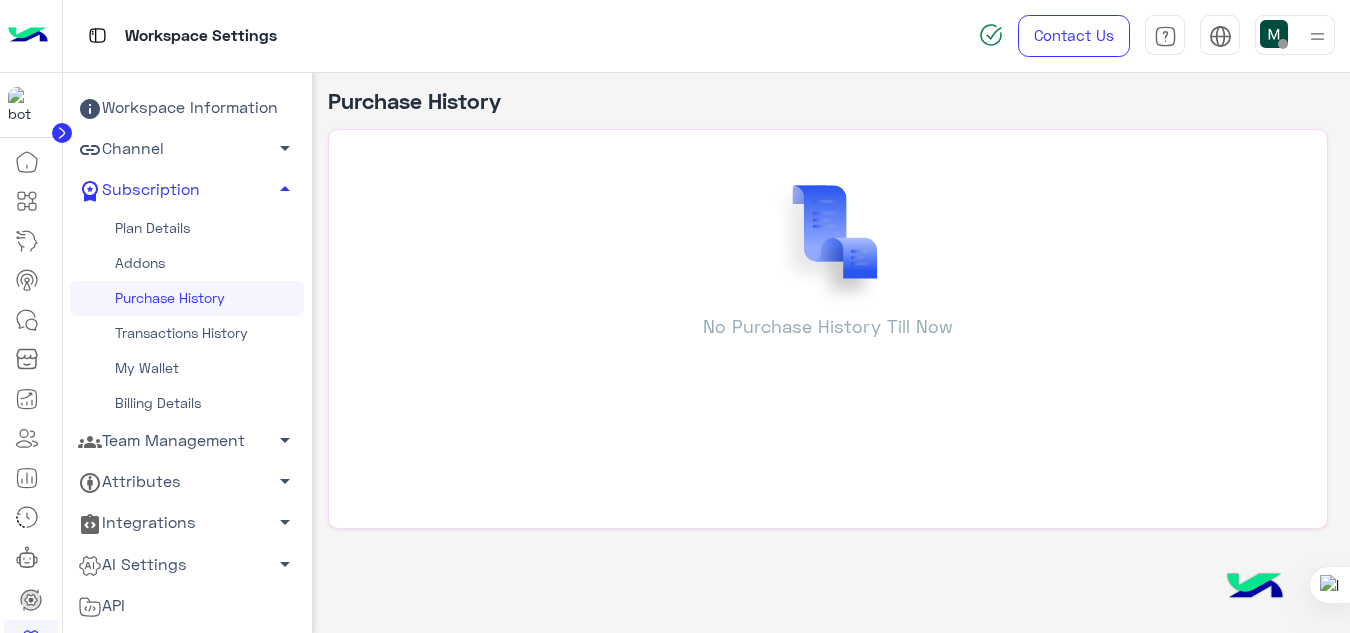 scroll, scrollTop: 0, scrollLeft: 0, axis: both 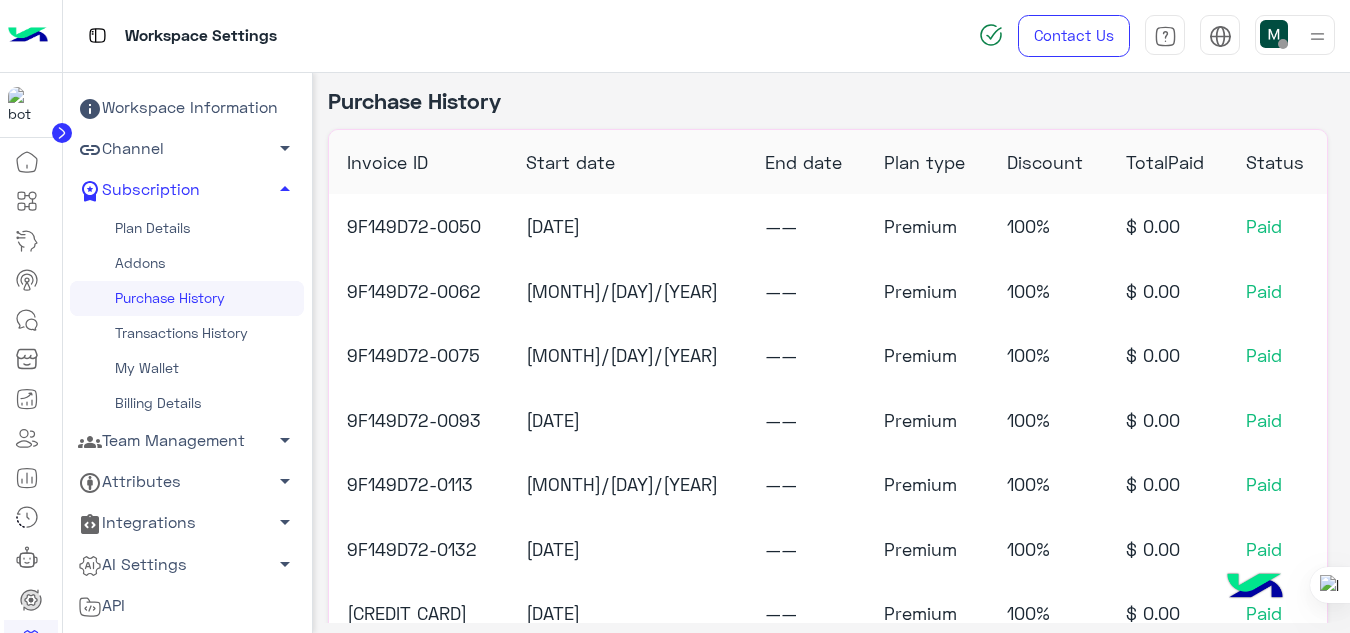 click on "My Wallet" 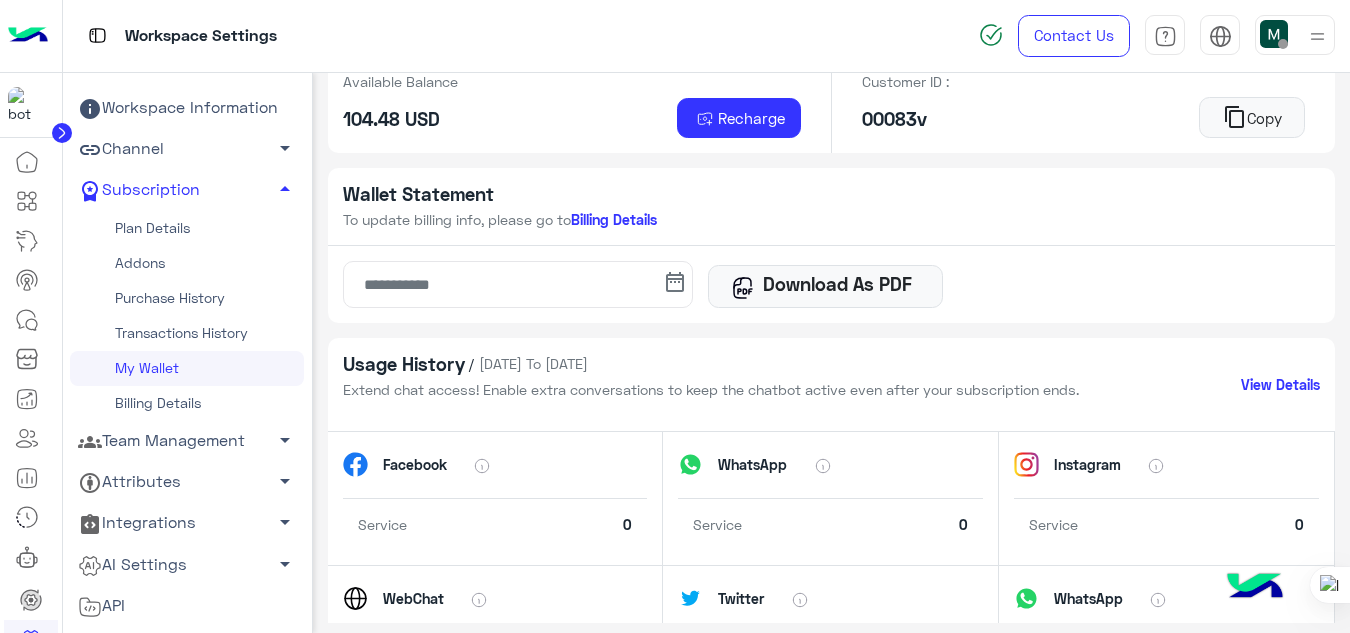 scroll, scrollTop: 0, scrollLeft: 0, axis: both 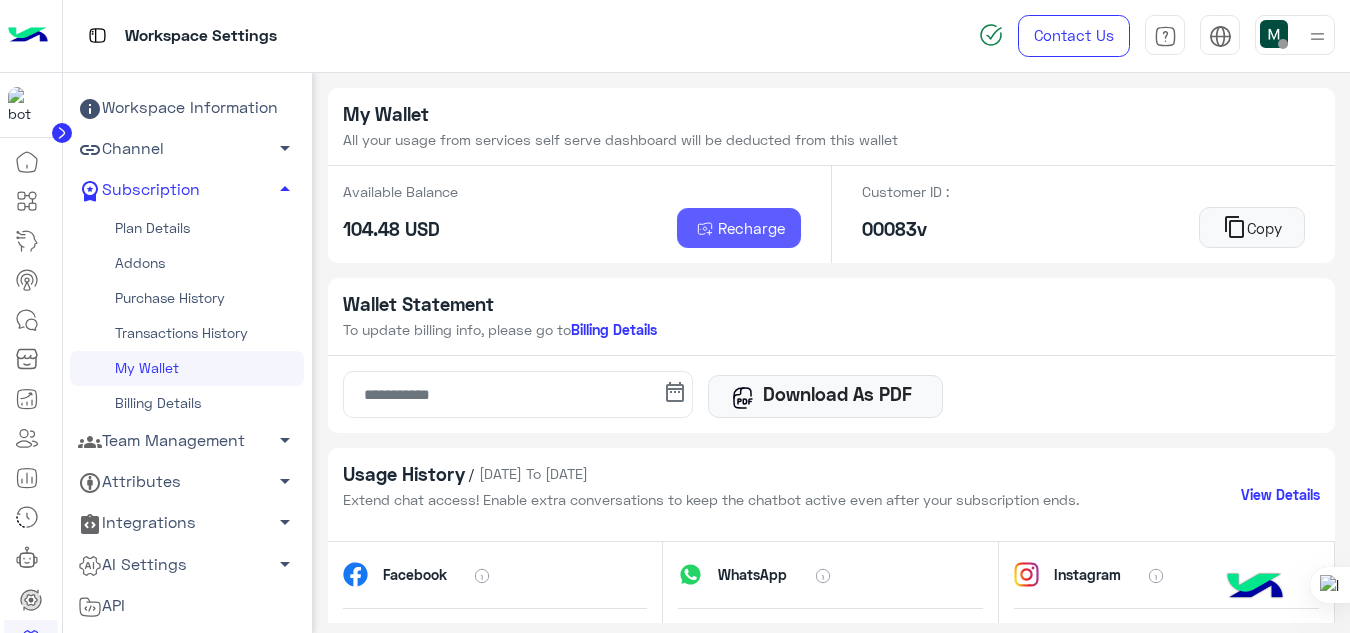 click on "Recharge" 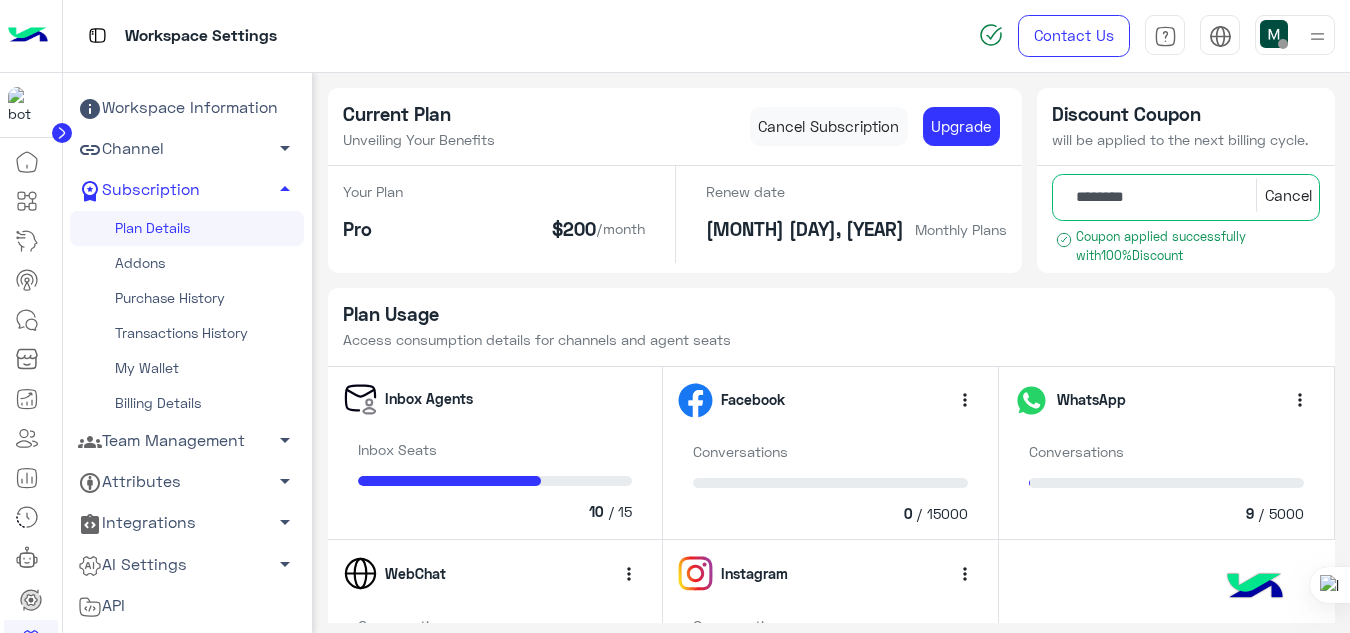click on "Team Management   arrow_drop_down" 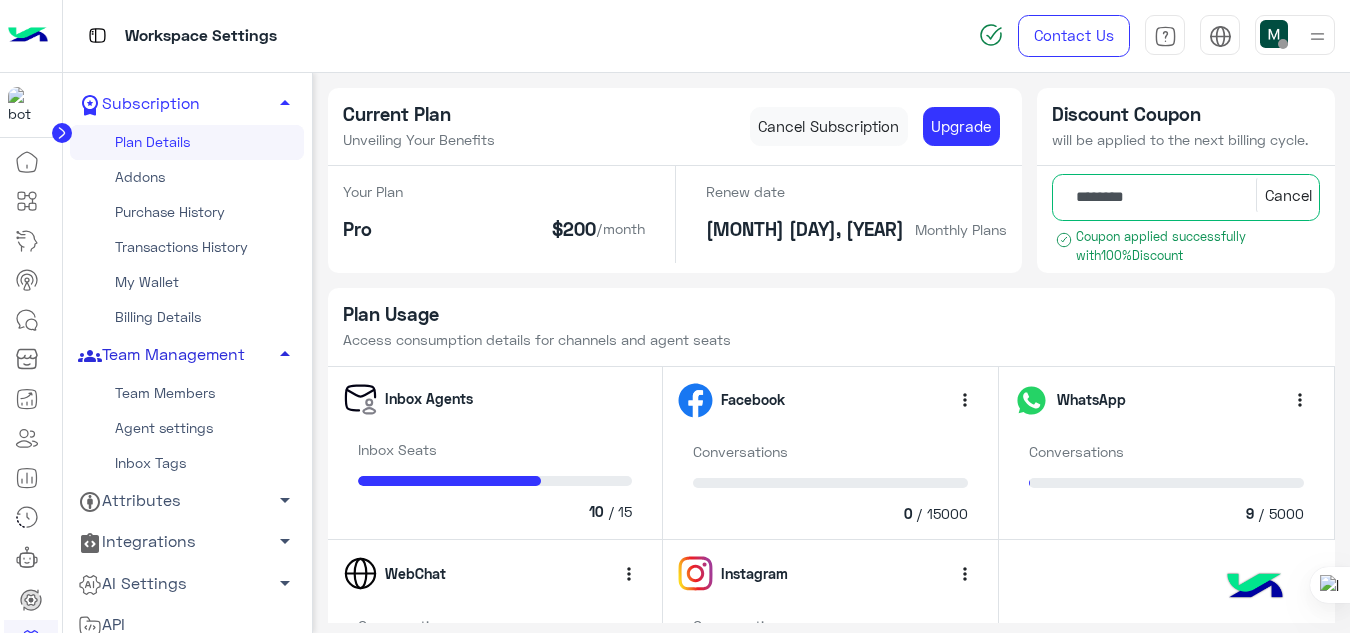 scroll, scrollTop: 87, scrollLeft: 0, axis: vertical 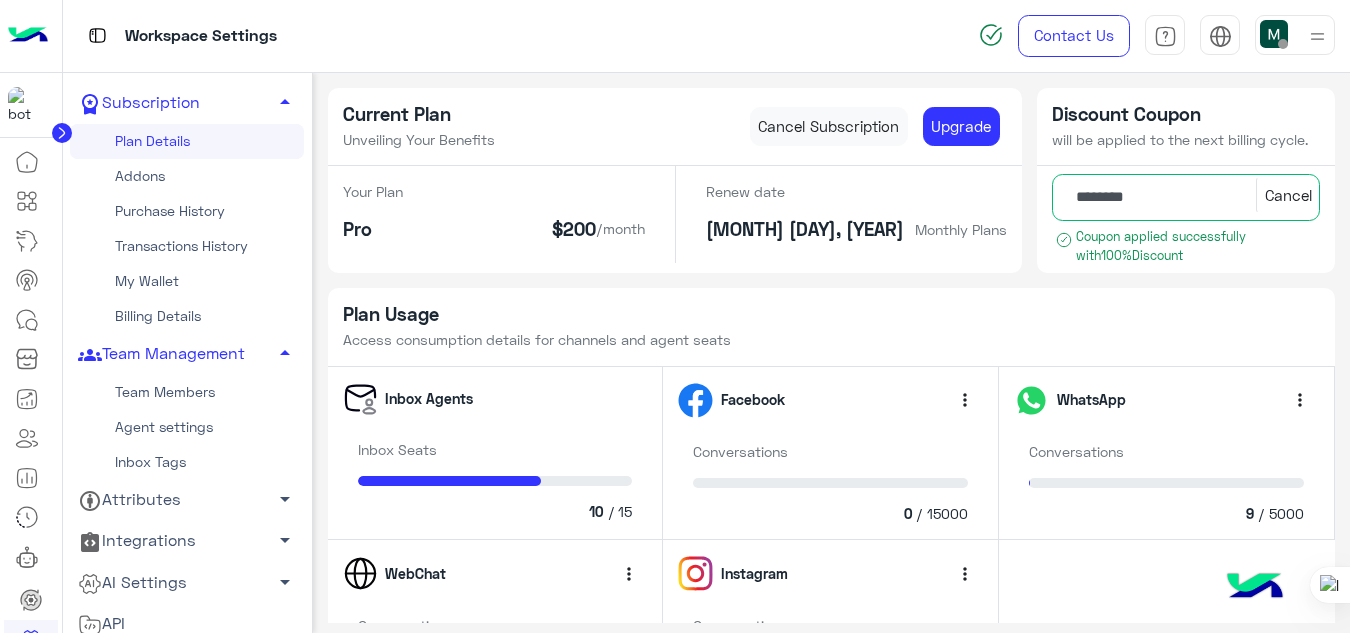 click on "Team Members" 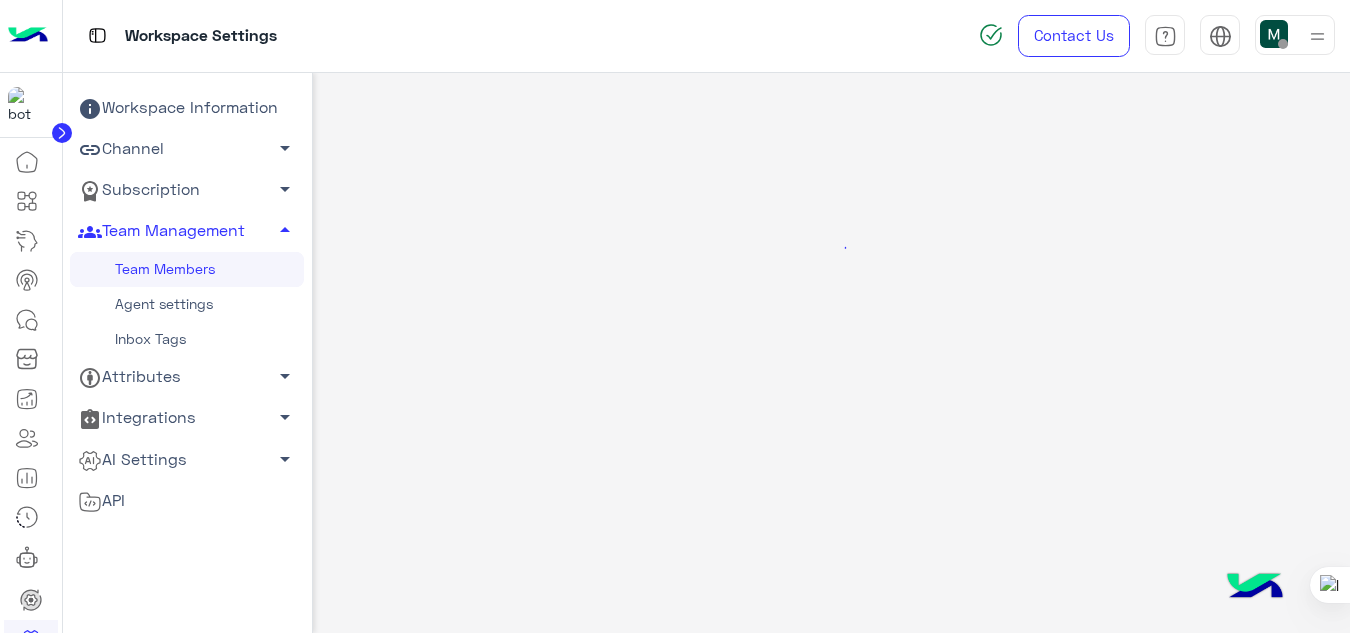 scroll, scrollTop: 0, scrollLeft: 0, axis: both 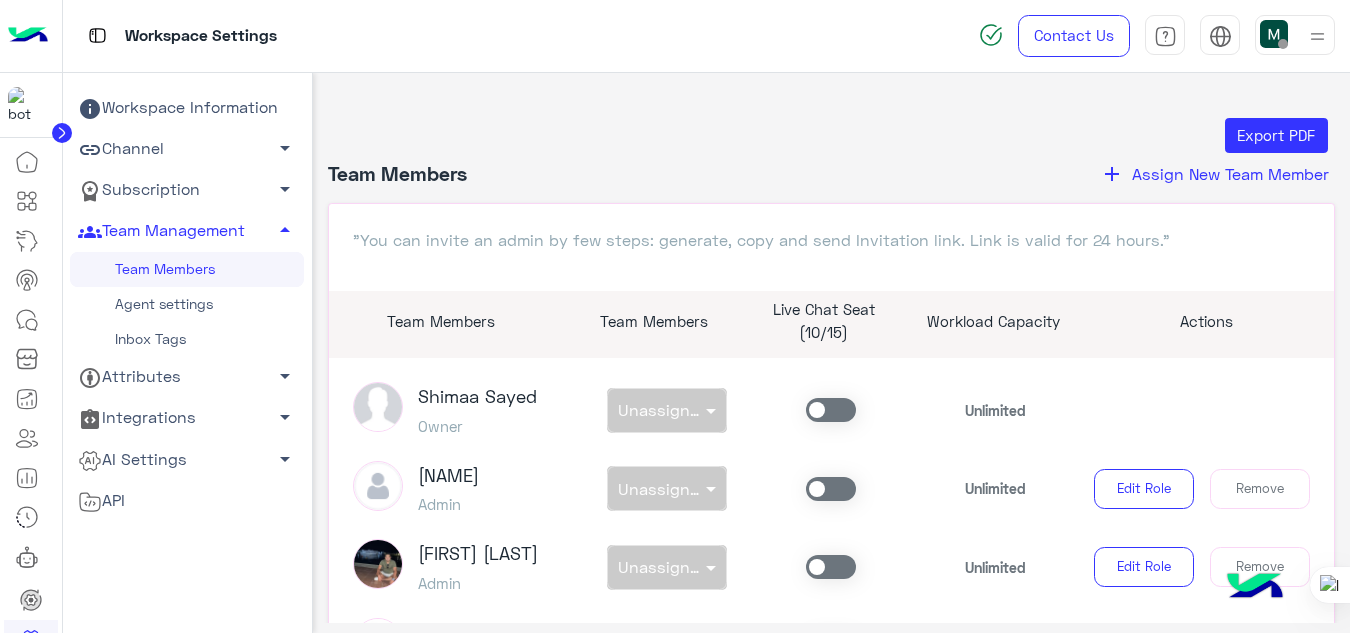 click on "Assign New Team Member" 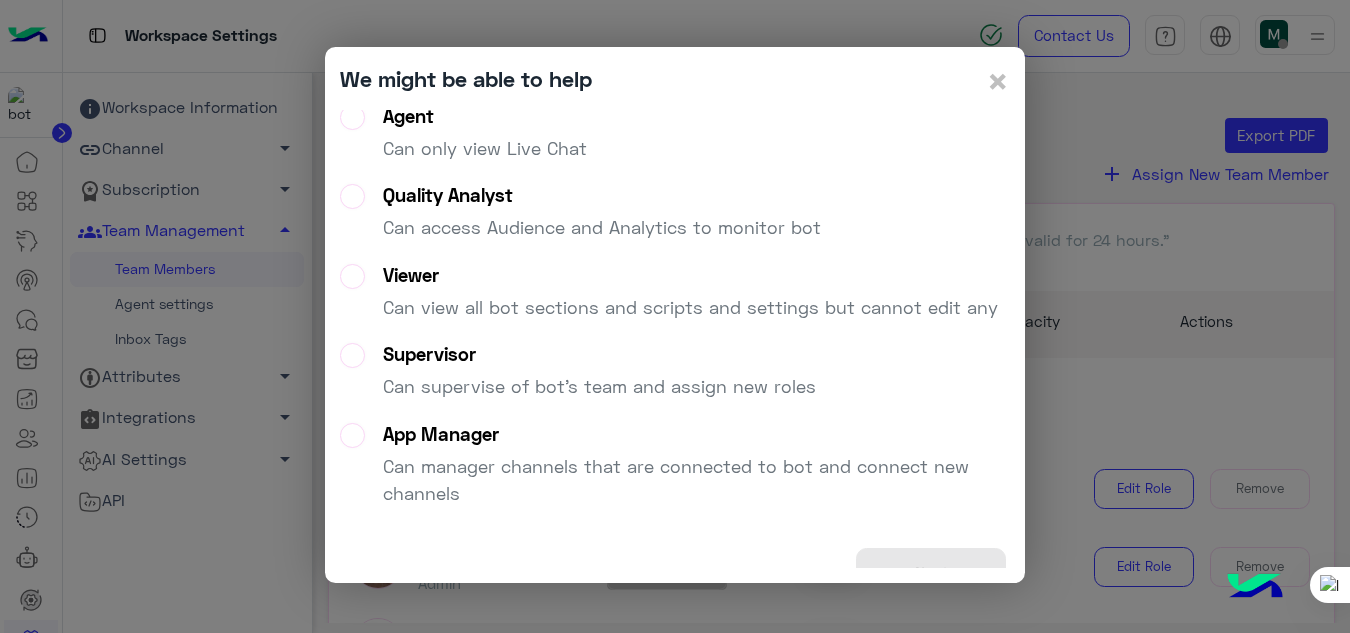 scroll, scrollTop: 173, scrollLeft: 0, axis: vertical 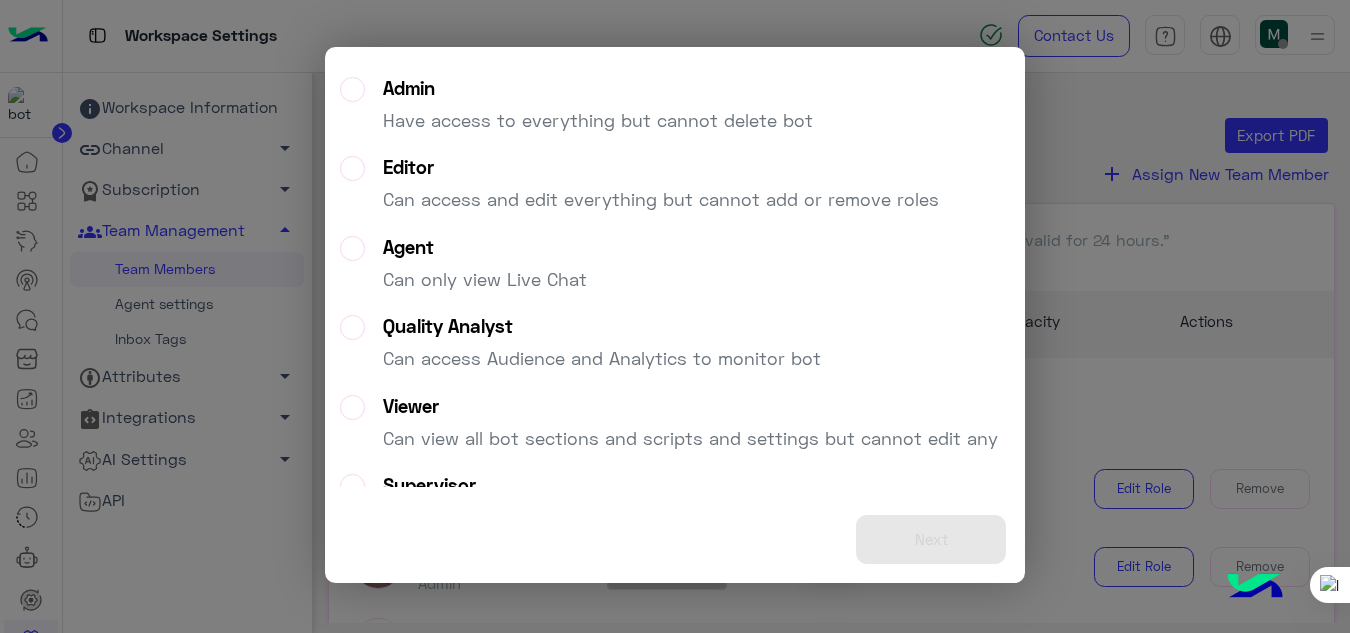click on "Admin   Have access to everything but cannot delete bot" 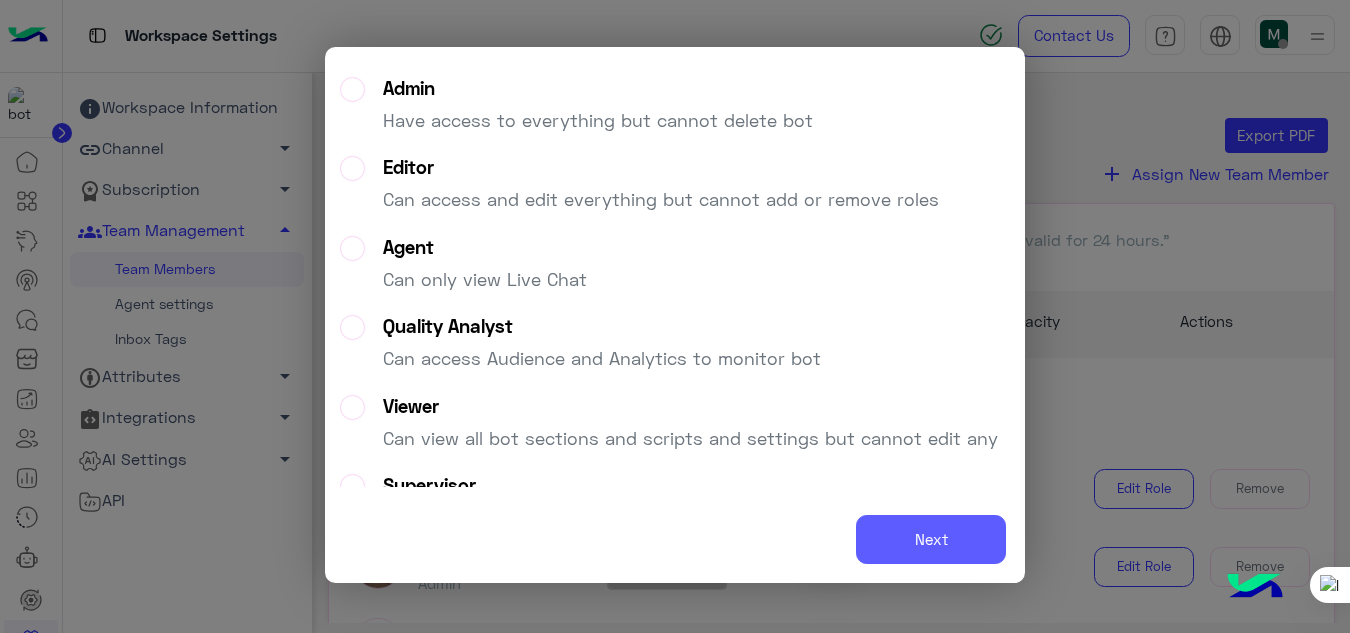 click on "Next" 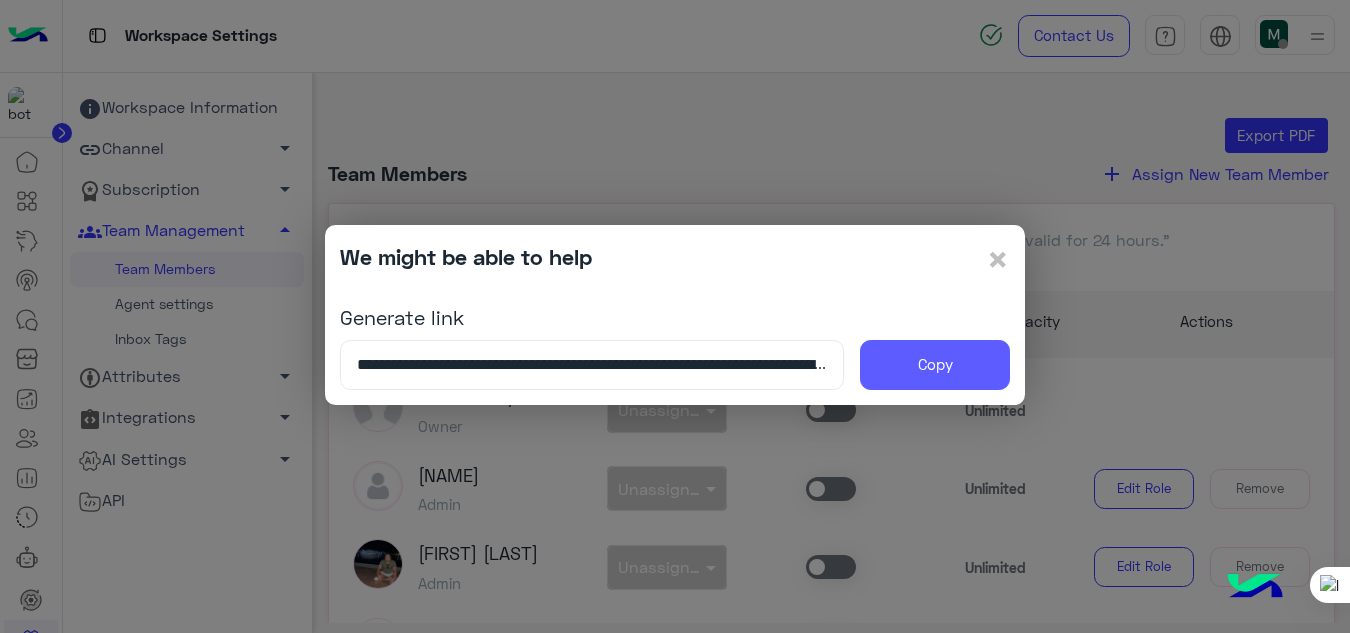 click on "Copy" 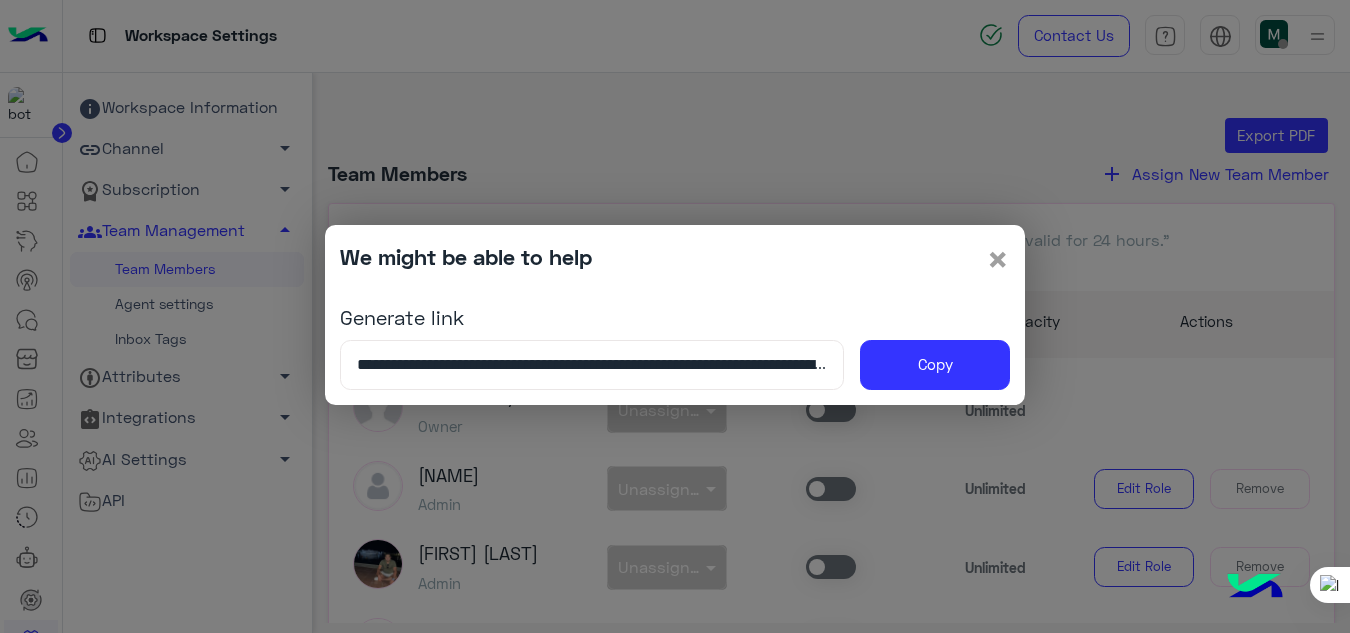 click on "×" 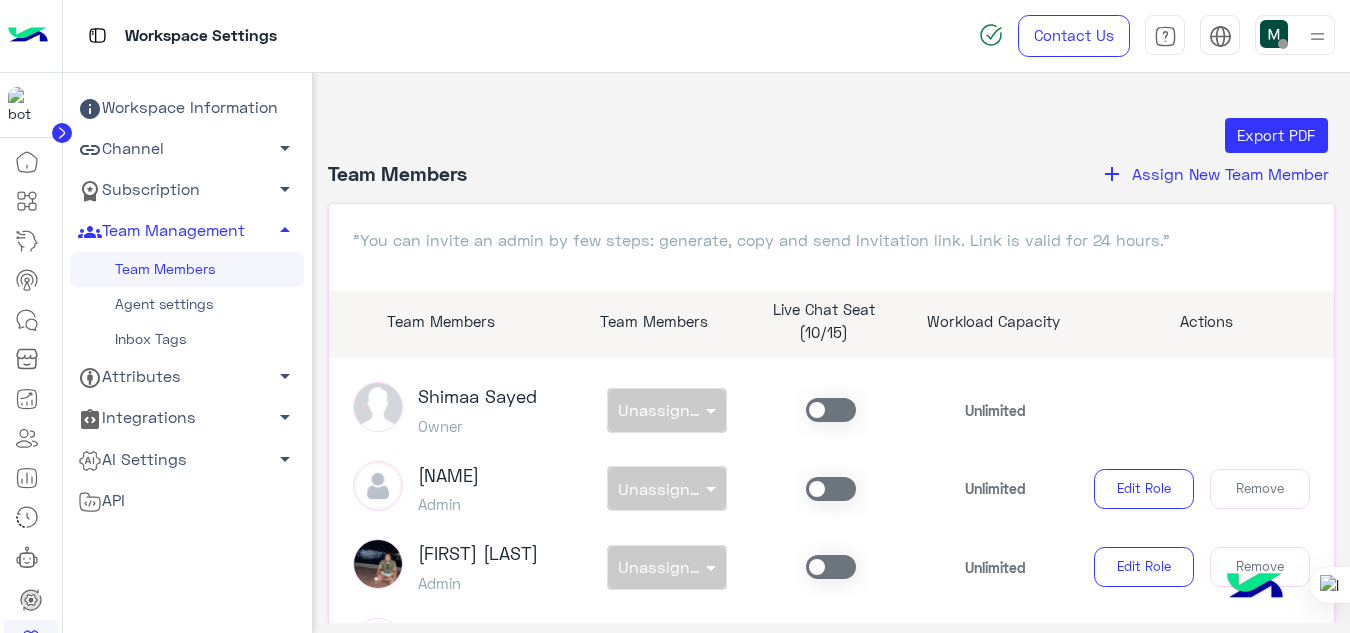 click on "Agent settings" 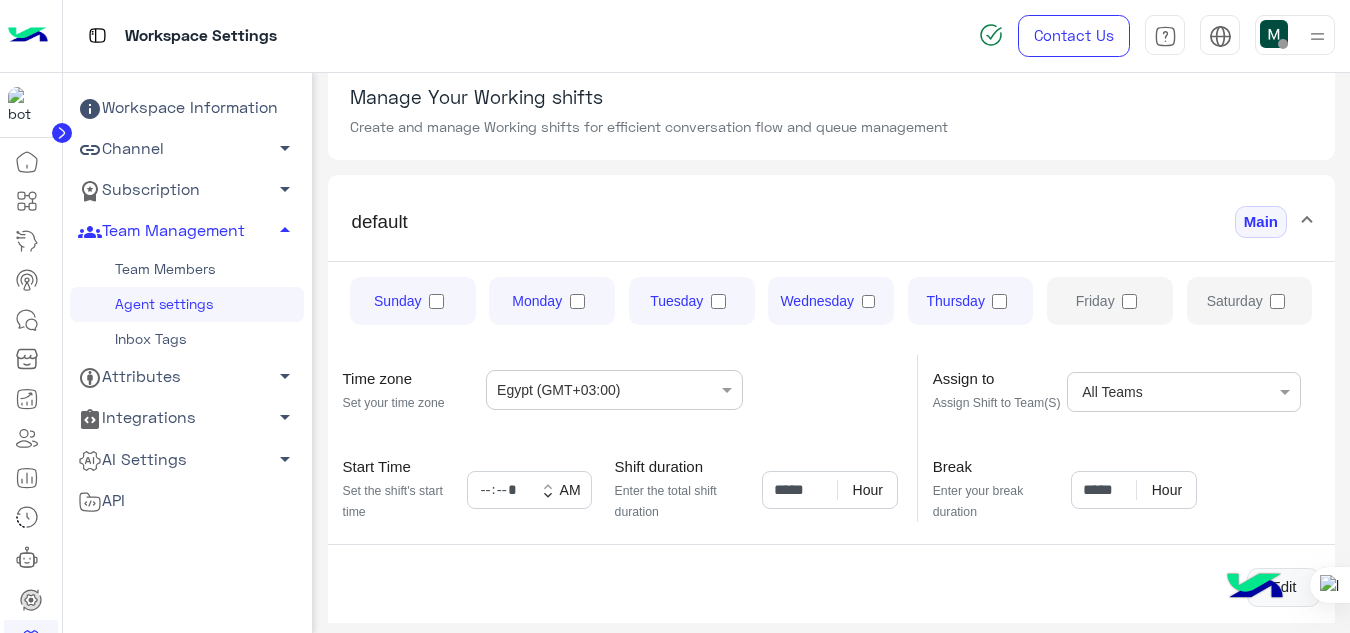 scroll, scrollTop: 81, scrollLeft: 0, axis: vertical 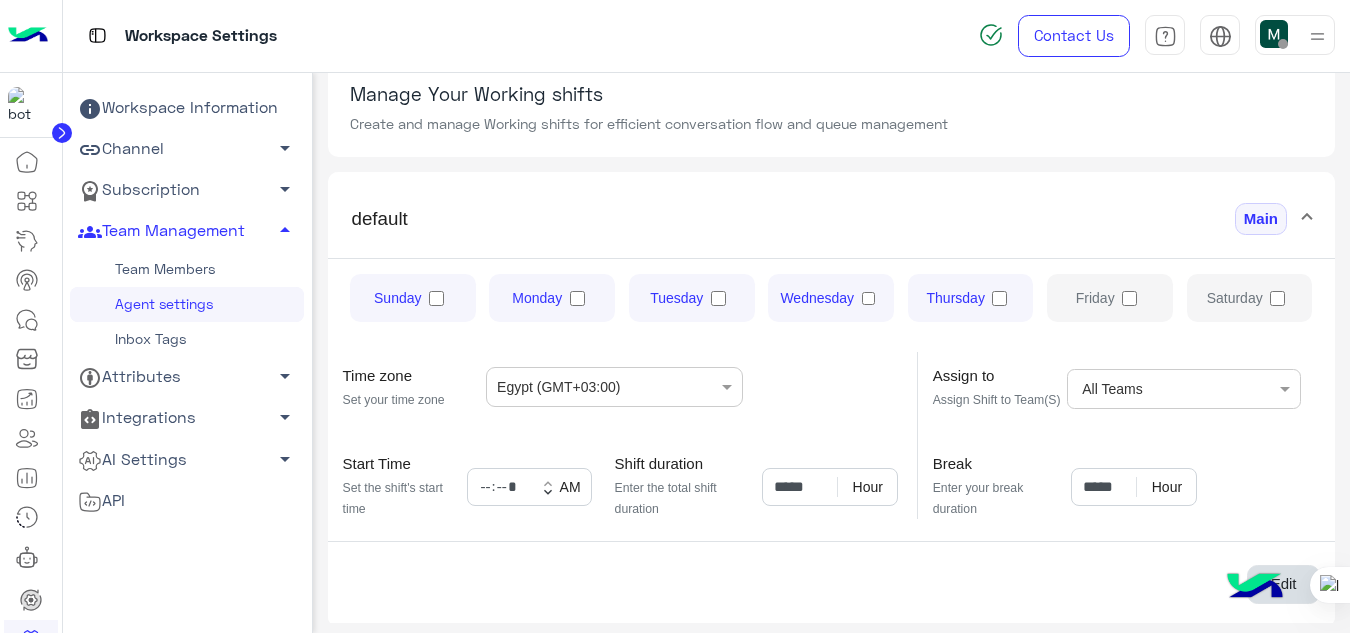 click on "Edit" at bounding box center (1283, 585) 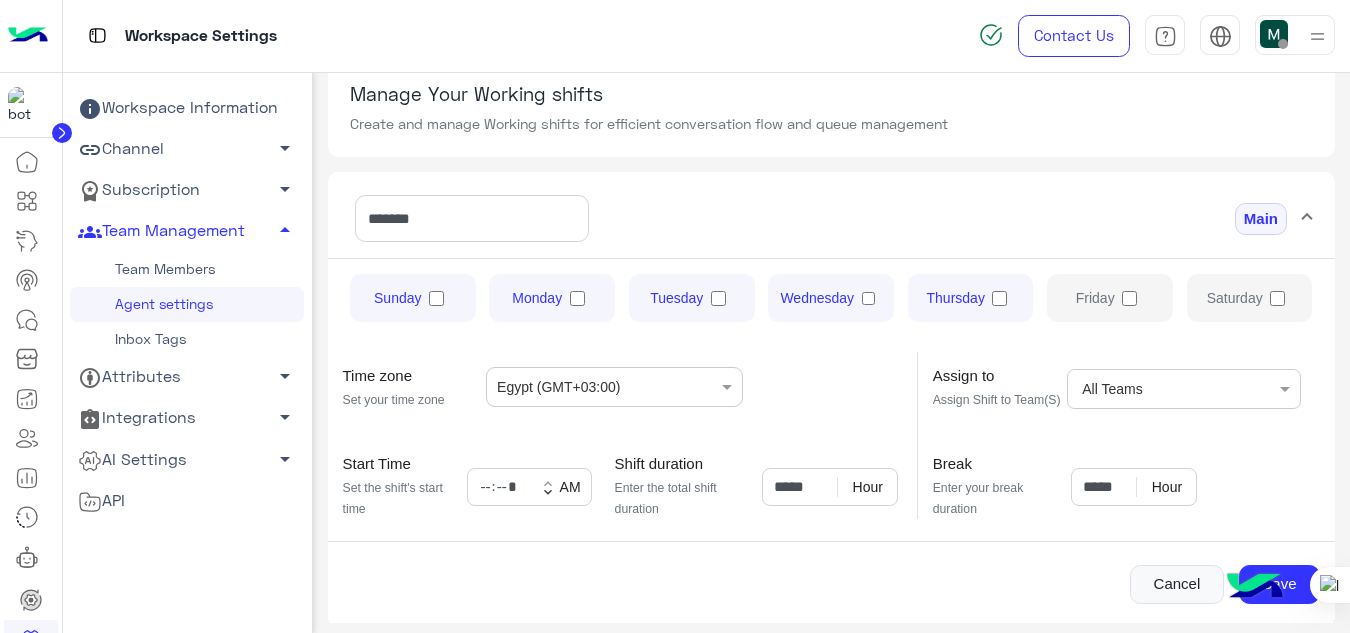 click at bounding box center [1212, 388] 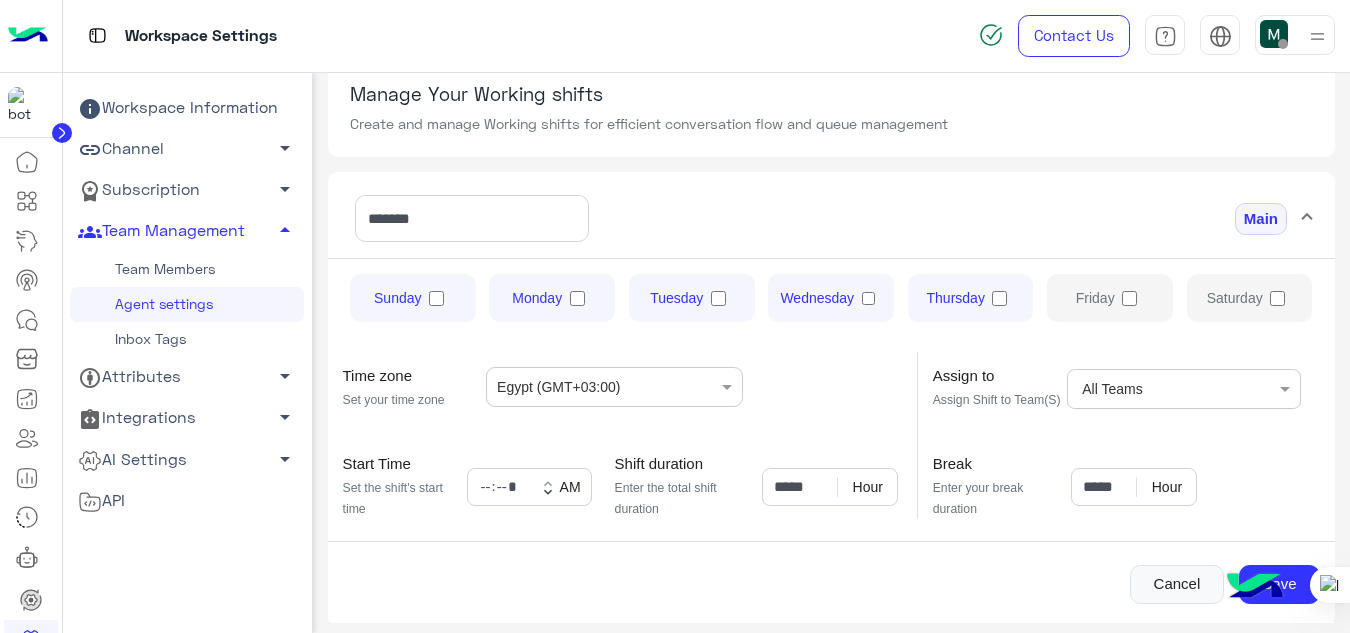 click on "Cancel   Save" at bounding box center [832, 585] 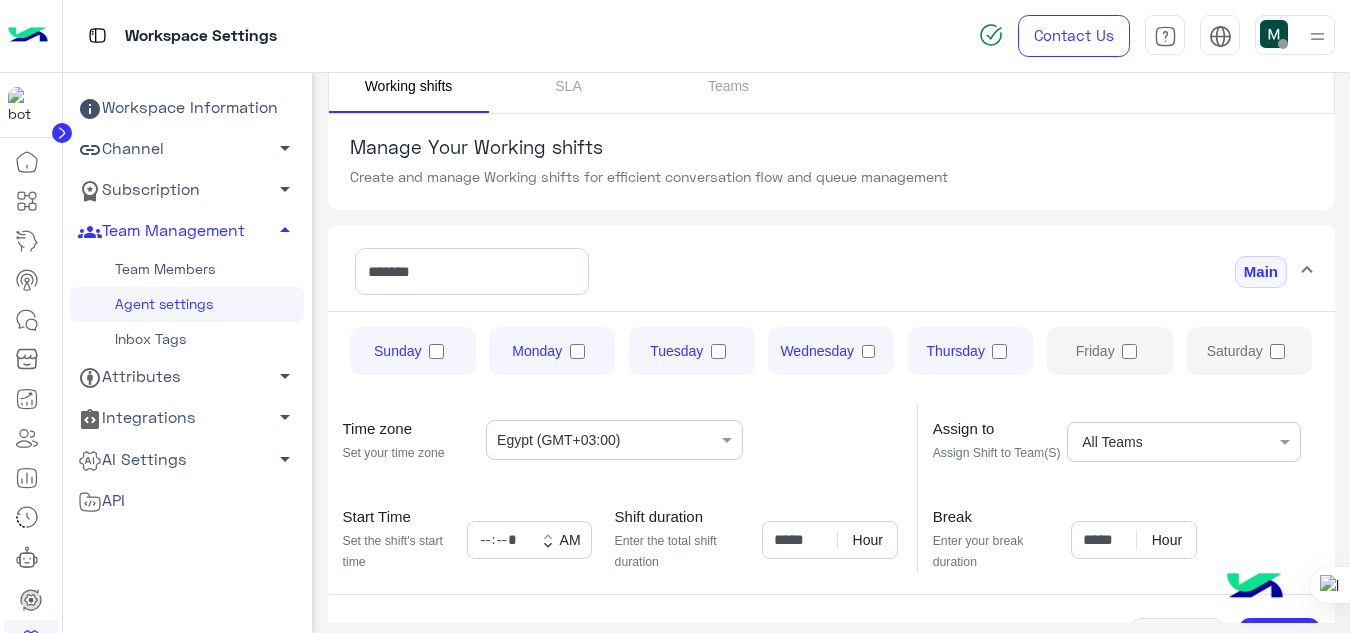 scroll, scrollTop: 152, scrollLeft: 0, axis: vertical 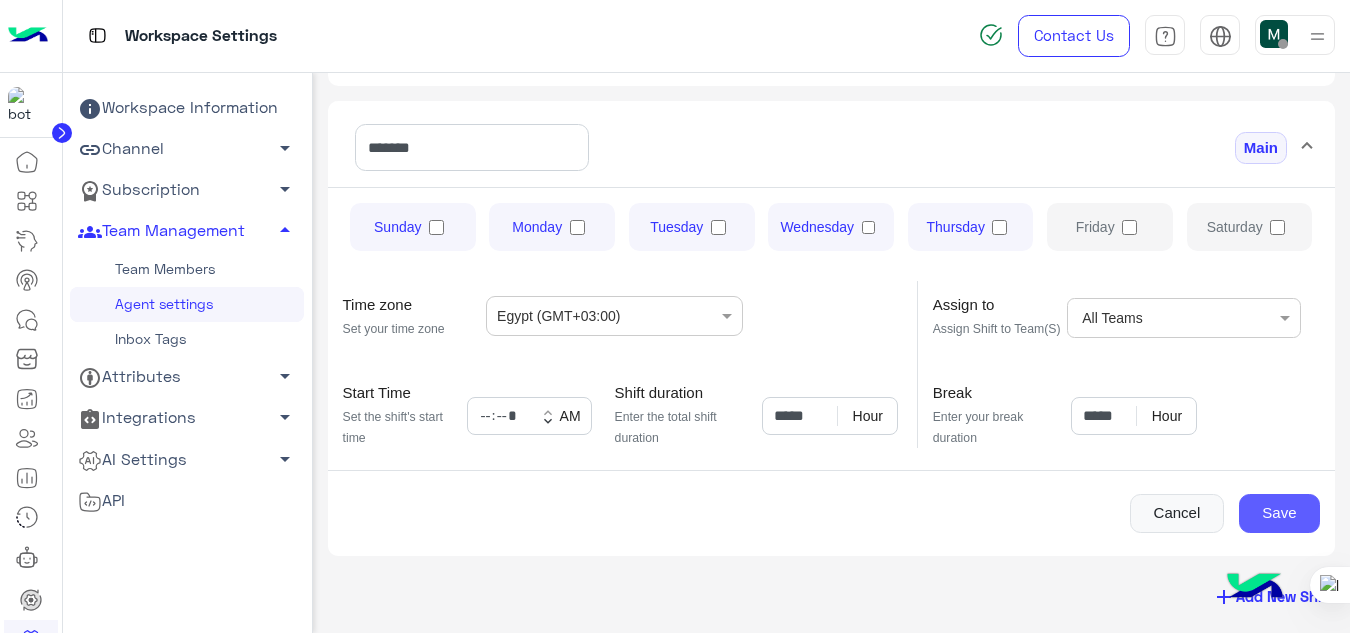 click on "Save" at bounding box center (1279, 514) 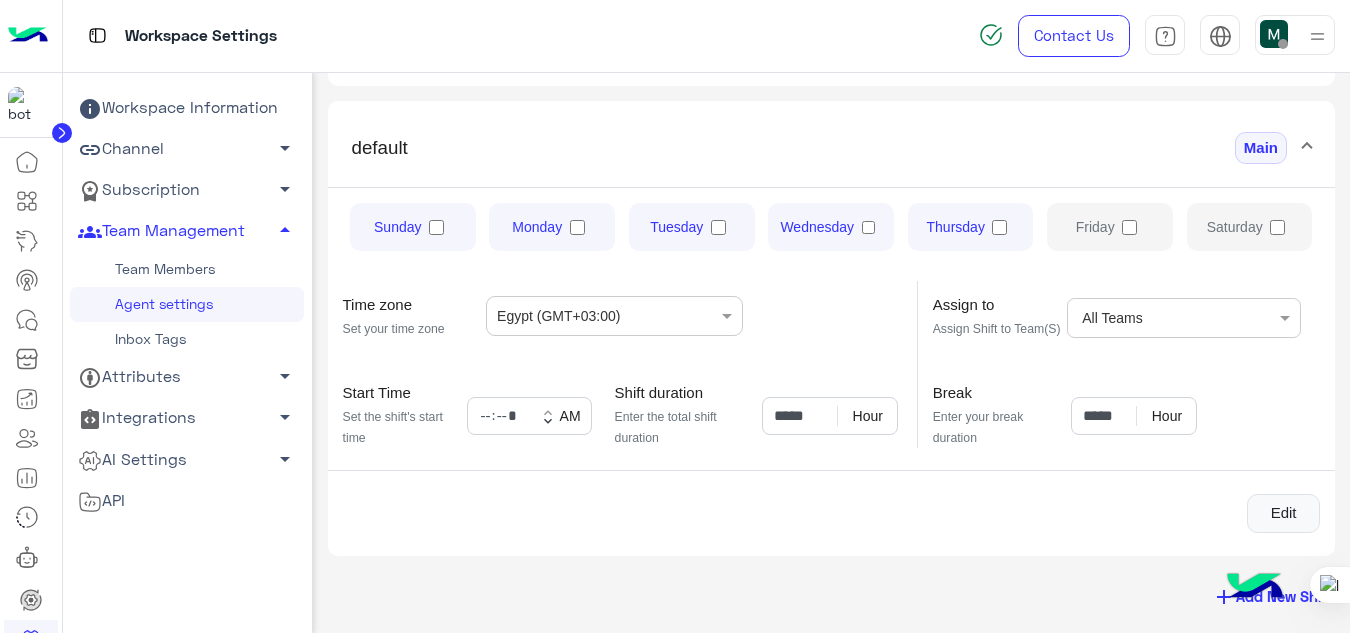 scroll, scrollTop: 0, scrollLeft: 0, axis: both 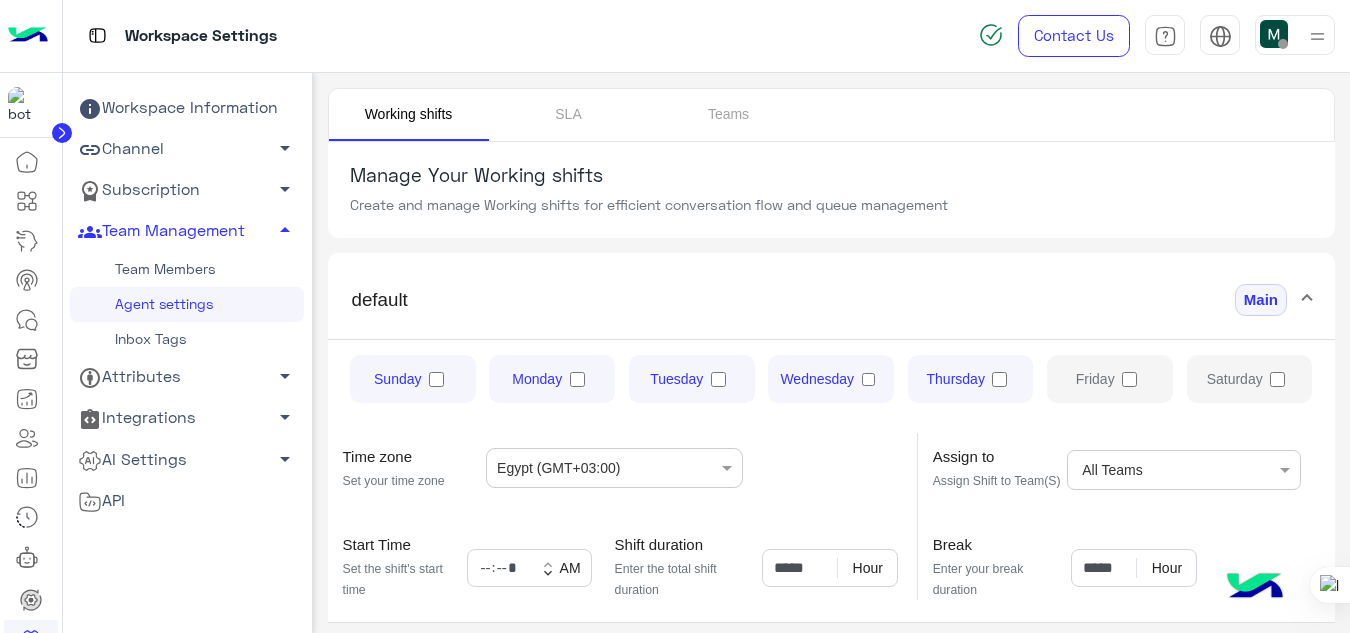 click on "Attributes   arrow_drop_down" 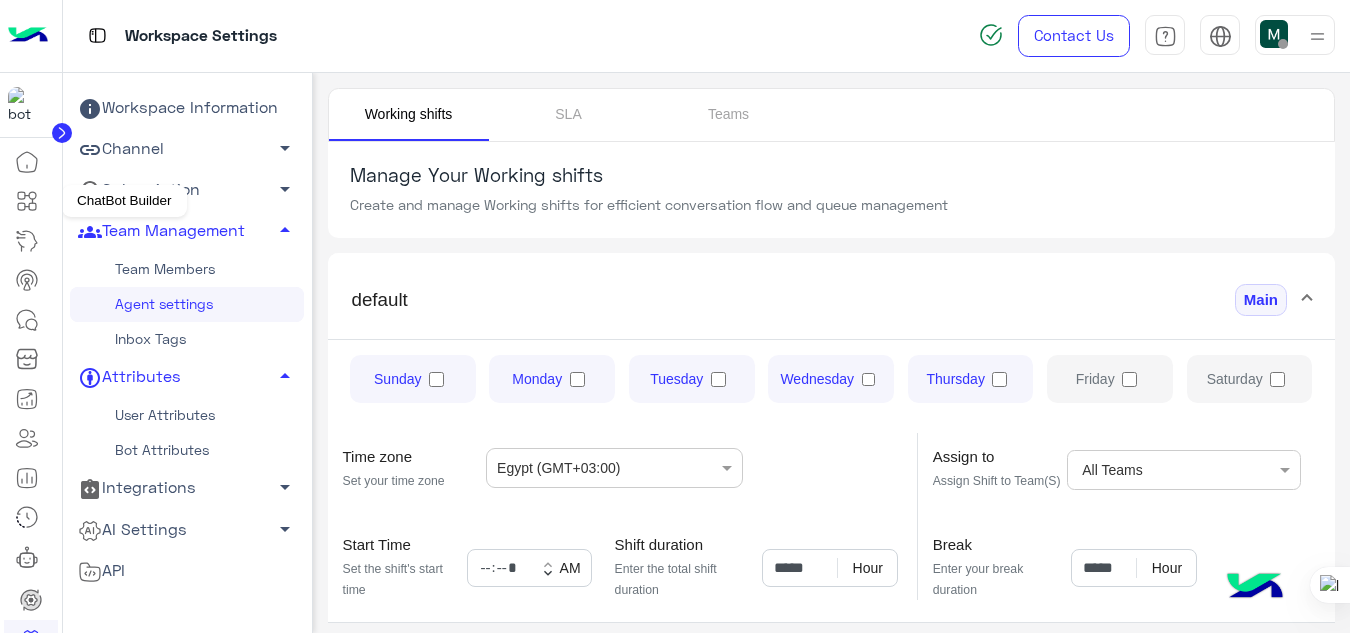 click 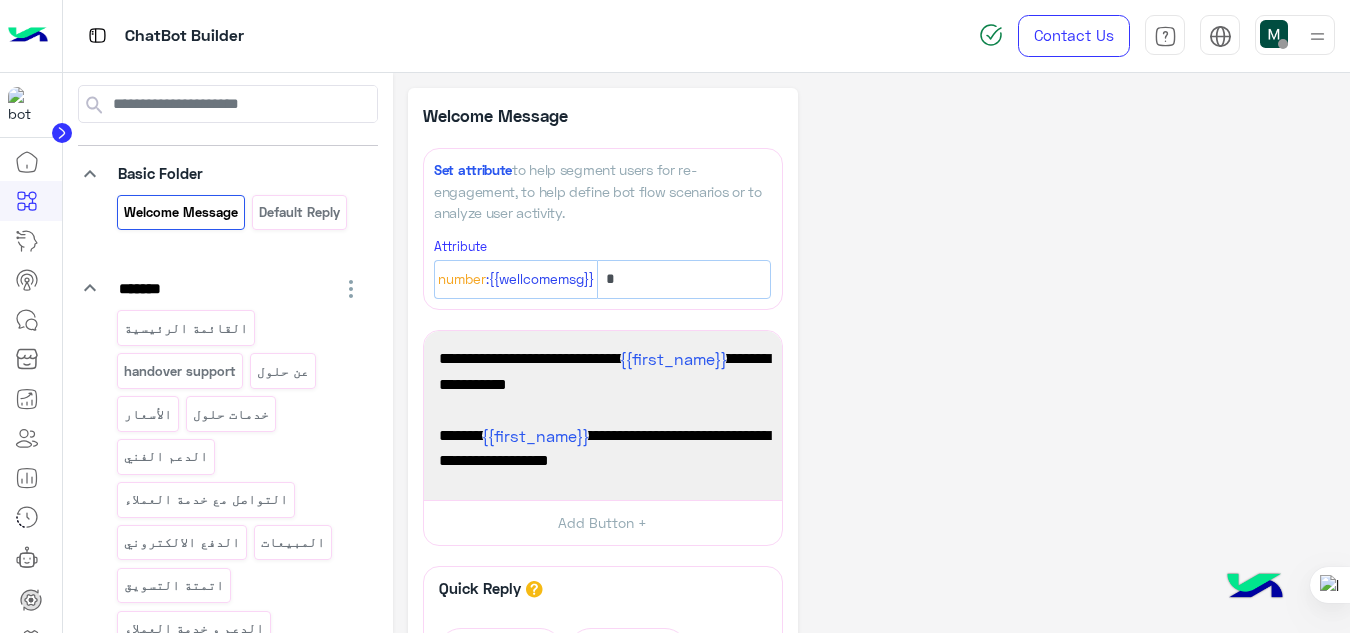 scroll, scrollTop: 73, scrollLeft: 0, axis: vertical 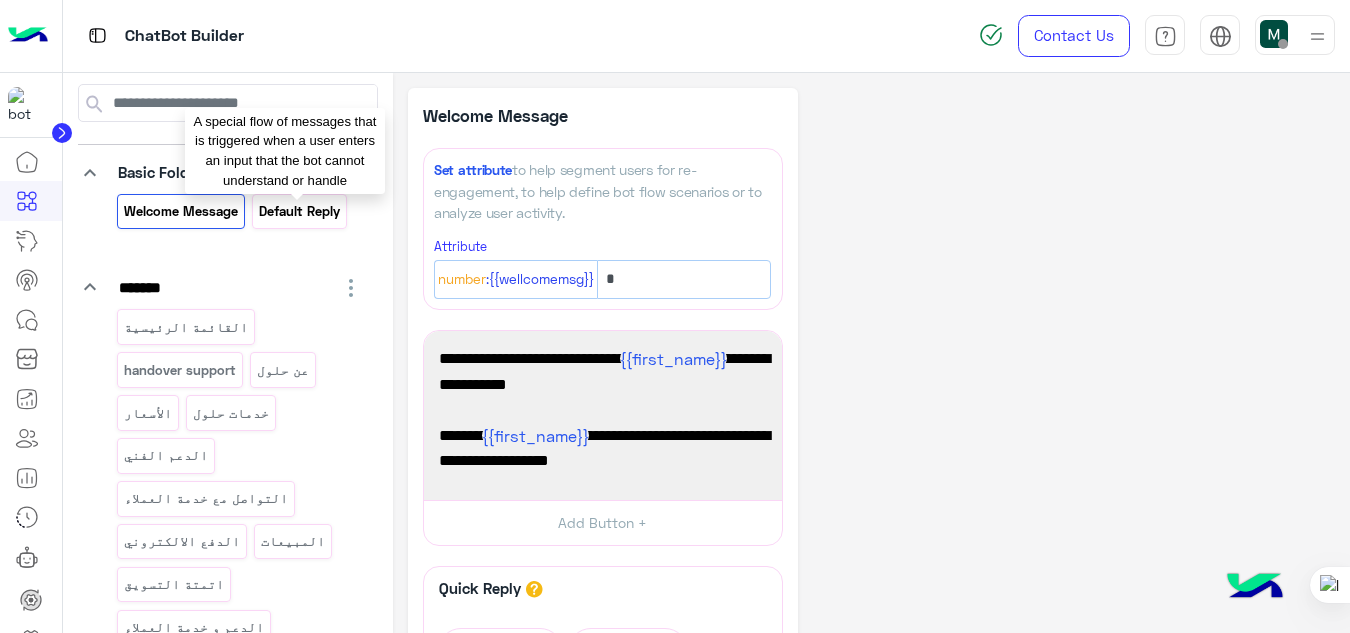 click on "Default reply" at bounding box center (300, 211) 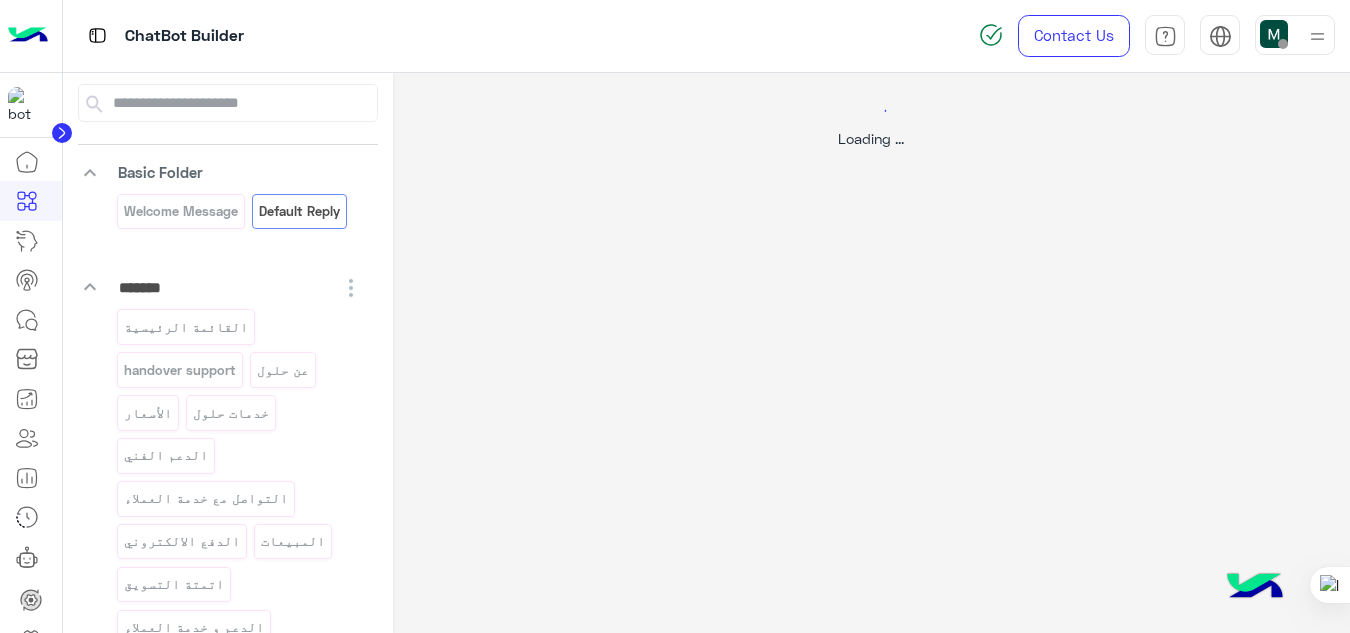 select on "*" 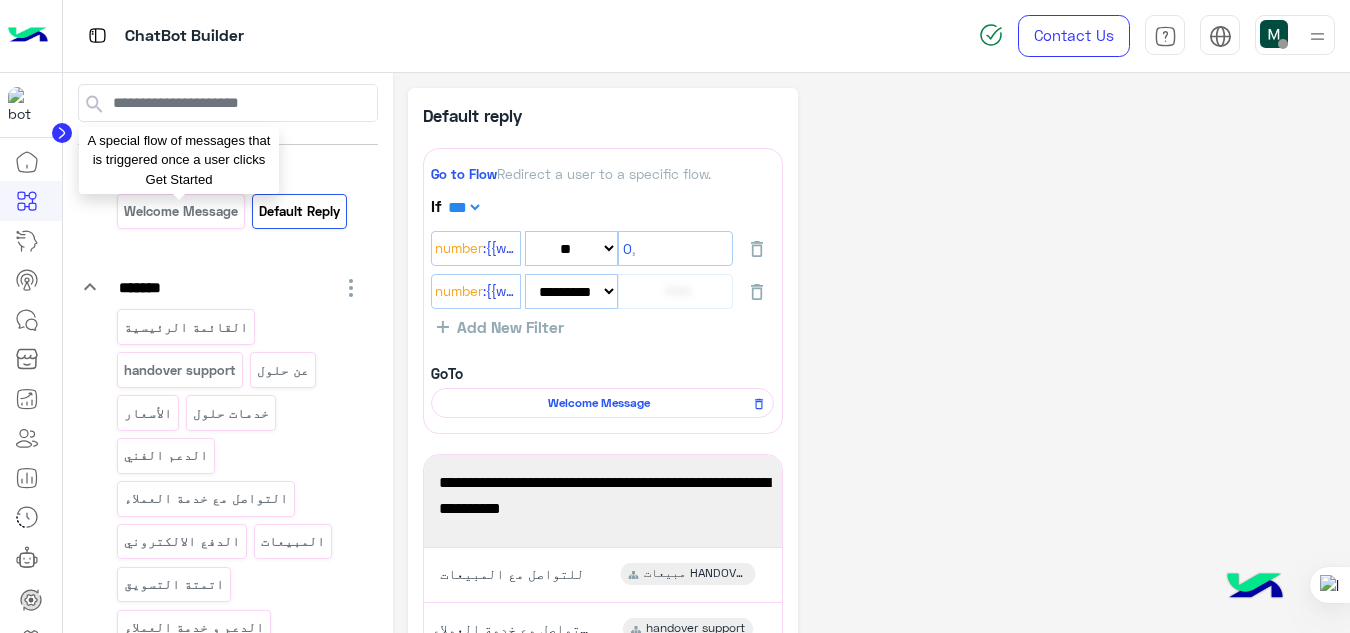click on "Welcome Message" at bounding box center (180, 211) 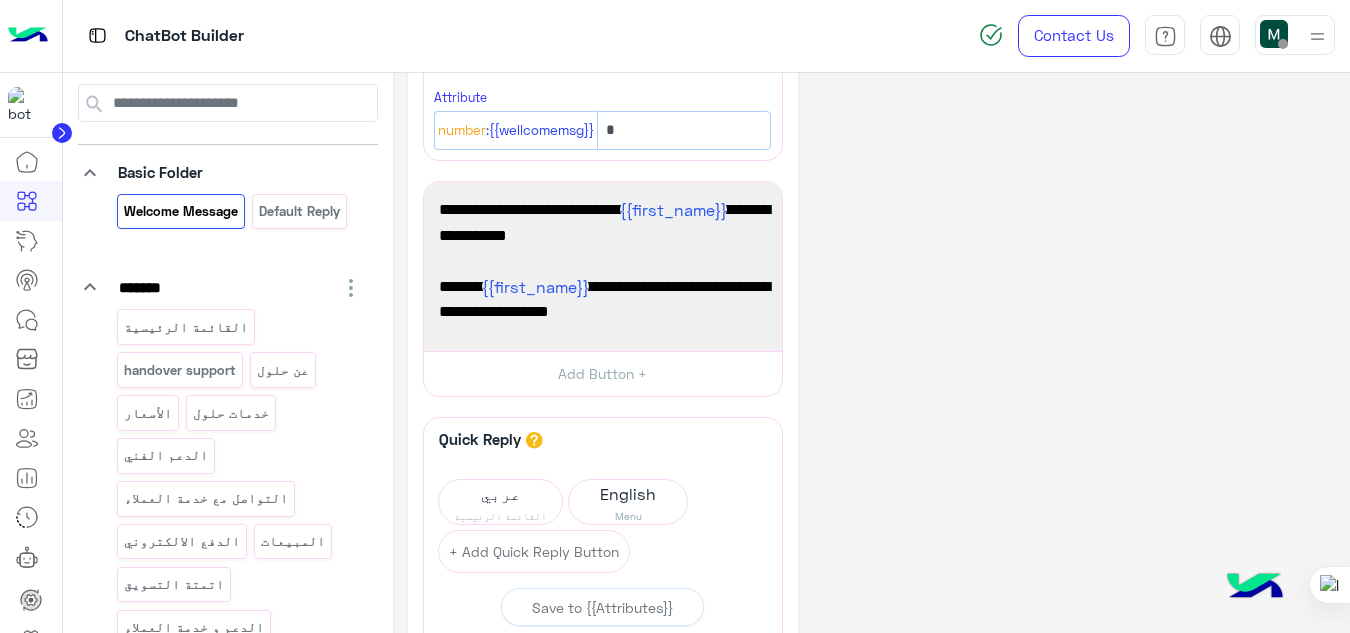 scroll, scrollTop: 150, scrollLeft: 0, axis: vertical 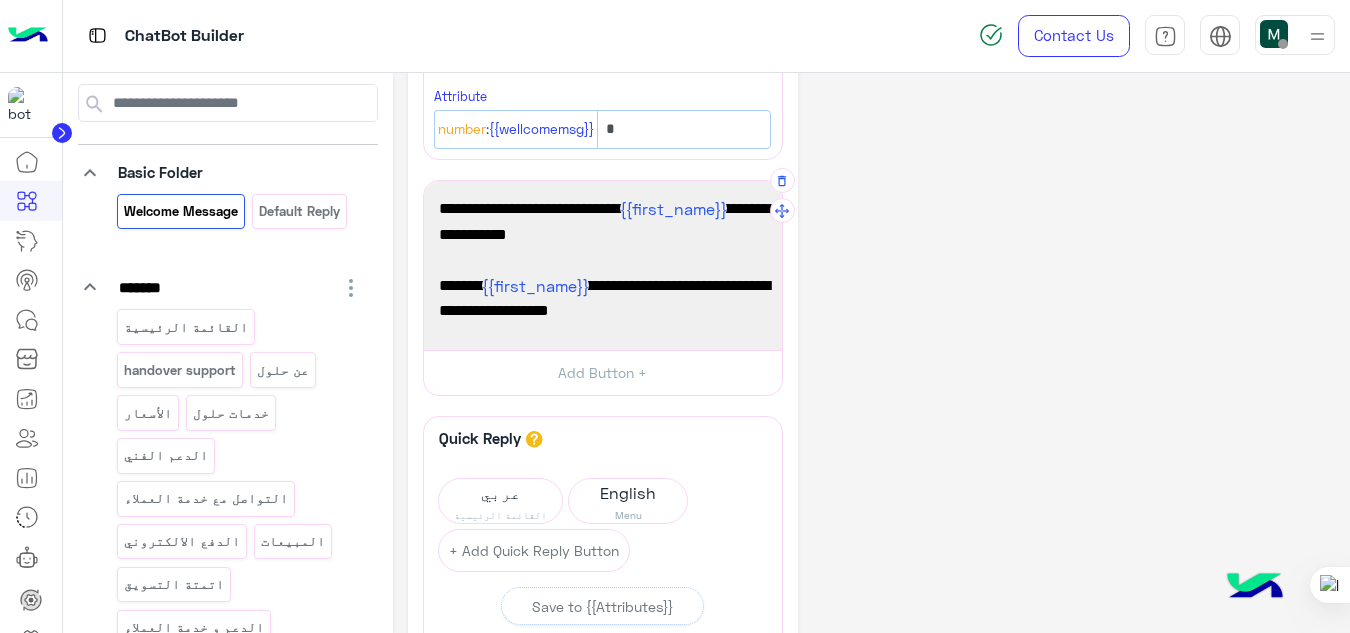 click on "أهلًا  {{first_name}}  👋، أنا شات بوت حلول الذكي، أقدر أساعدك ازاي؟
"Hello  {{first_name}}  👋, I’m Hulul Smart Chatbot. How can I assist you?"" at bounding box center (603, 265) 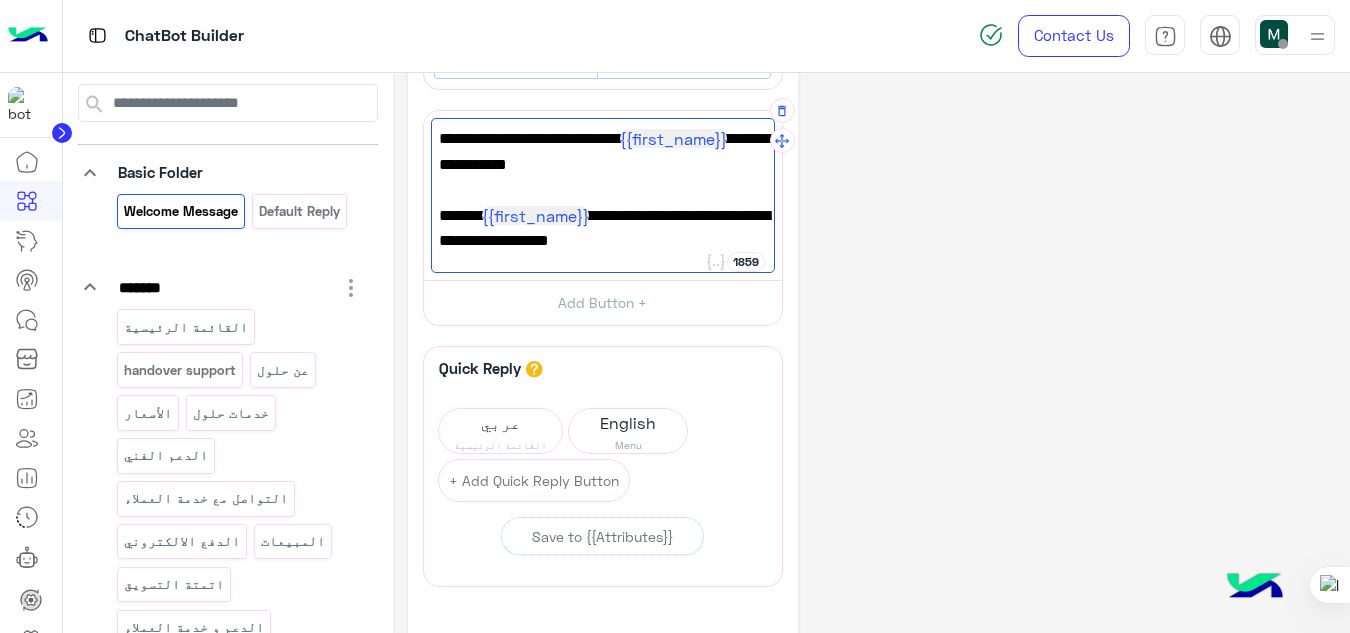 scroll, scrollTop: 222, scrollLeft: 0, axis: vertical 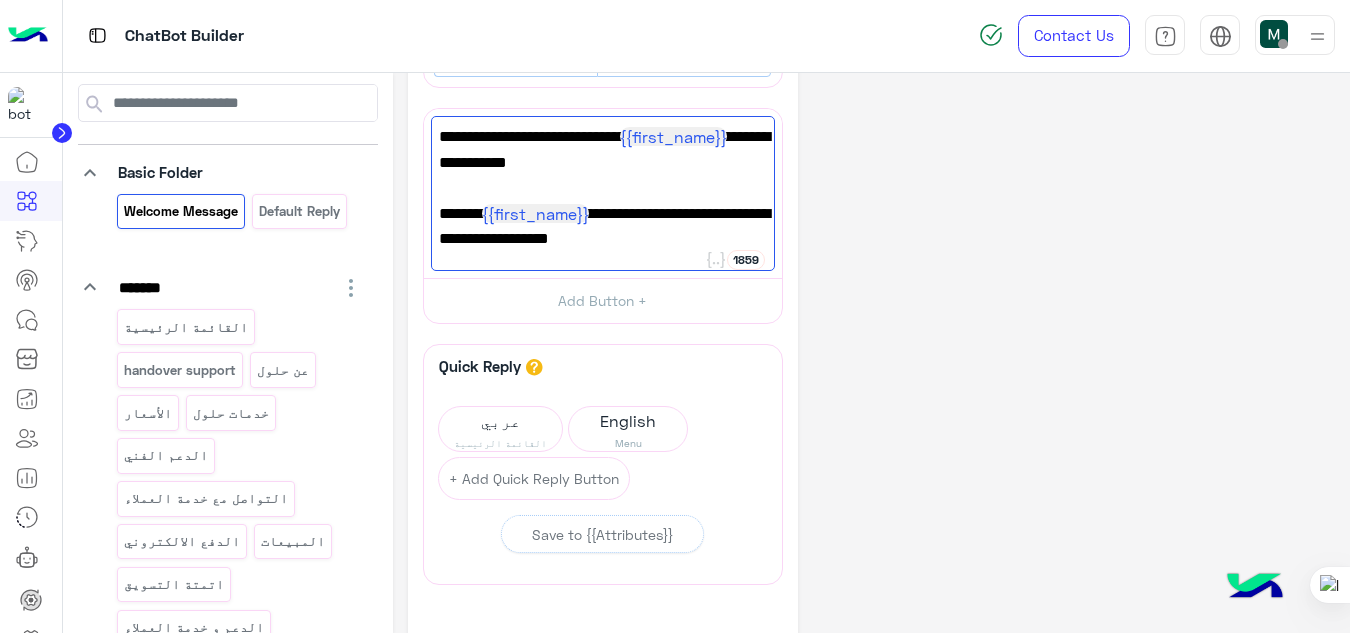 click on "**********" 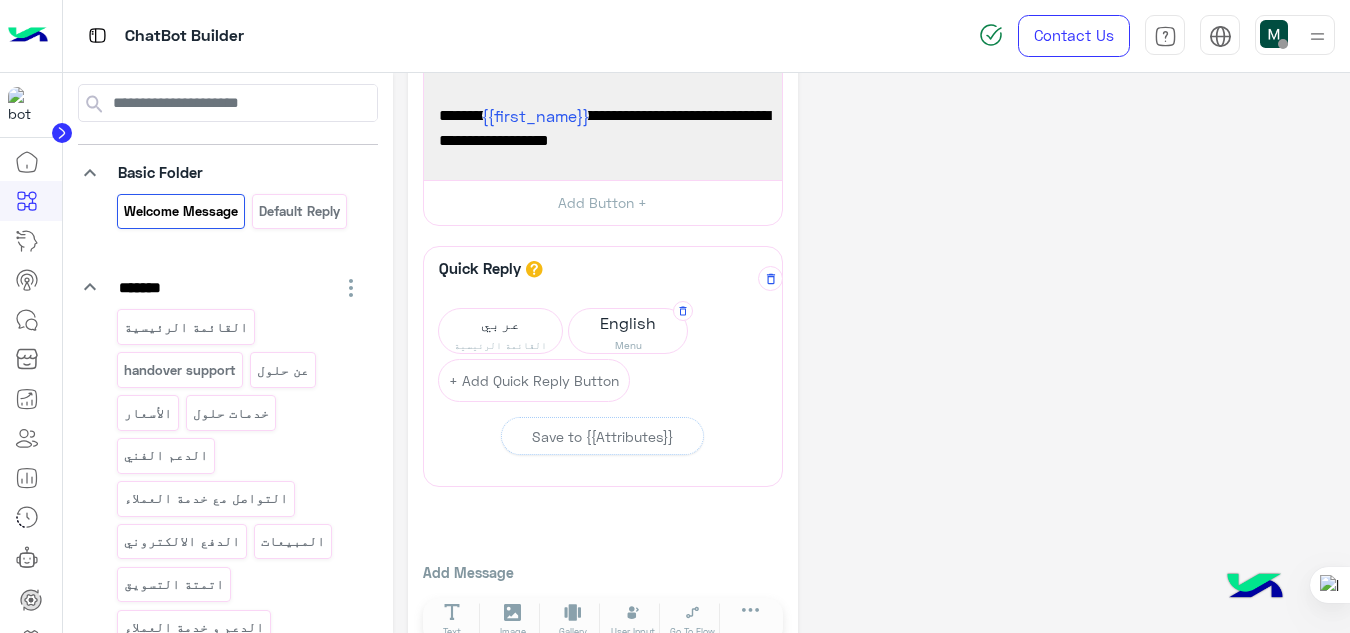 scroll, scrollTop: 321, scrollLeft: 0, axis: vertical 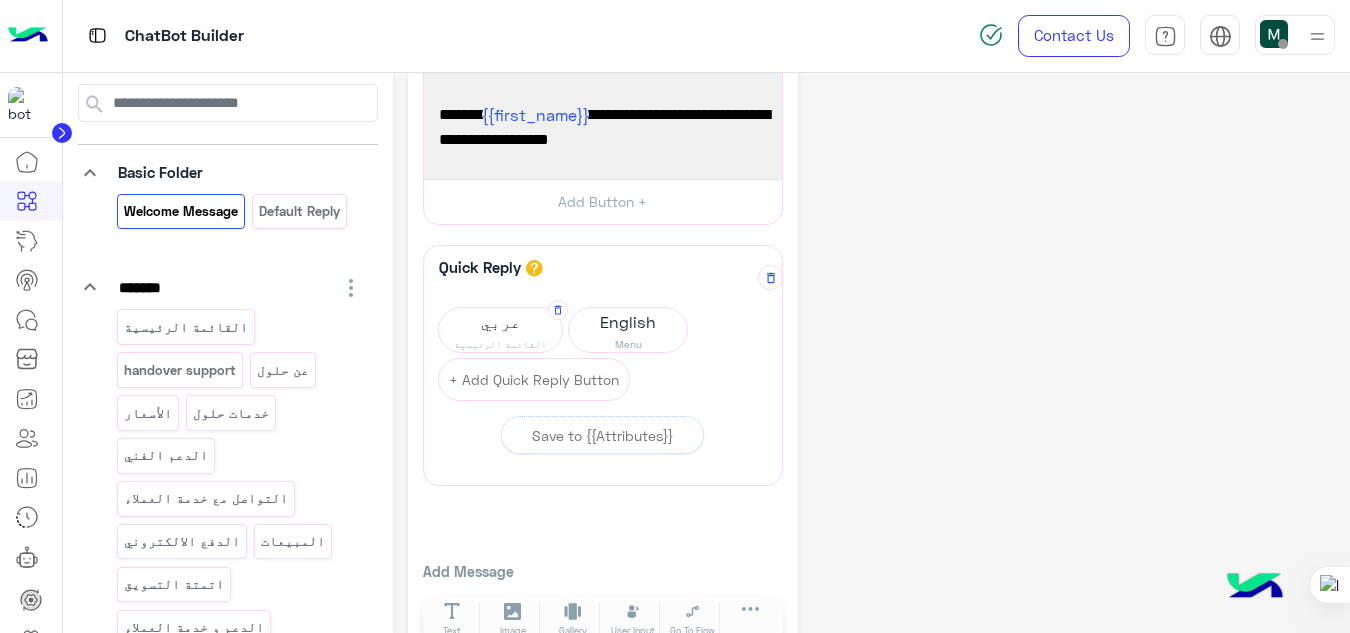 click on "القائمة الرئيسية" 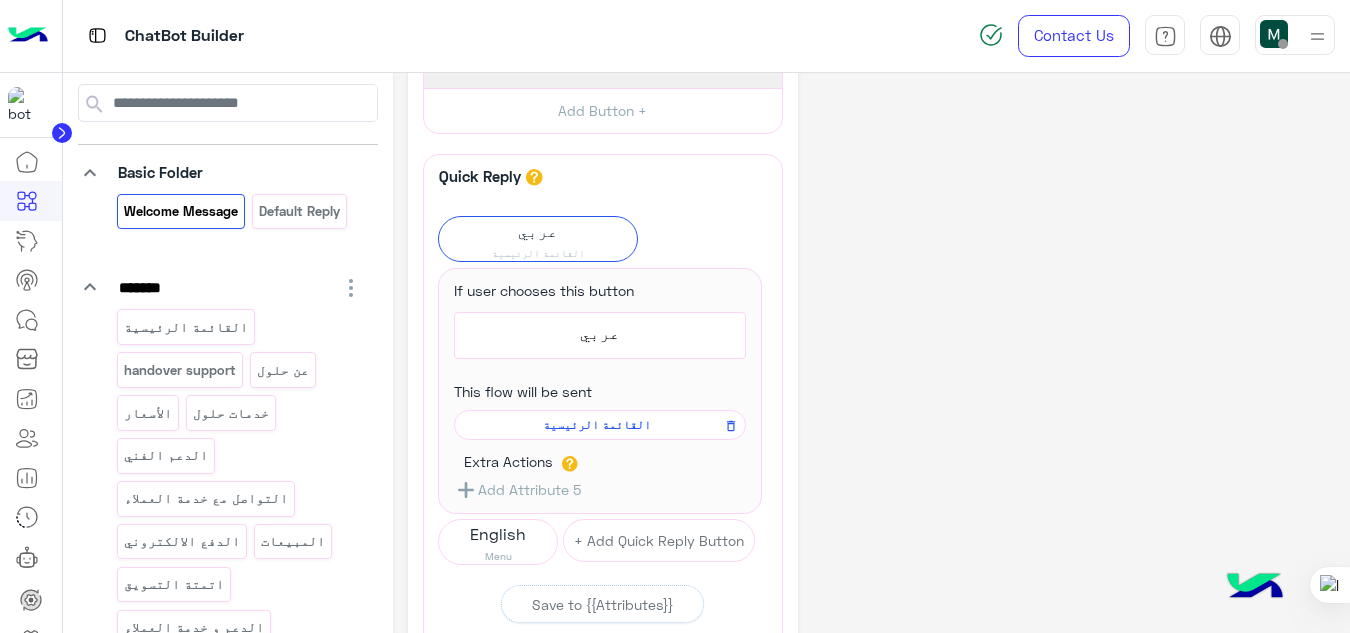 scroll, scrollTop: 417, scrollLeft: 0, axis: vertical 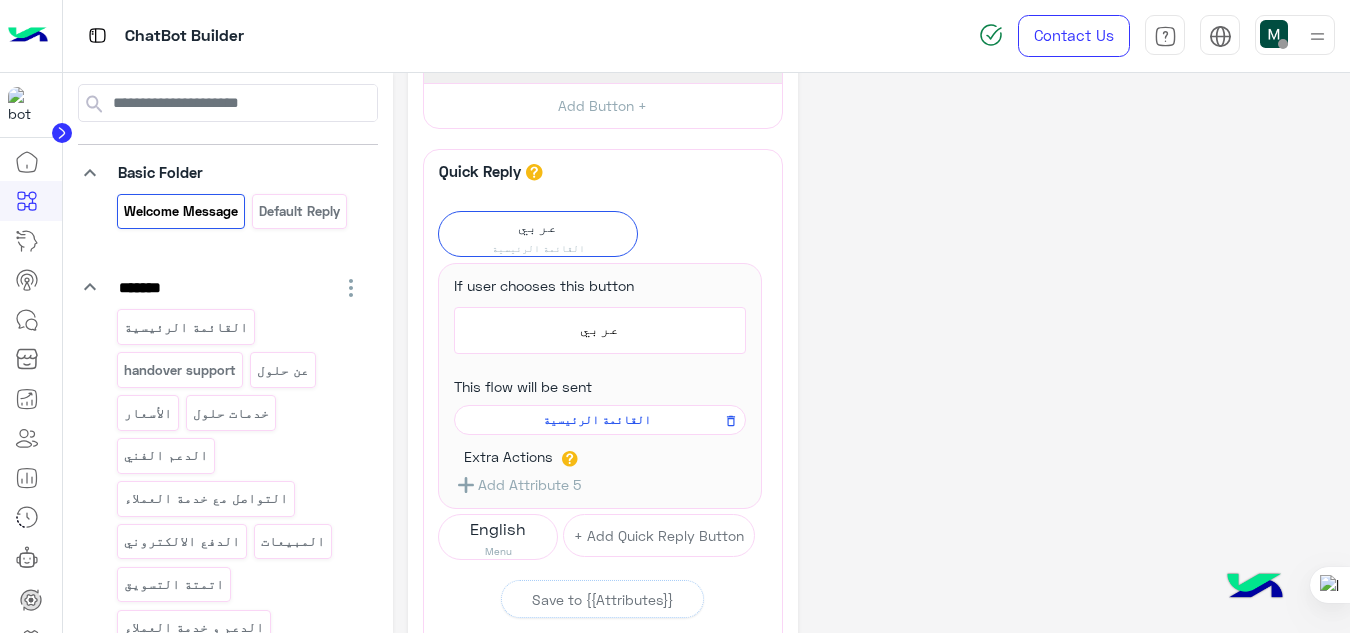 click on "**********" 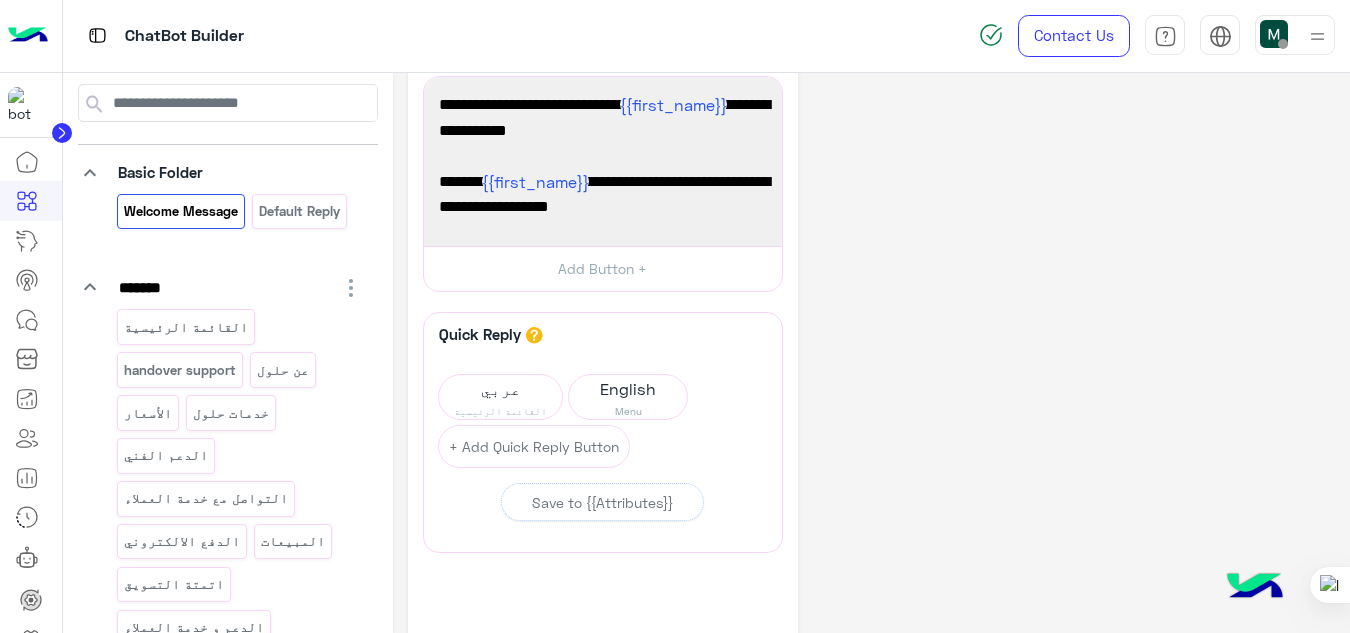 scroll, scrollTop: 368, scrollLeft: 0, axis: vertical 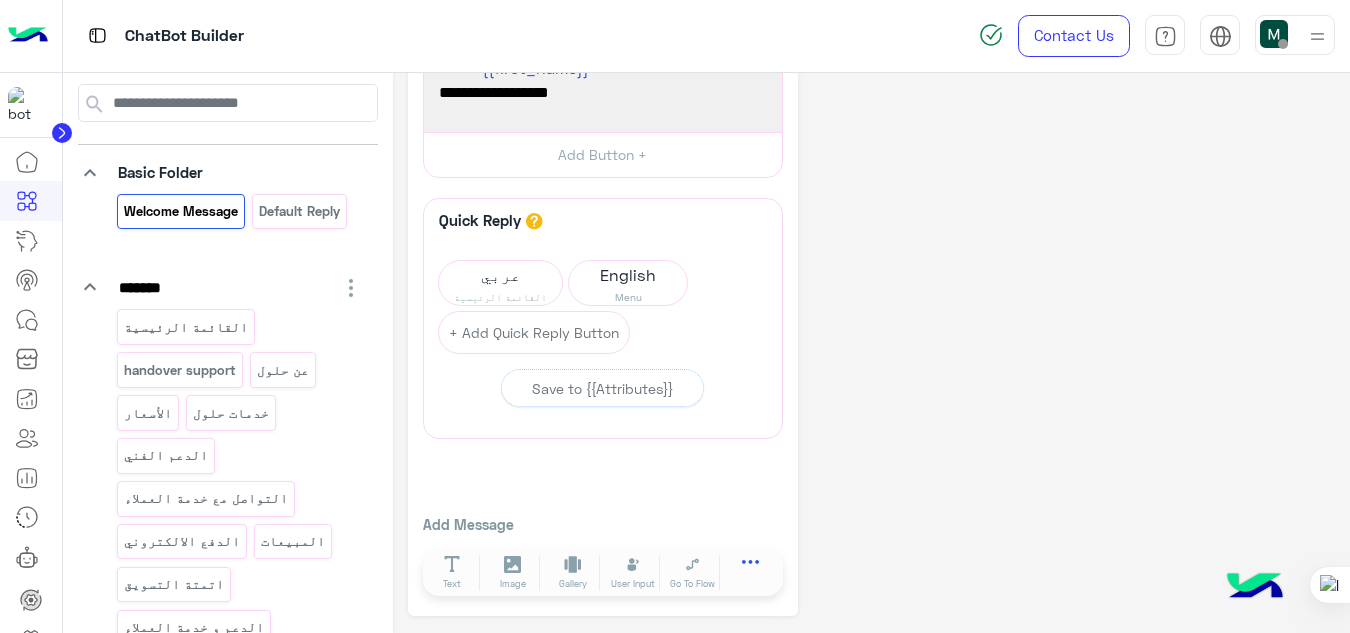 click at bounding box center (751, 566) 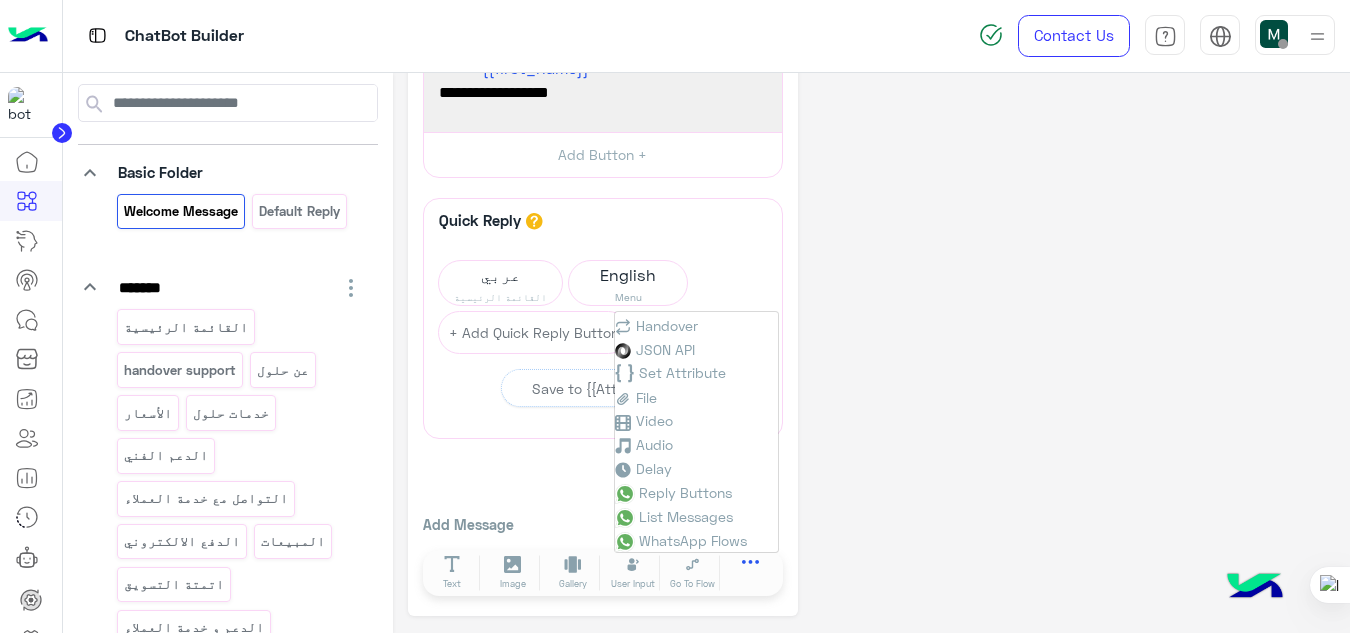 click at bounding box center [751, 566] 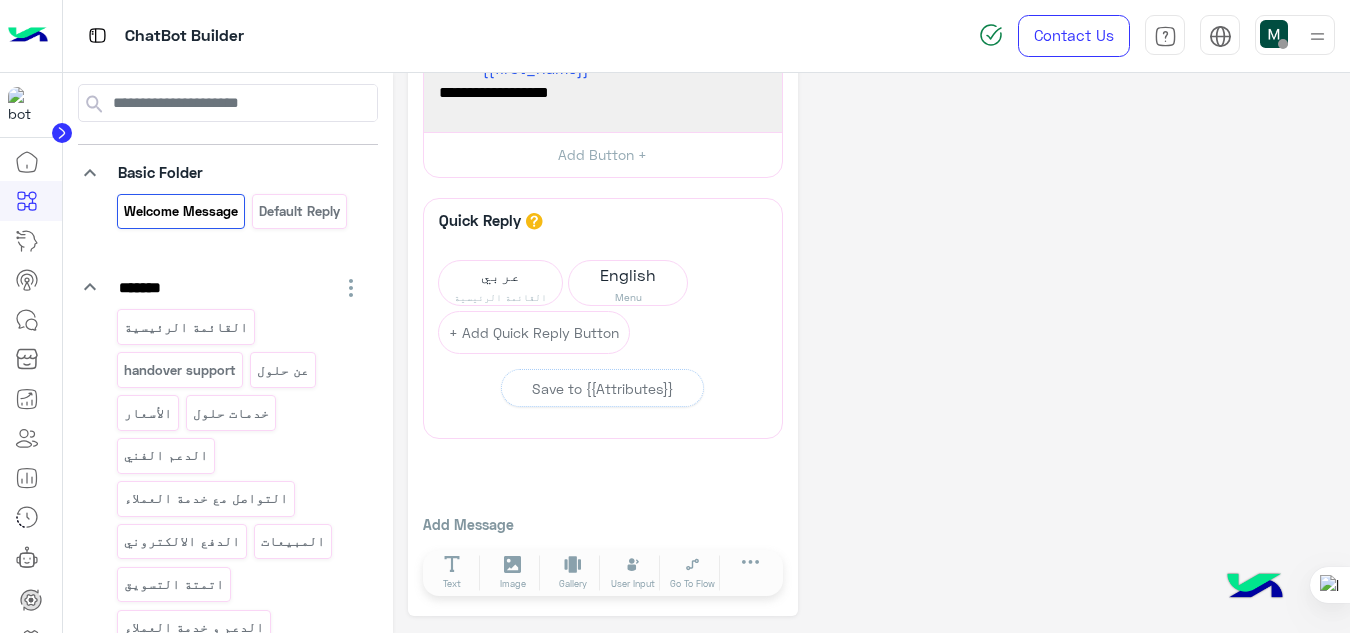 click on "**********" 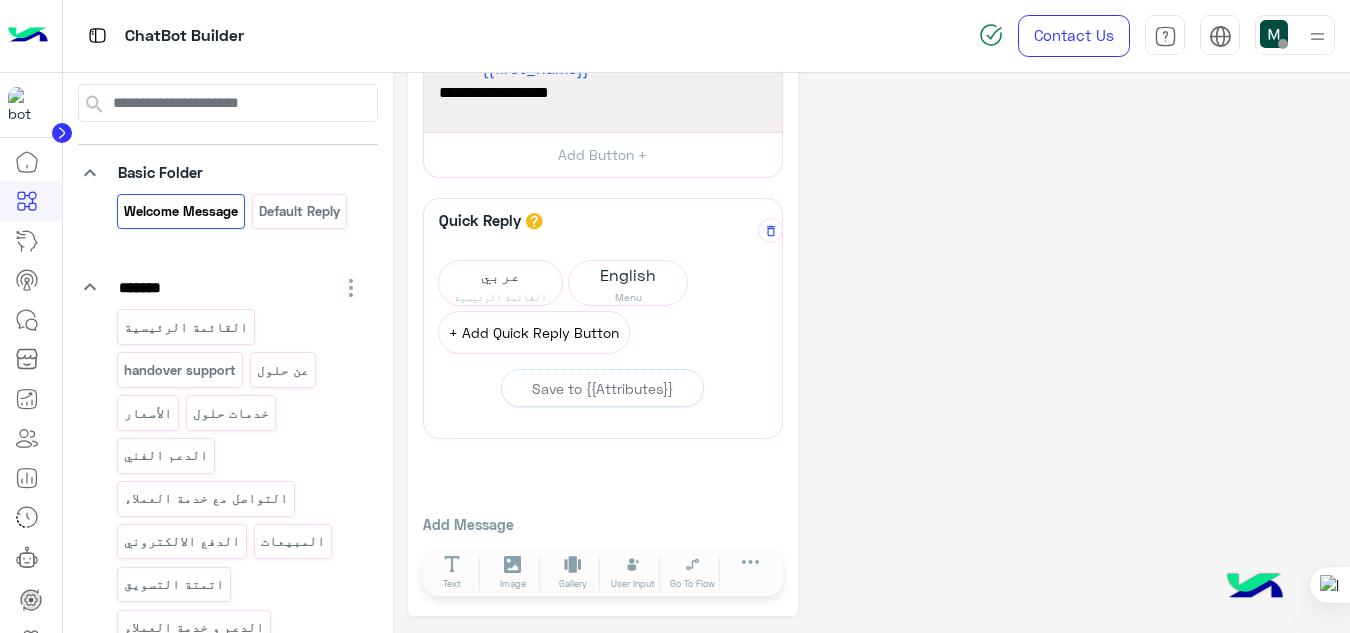 click on "+ Add Quick Reply Button" 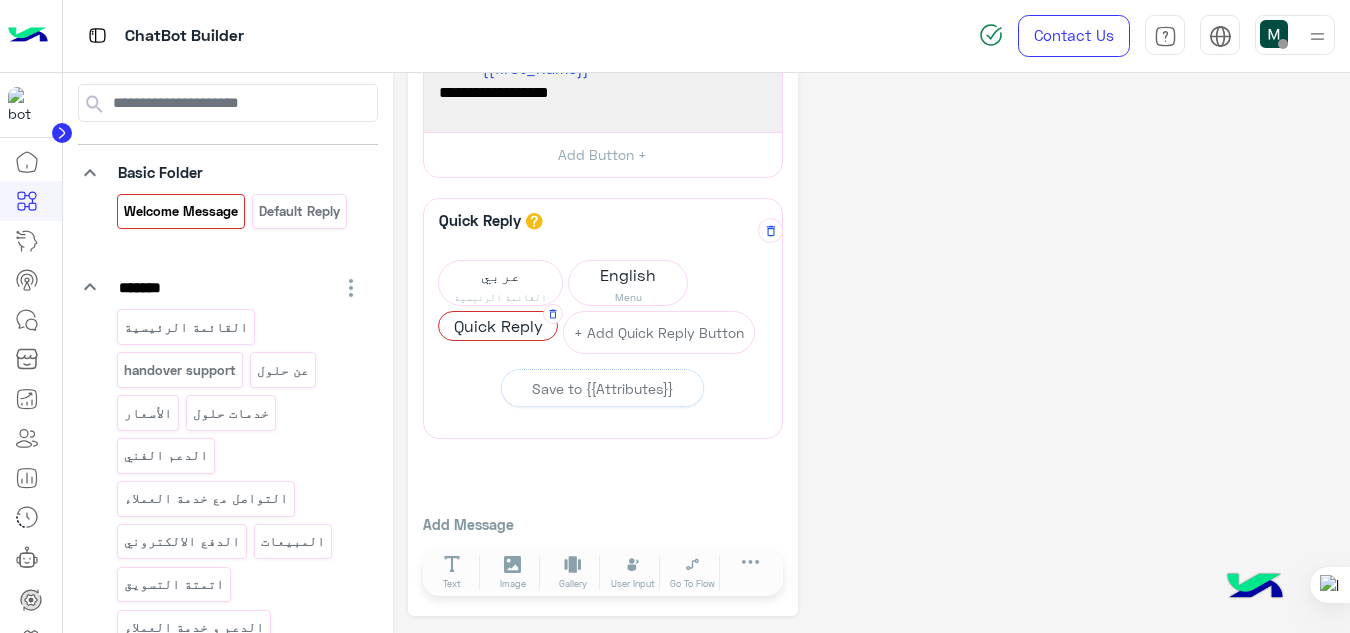click on "Quick Reply" 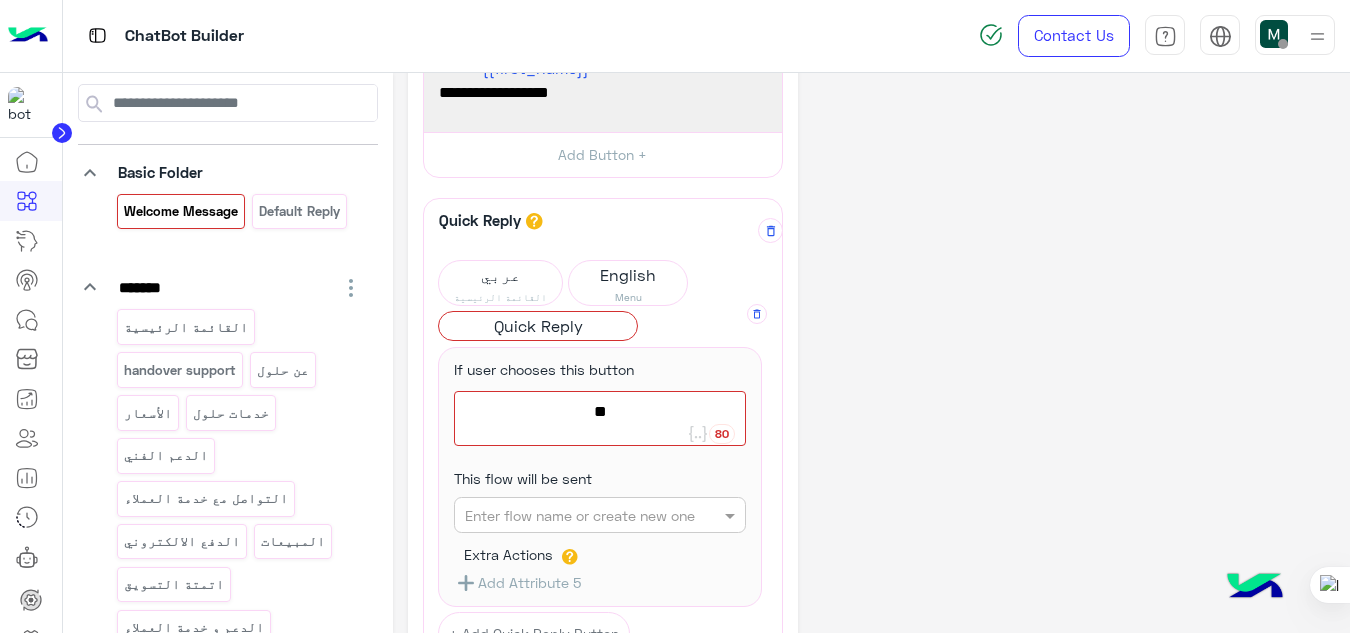 type on "*" 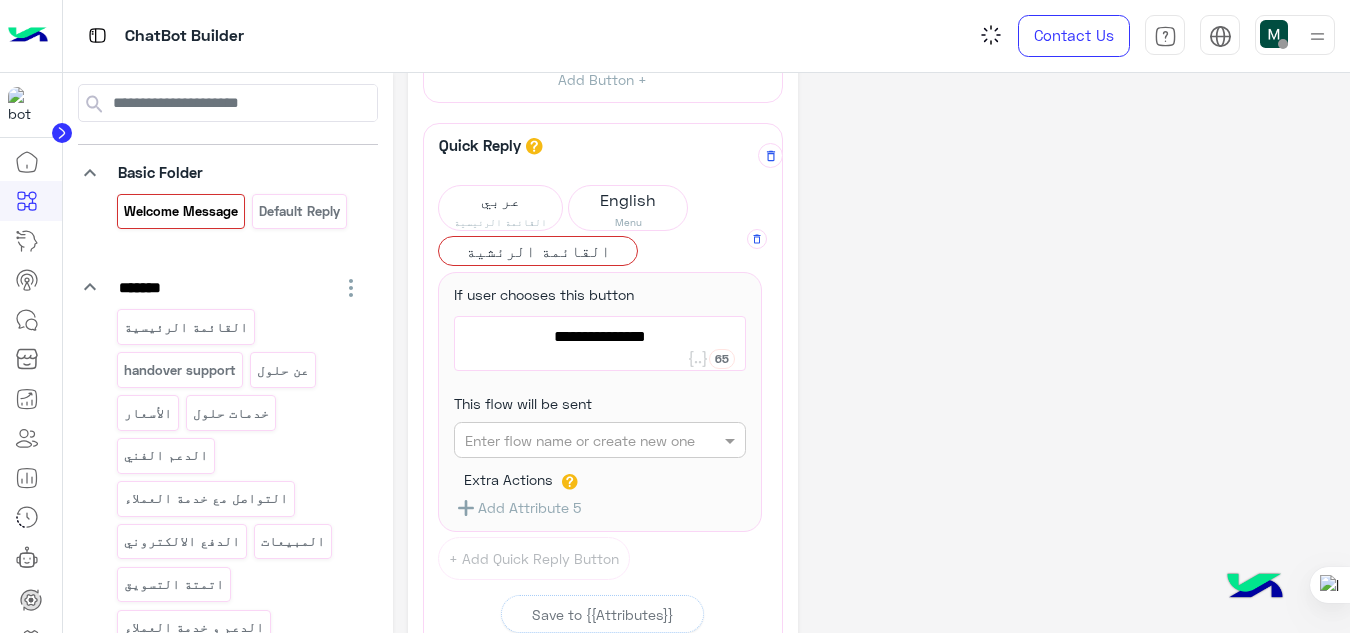 scroll, scrollTop: 446, scrollLeft: 0, axis: vertical 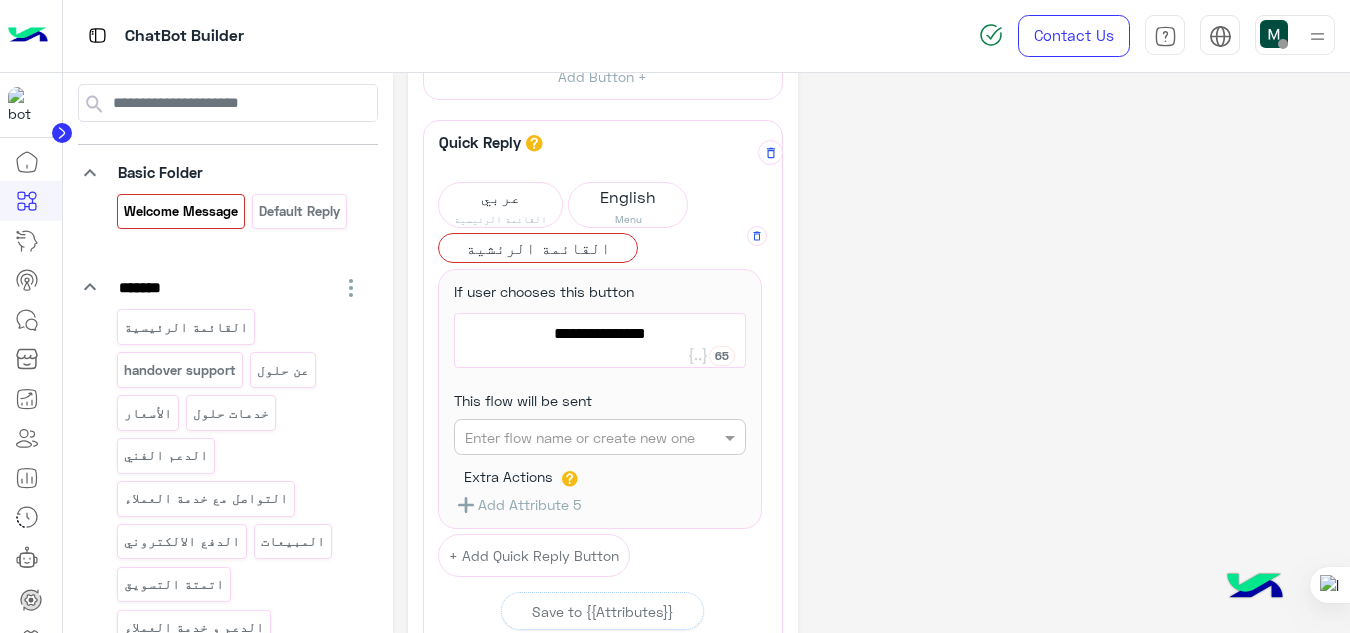 type on "**********" 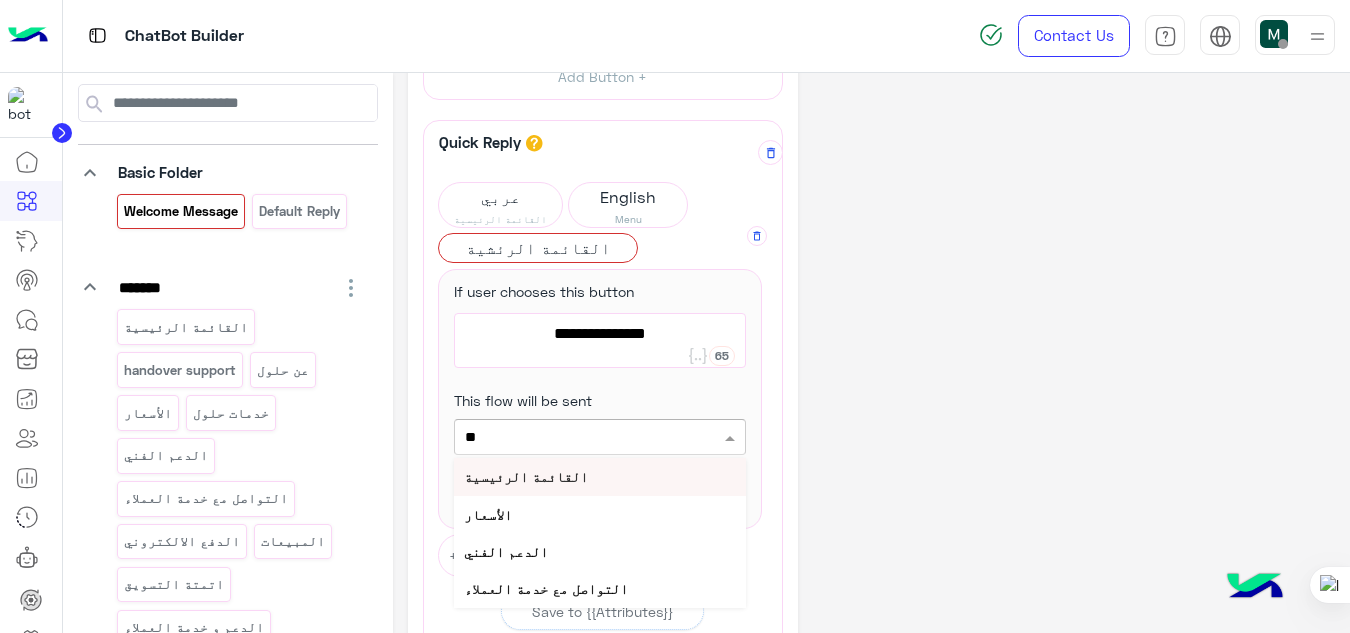 type on "***" 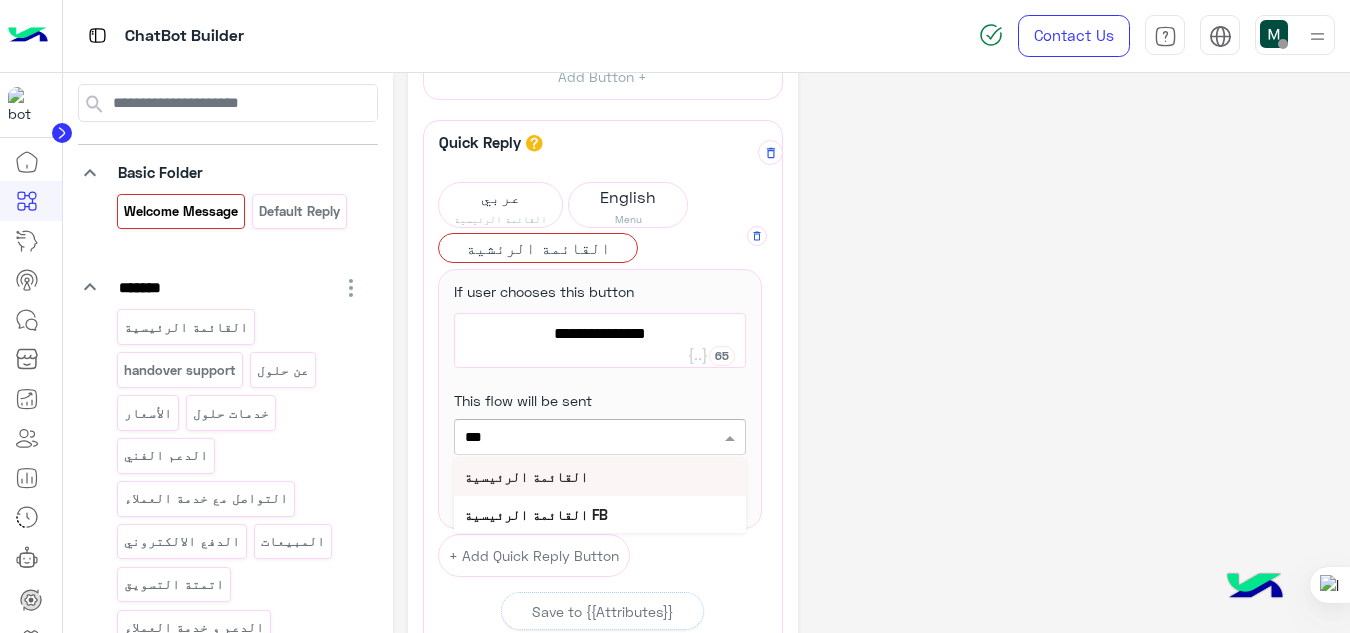 click on "القائمة الرئيسية" at bounding box center [526, 476] 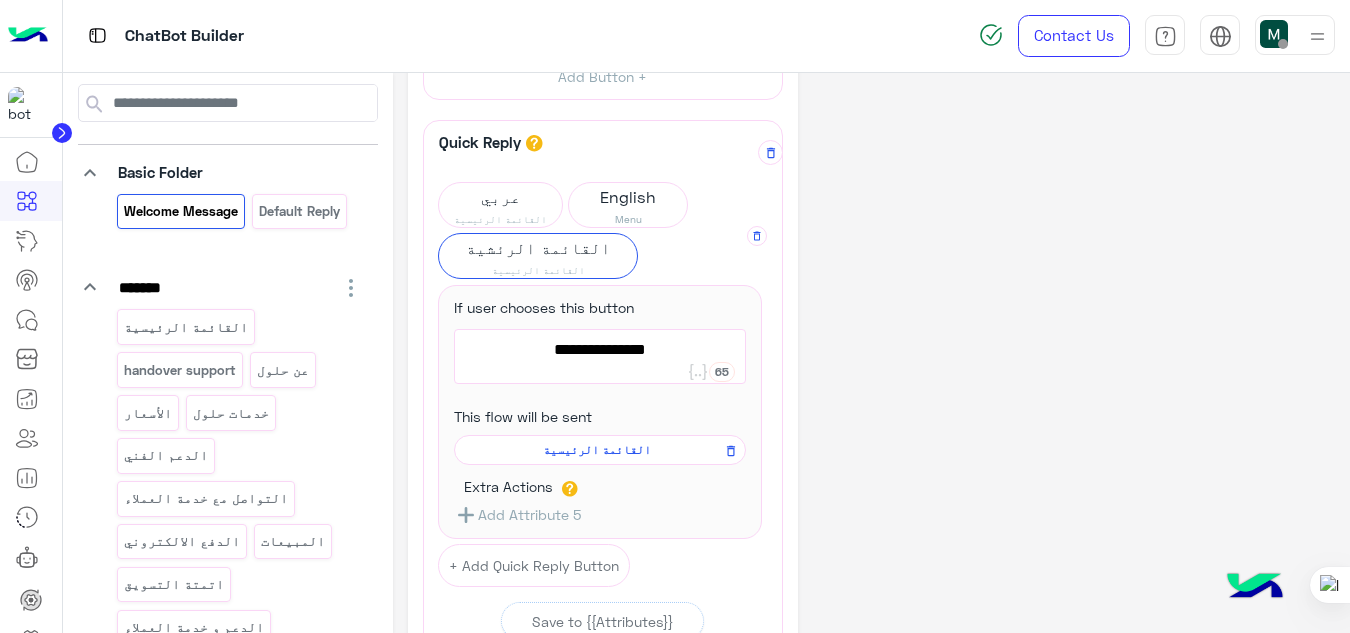 click on "**********" 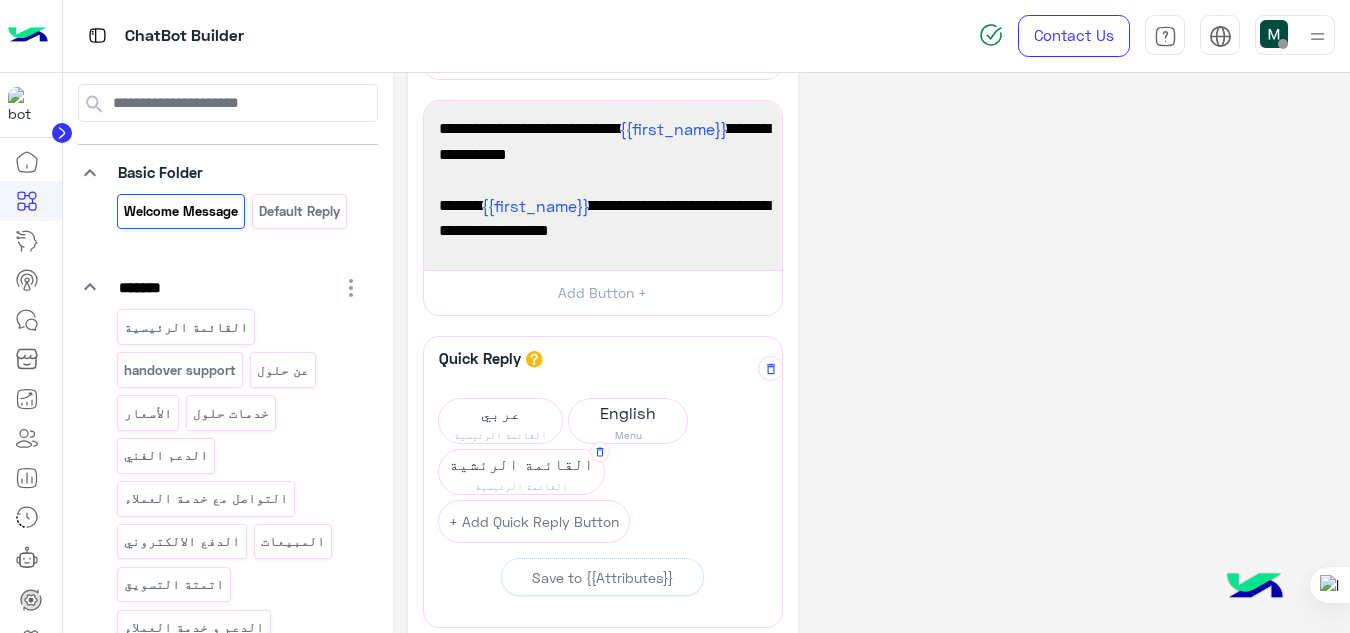 scroll, scrollTop: 286, scrollLeft: 0, axis: vertical 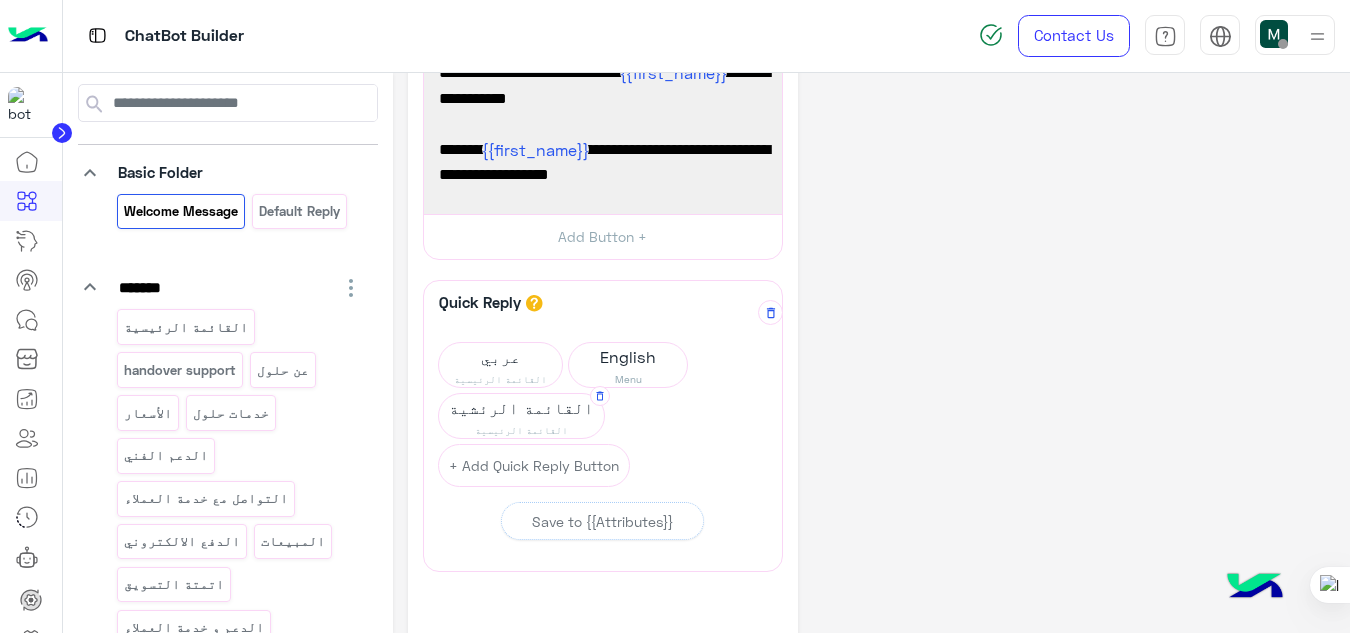 click on "القائمة الرئشية" 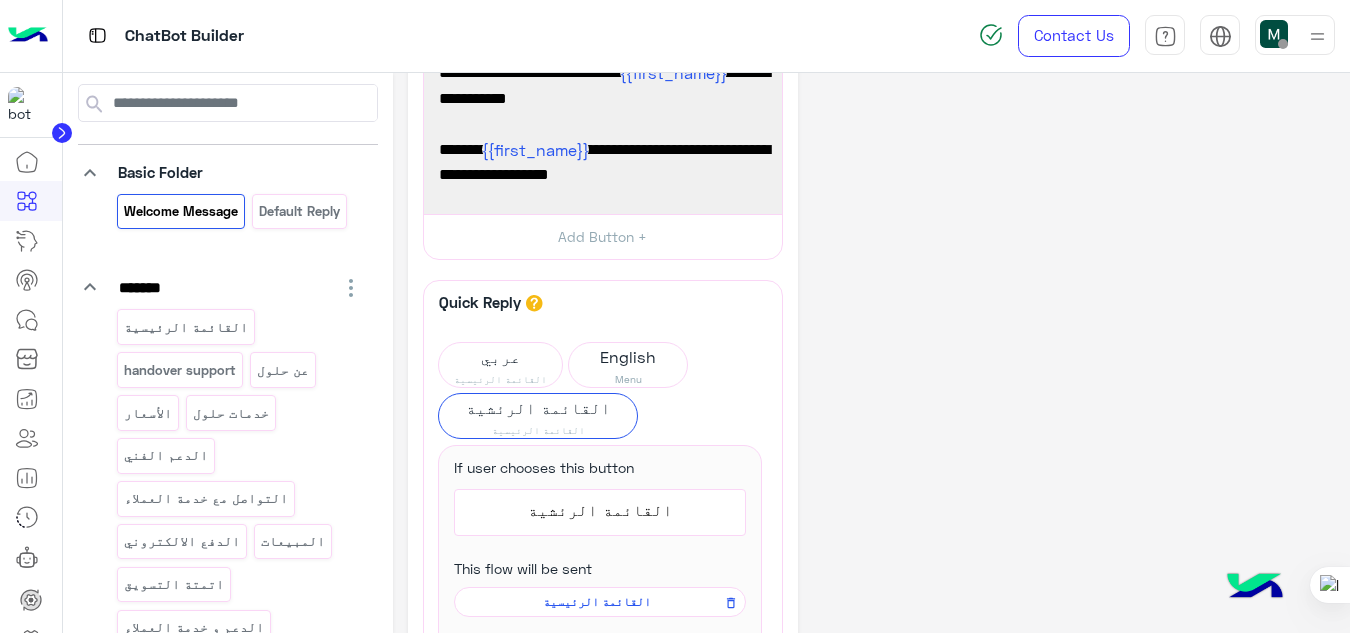 click on "القائمة الرئيسية" 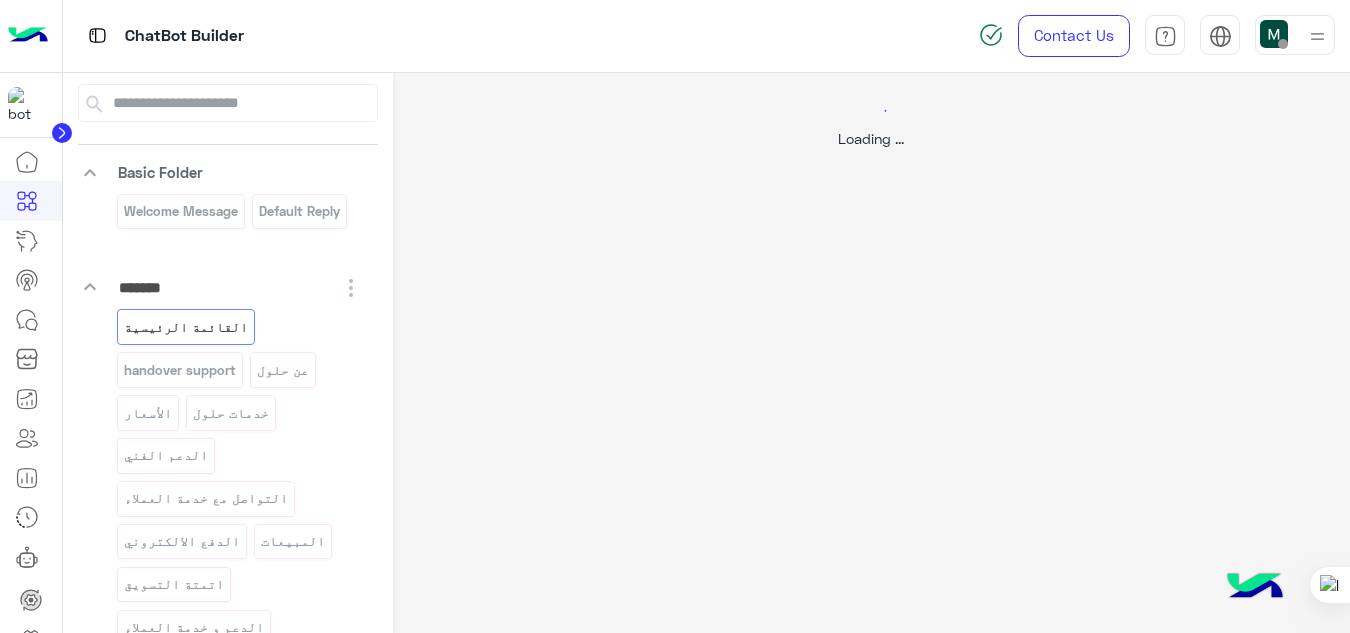 select on "*" 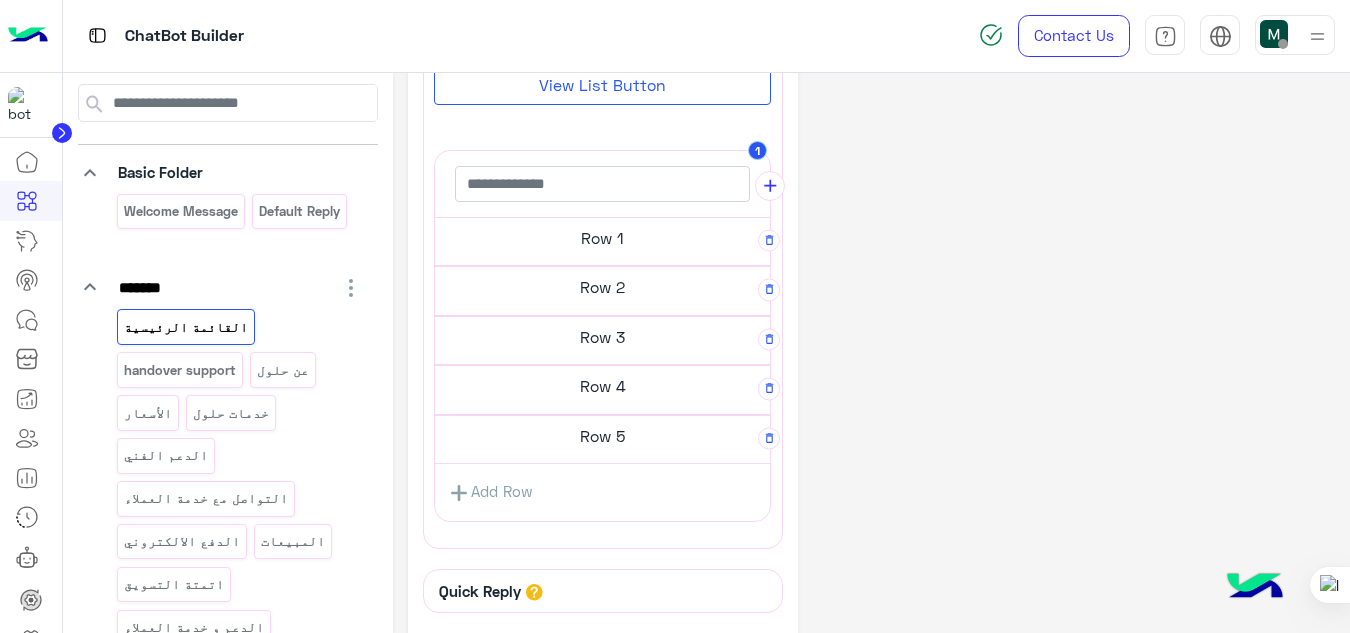 scroll, scrollTop: 924, scrollLeft: 0, axis: vertical 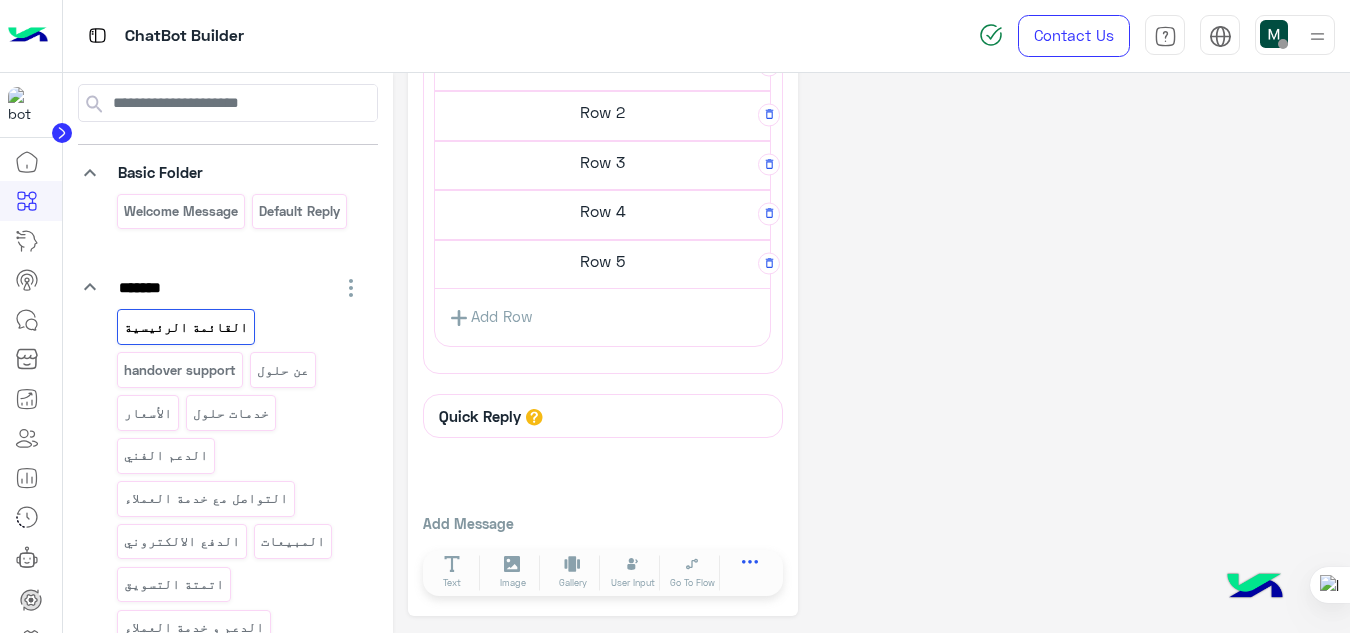 click 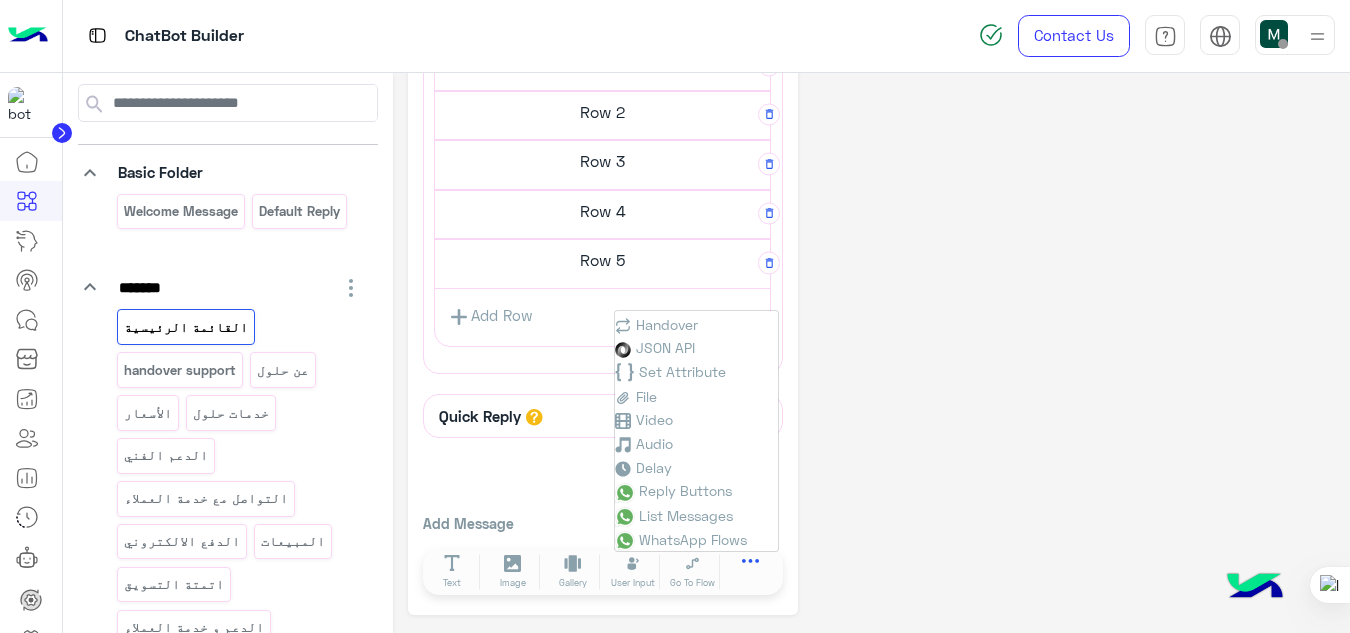 scroll, scrollTop: 915, scrollLeft: 0, axis: vertical 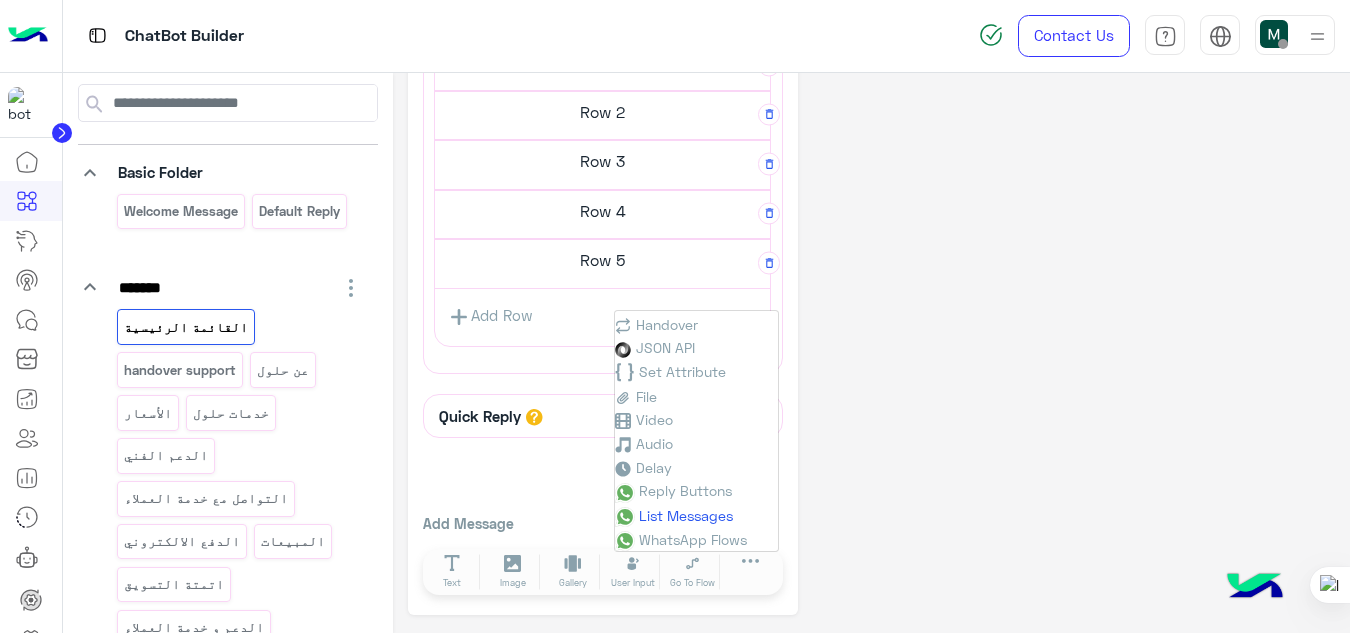 click on "List Messages" at bounding box center [686, 515] 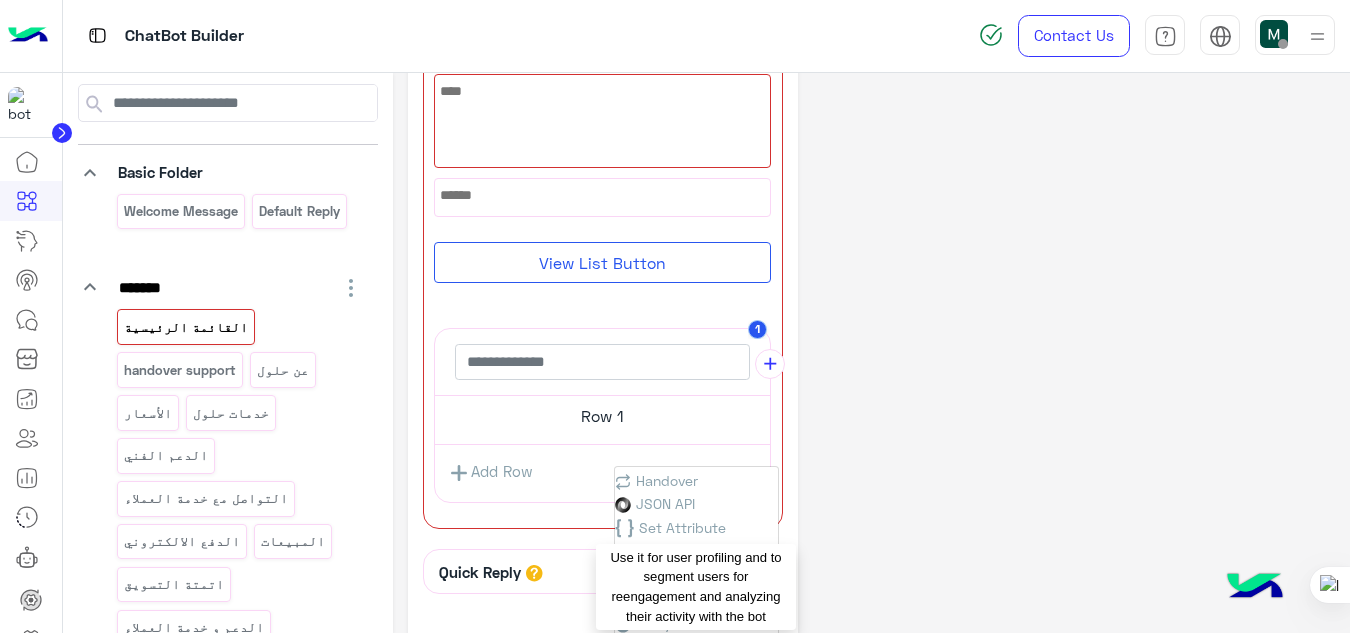 scroll, scrollTop: 1367, scrollLeft: 0, axis: vertical 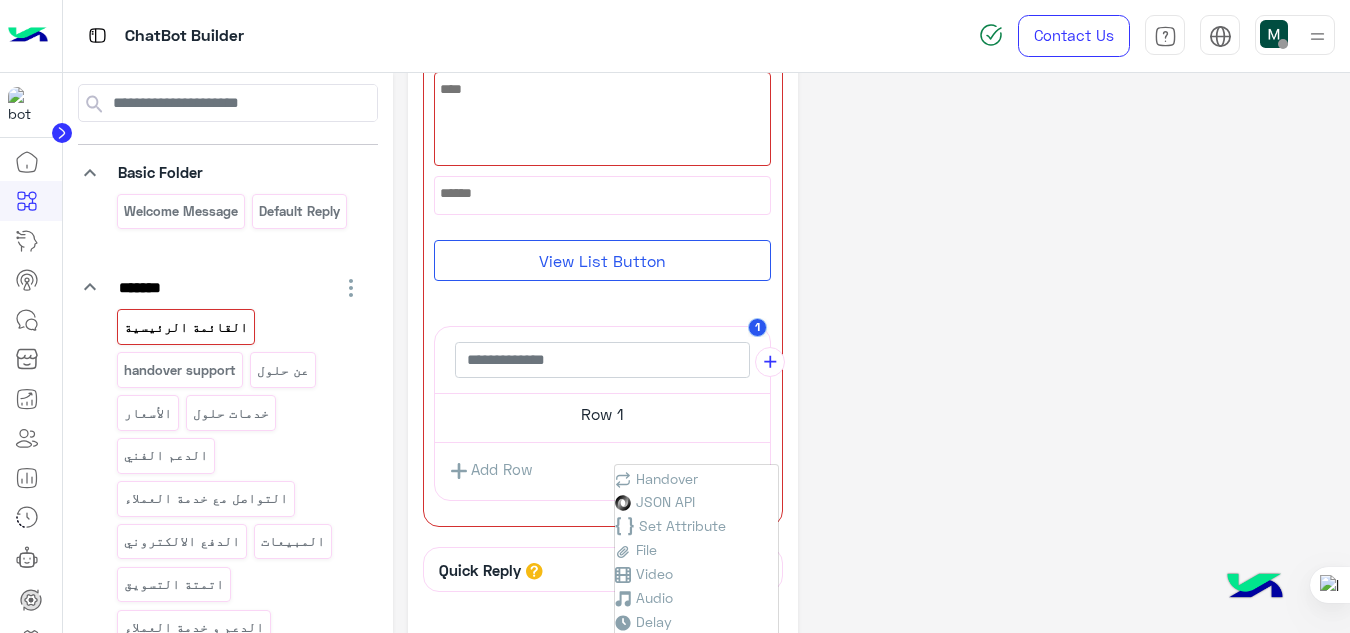 click on "**********" 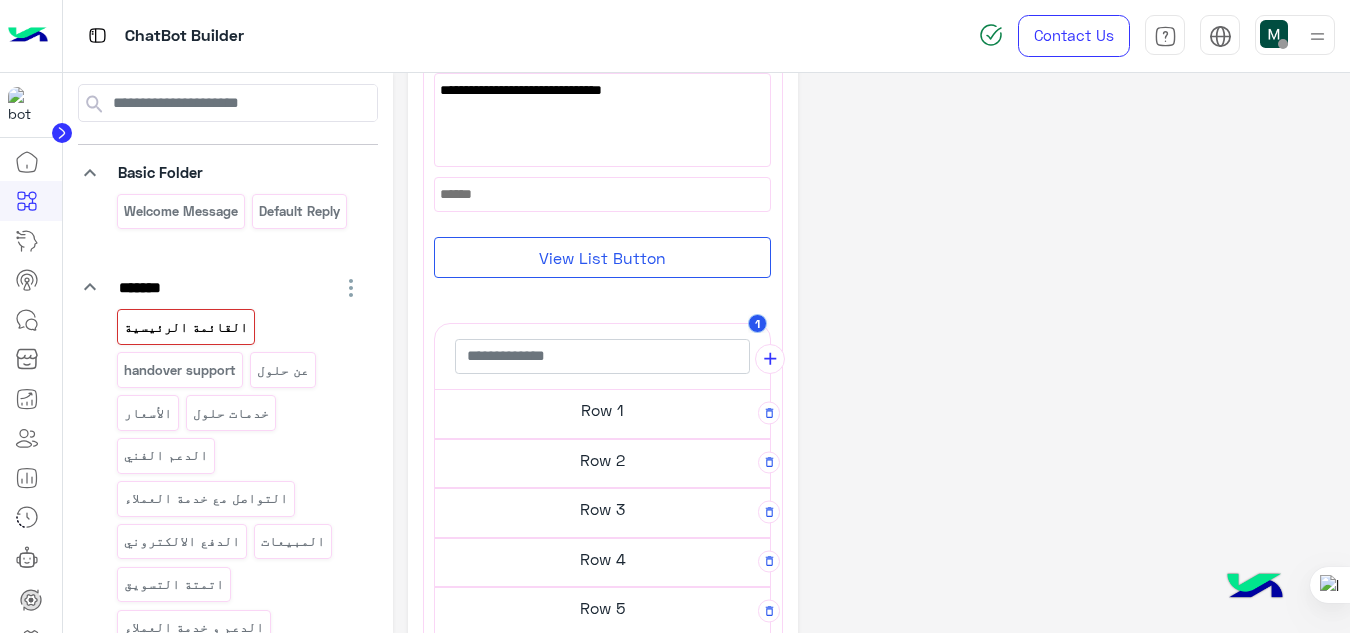 scroll, scrollTop: 567, scrollLeft: 0, axis: vertical 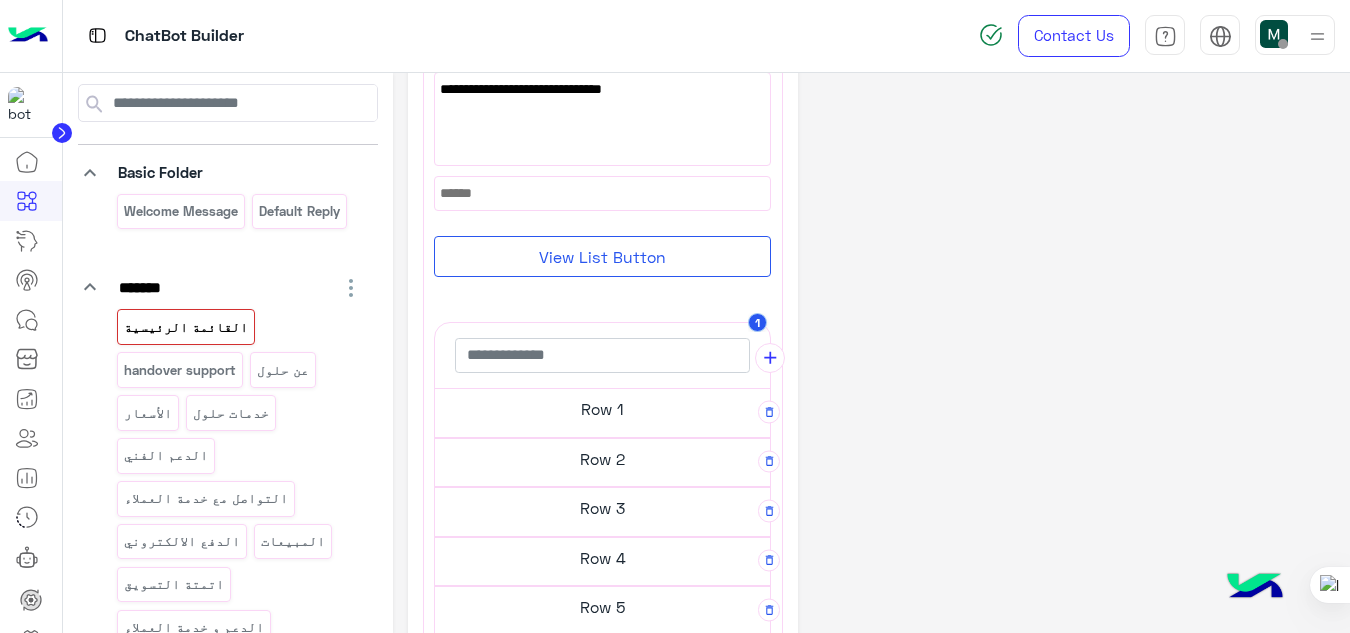 click on "Row 1" at bounding box center [602, 409] 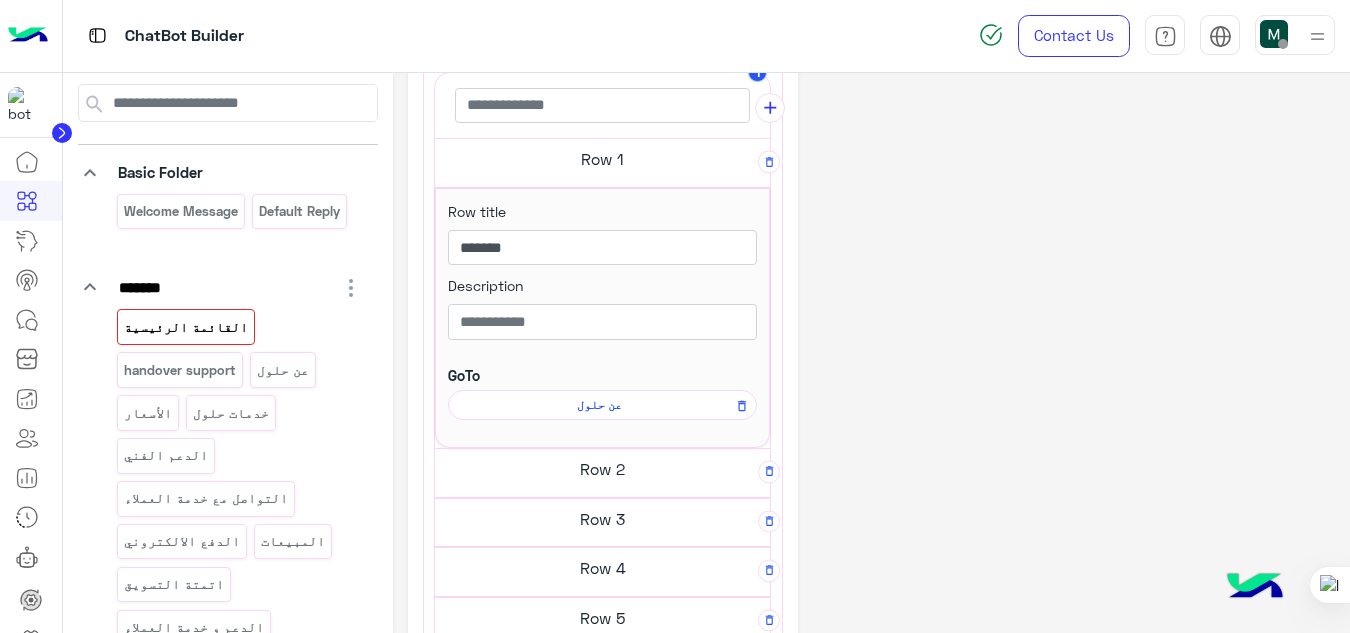 scroll, scrollTop: 823, scrollLeft: 0, axis: vertical 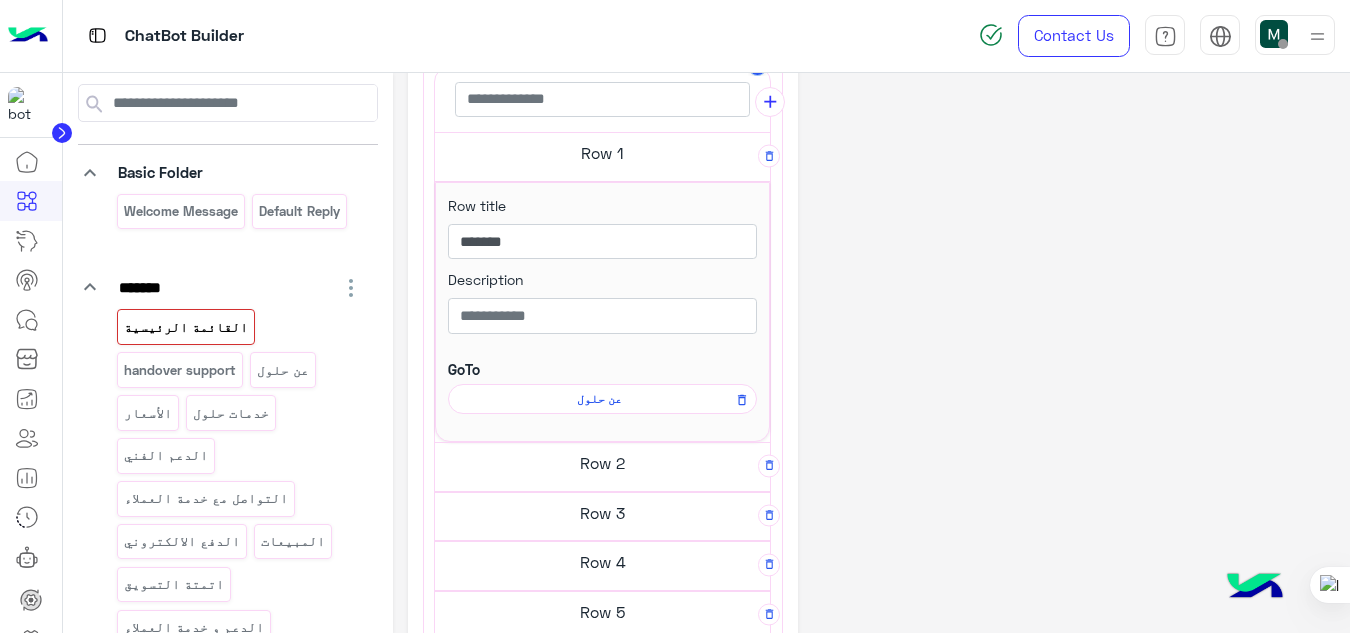 click on "Row 2" at bounding box center [602, 153] 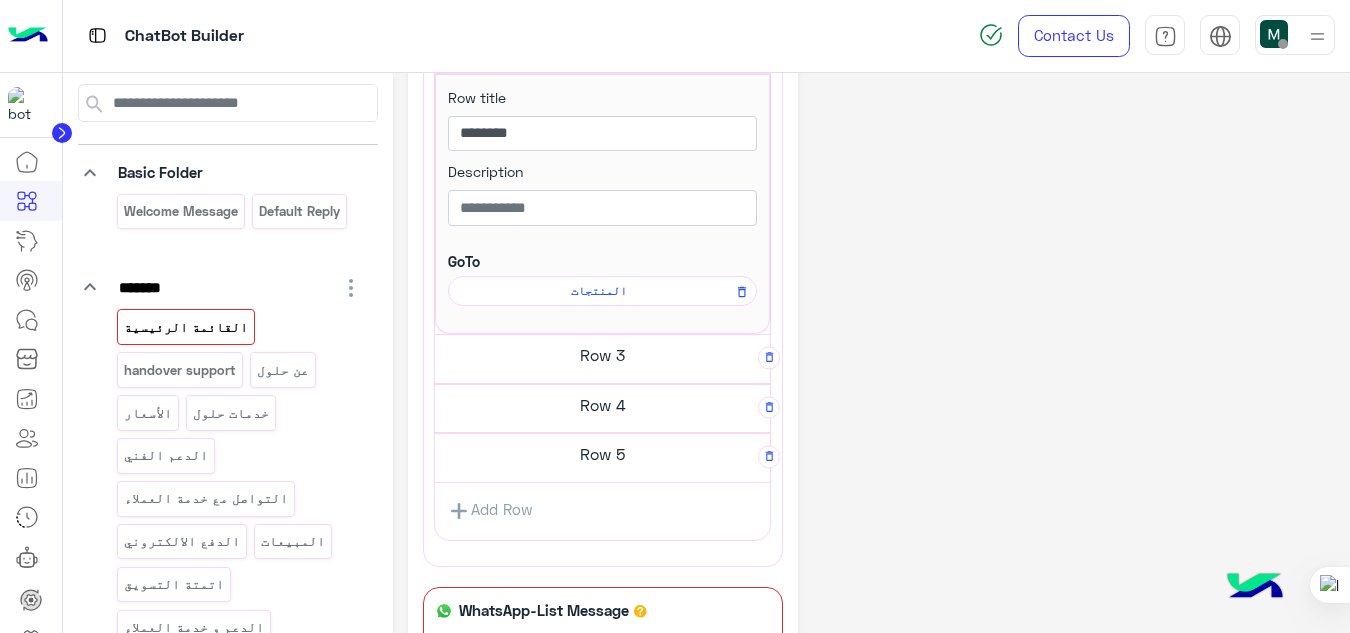 scroll, scrollTop: 1242, scrollLeft: 0, axis: vertical 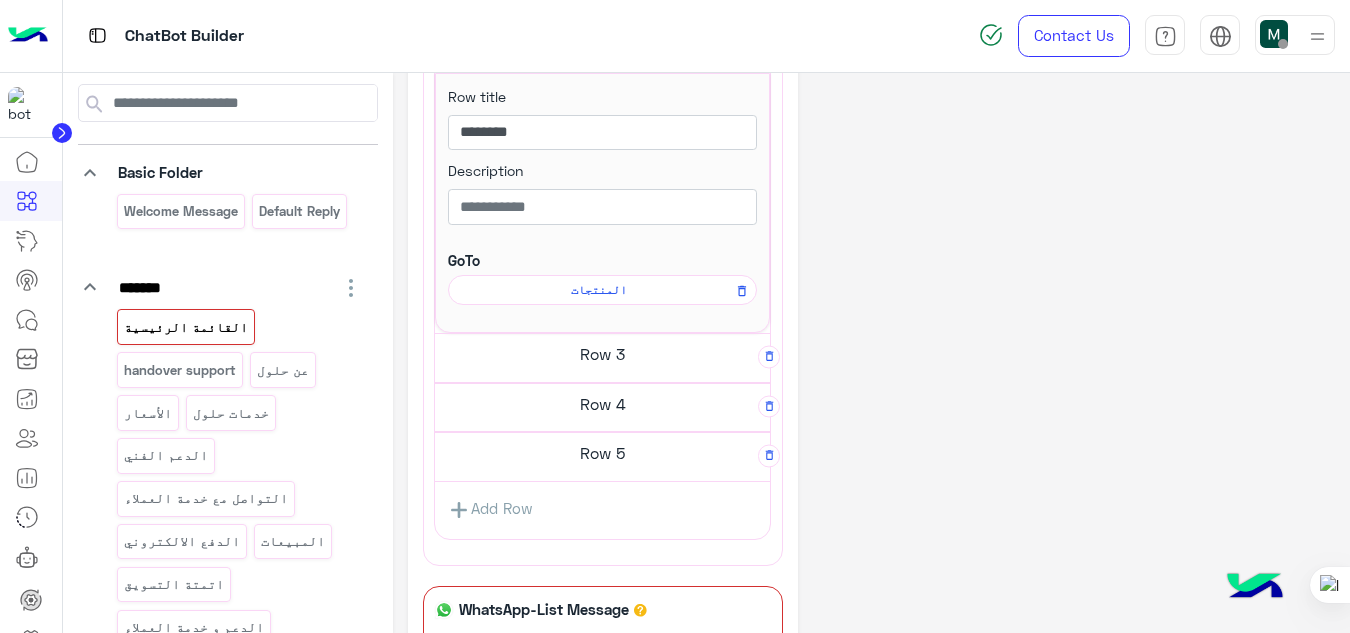 click on "Row 3" at bounding box center (602, -266) 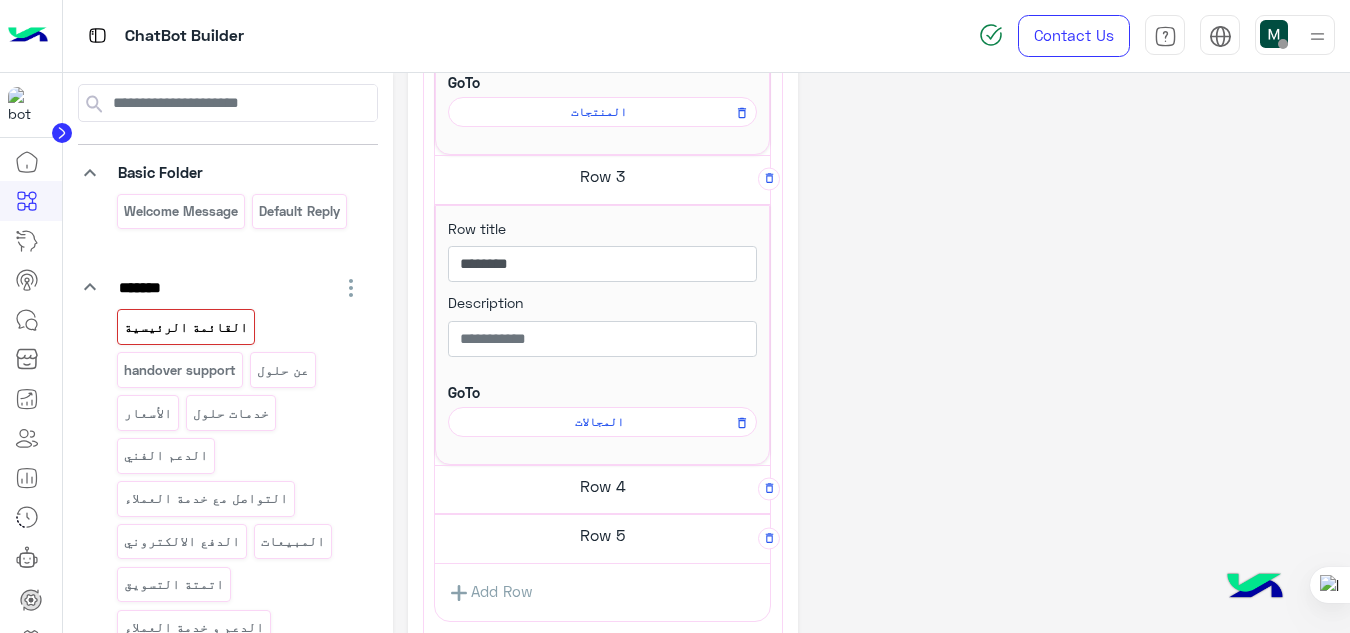 scroll, scrollTop: 1421, scrollLeft: 0, axis: vertical 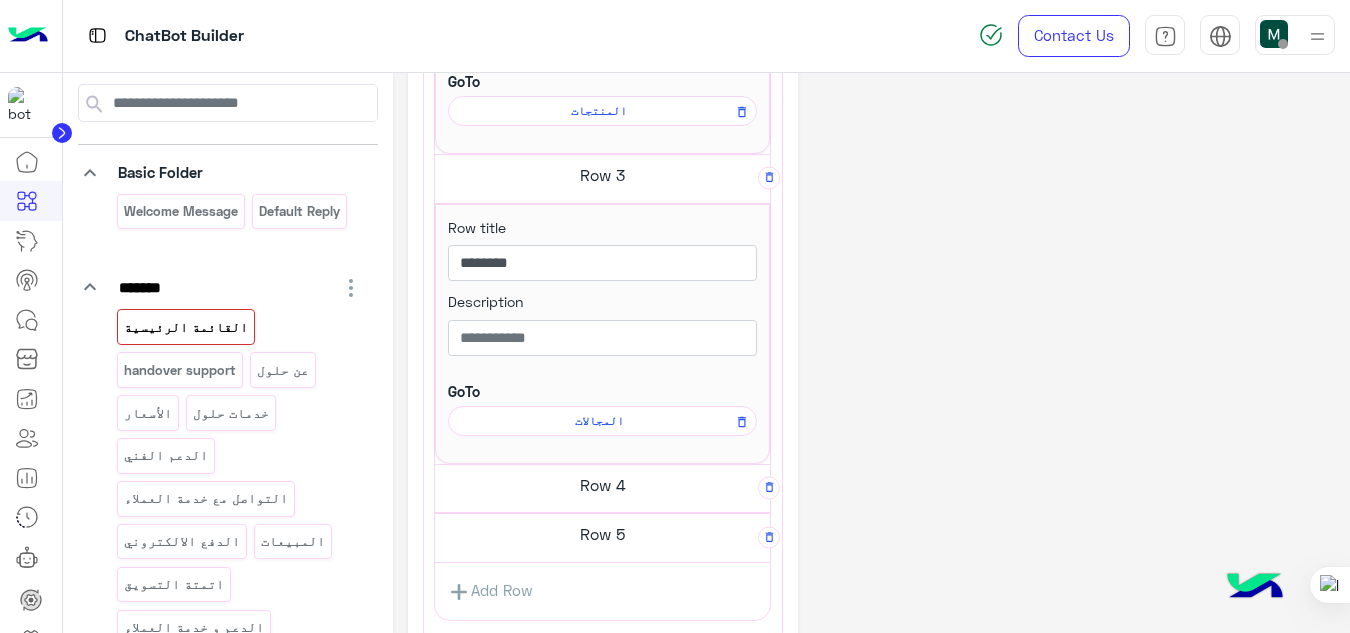click on "Row 4" at bounding box center (602, -445) 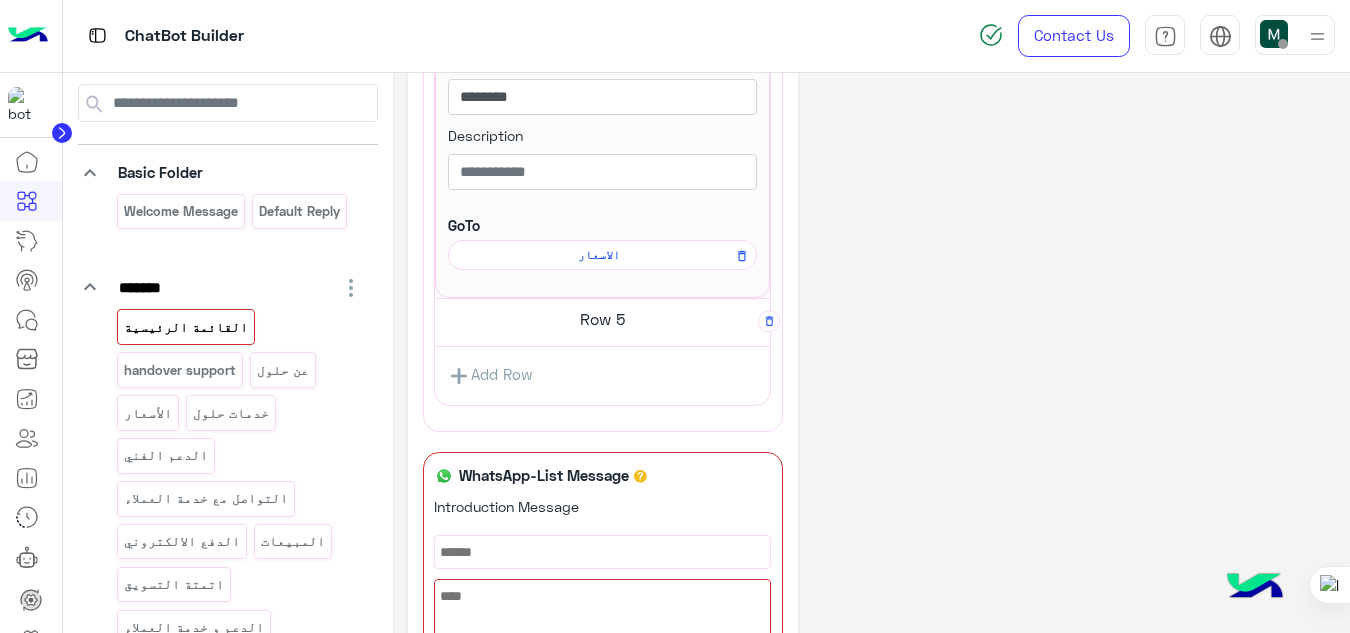 scroll, scrollTop: 1900, scrollLeft: 0, axis: vertical 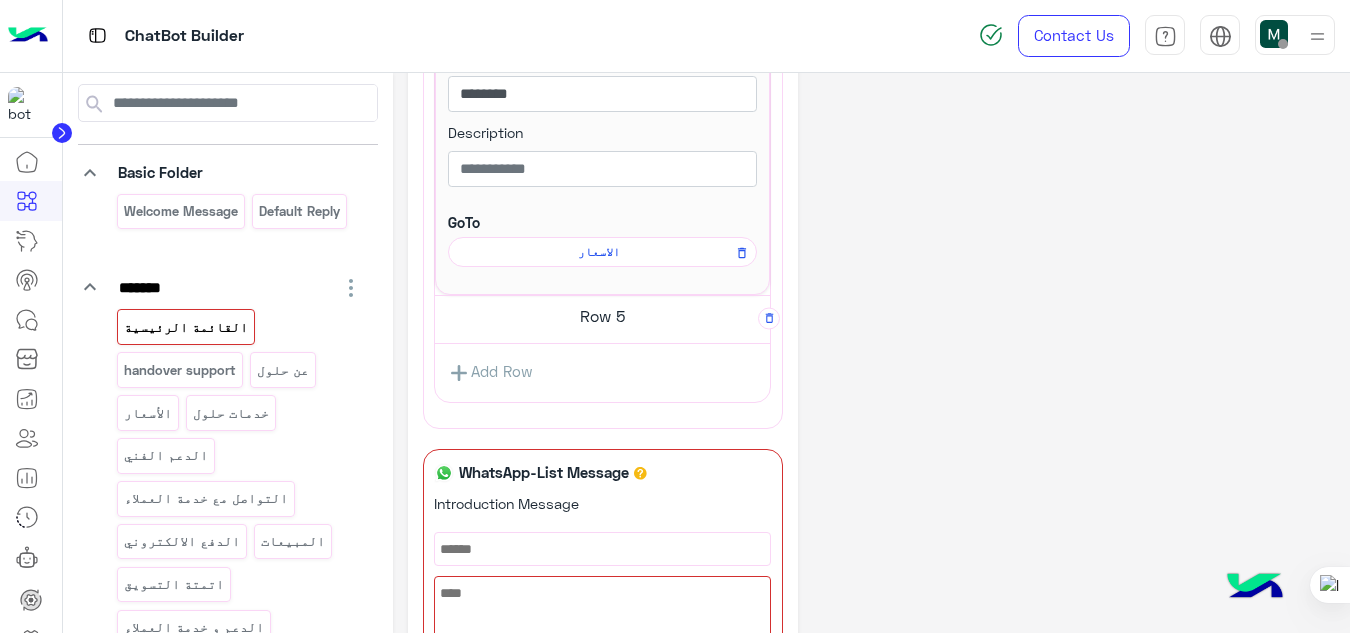 click on "Row 5" at bounding box center [602, -924] 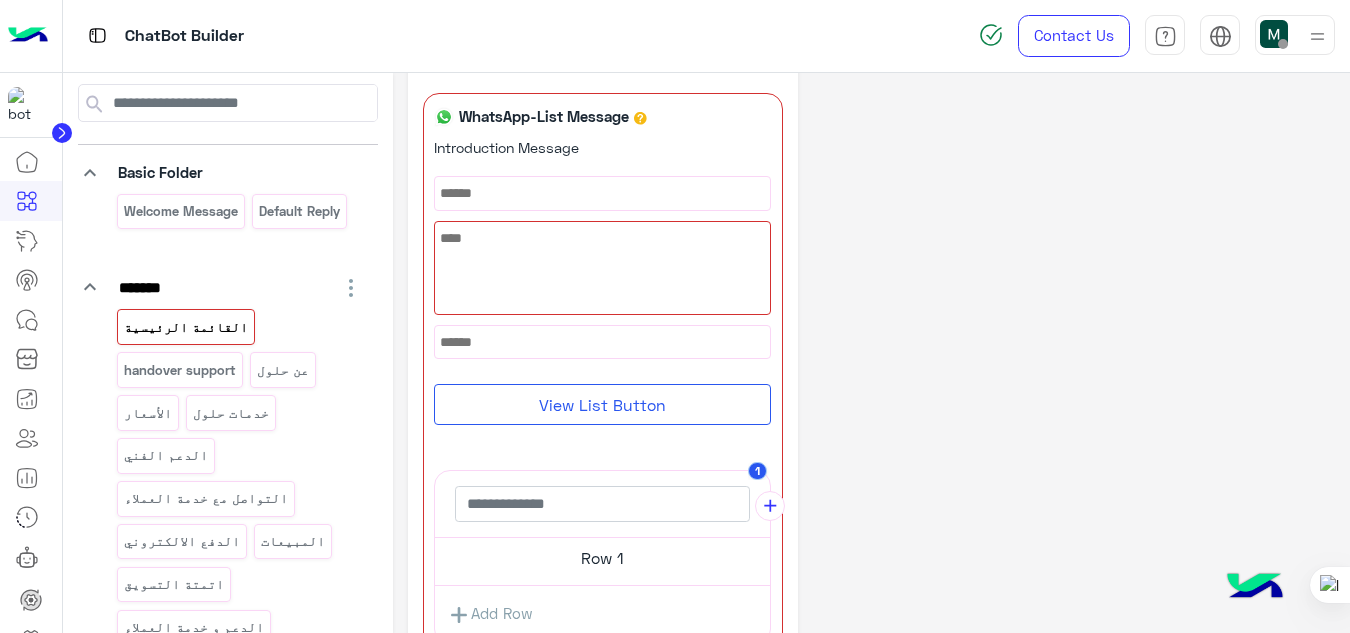 scroll, scrollTop: 2517, scrollLeft: 0, axis: vertical 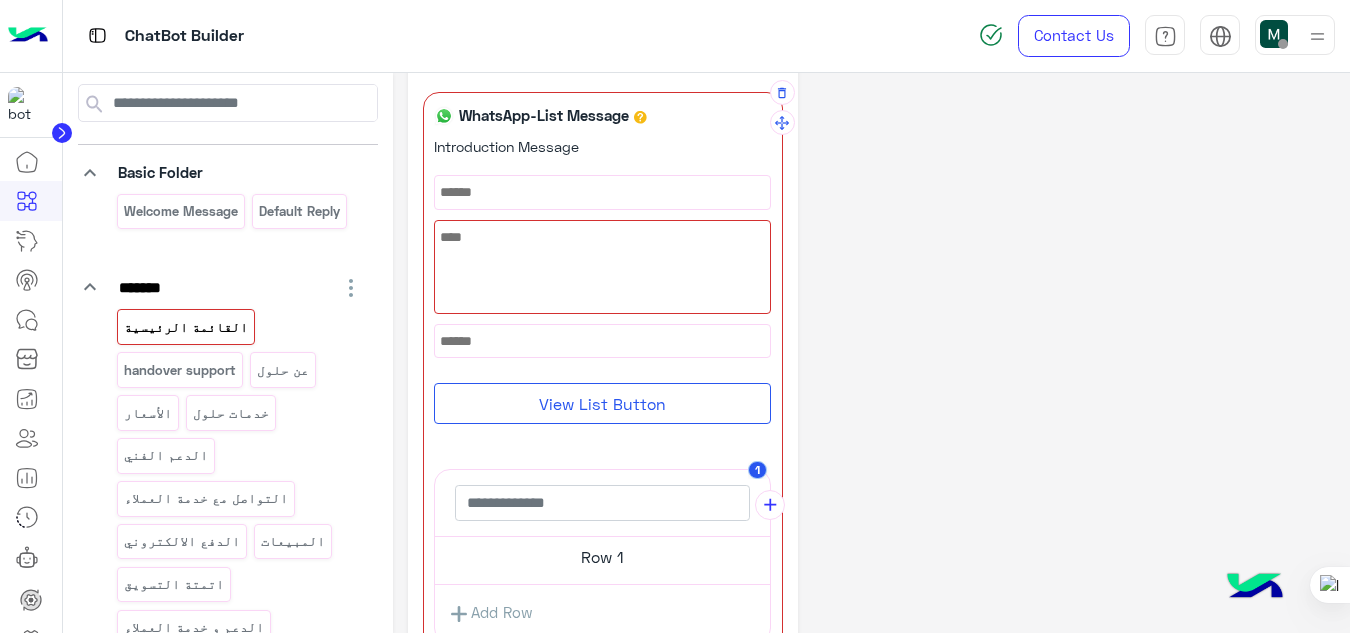 click at bounding box center [602, 267] 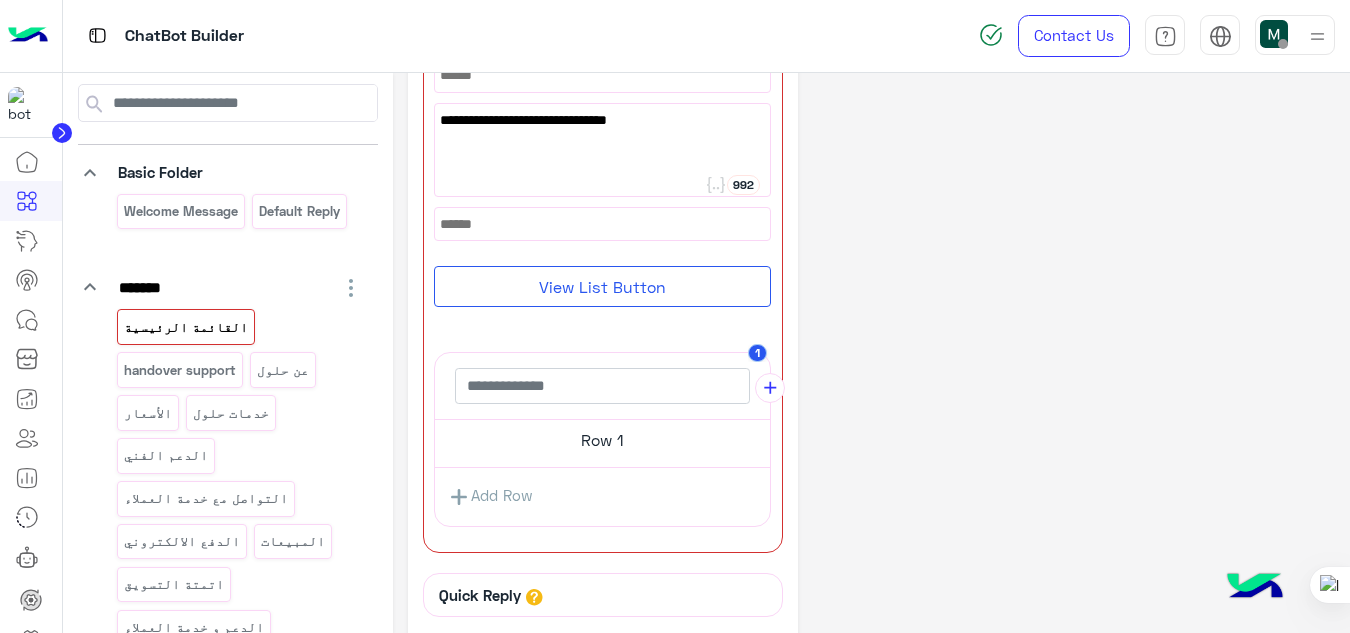 scroll, scrollTop: 2635, scrollLeft: 0, axis: vertical 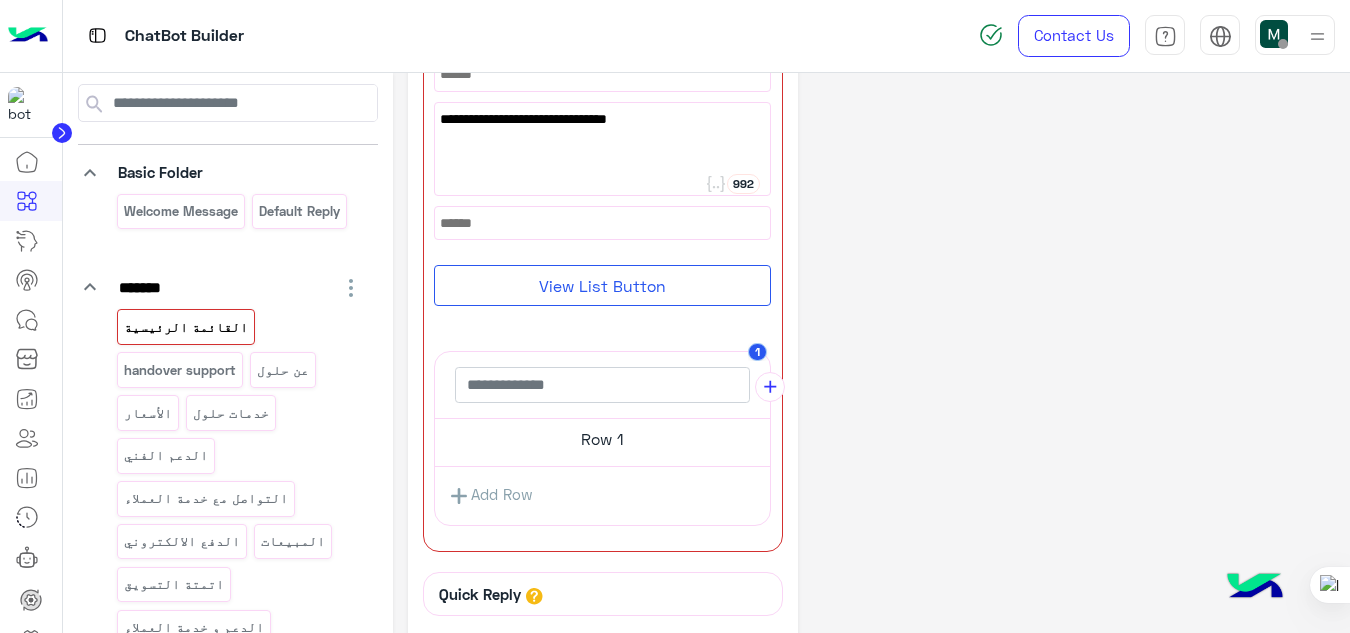 type on "**********" 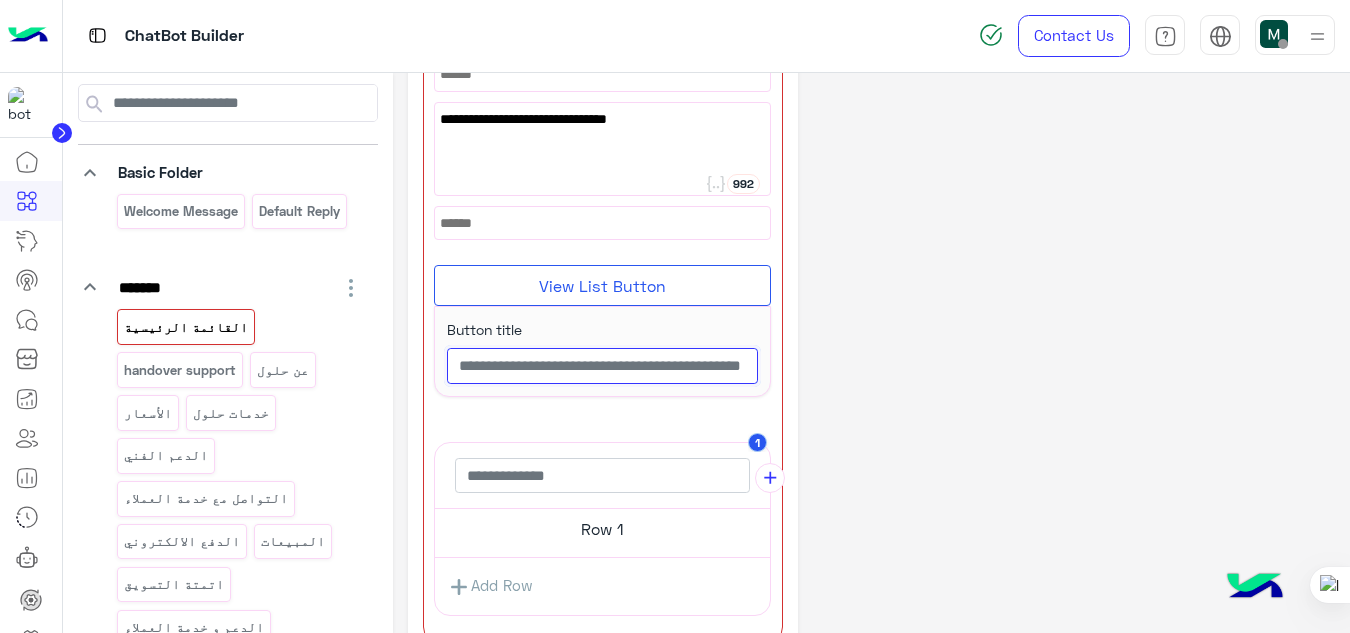 click at bounding box center (602, 366) 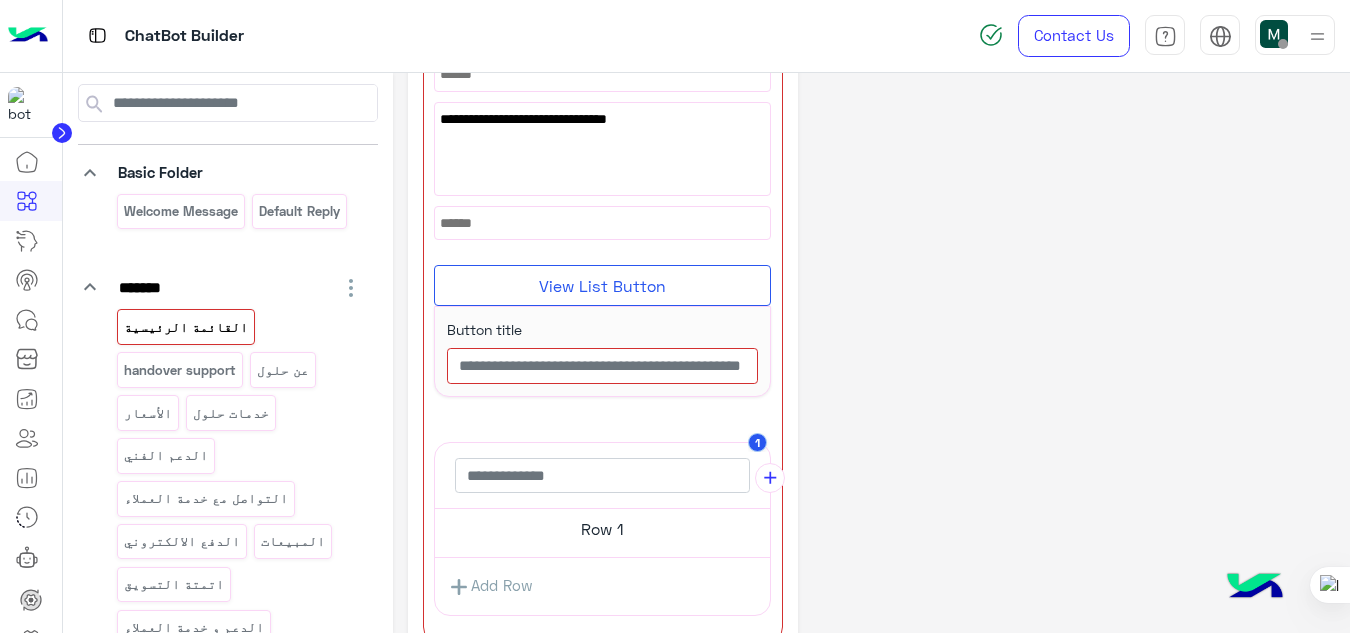 click on "Row 1" at bounding box center [602, 529] 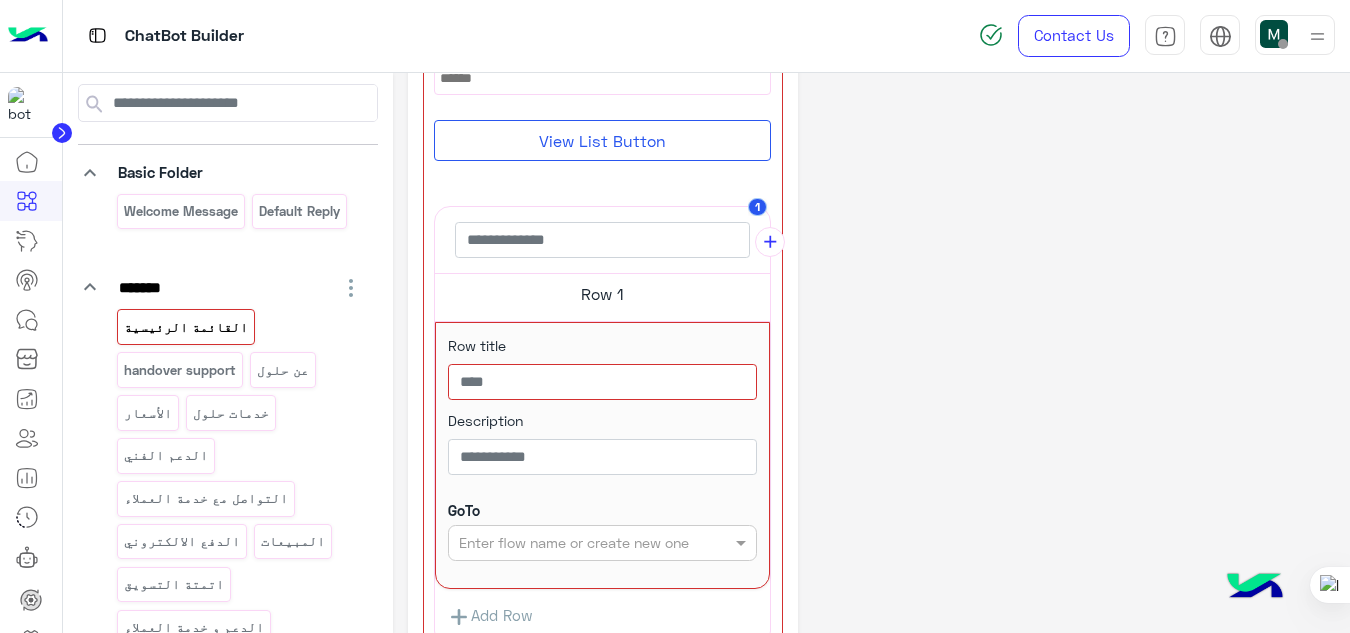 scroll, scrollTop: 2781, scrollLeft: 0, axis: vertical 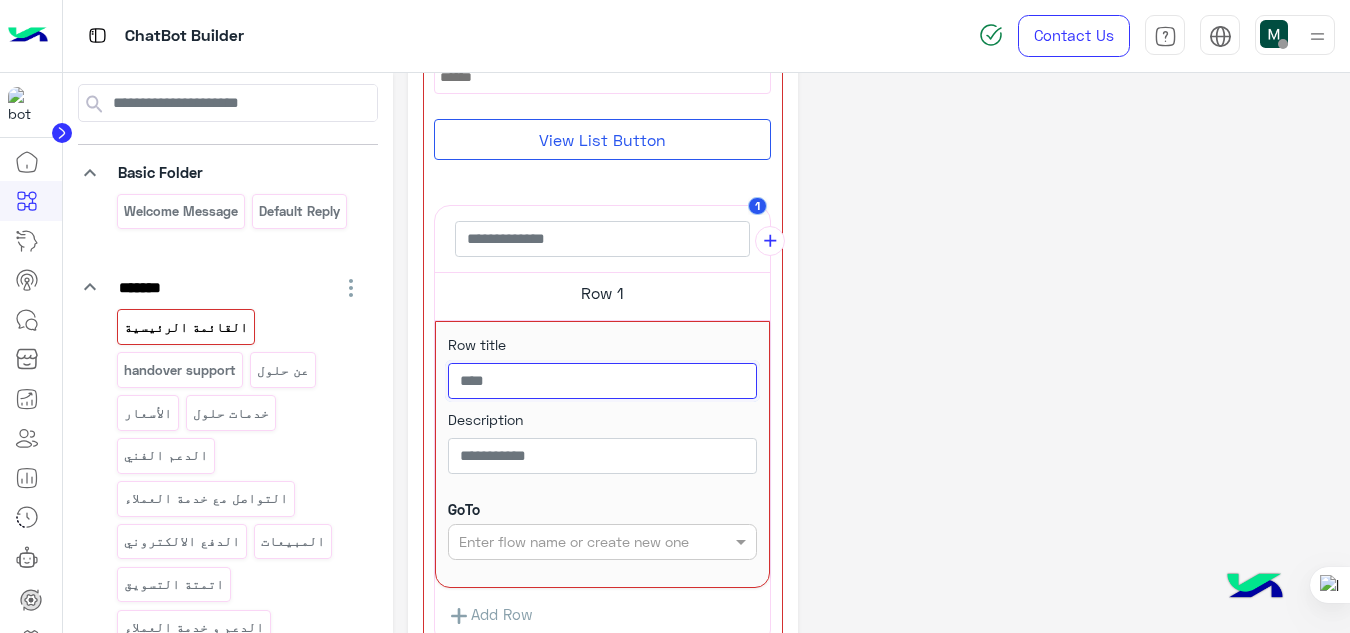 click at bounding box center (602, 381) 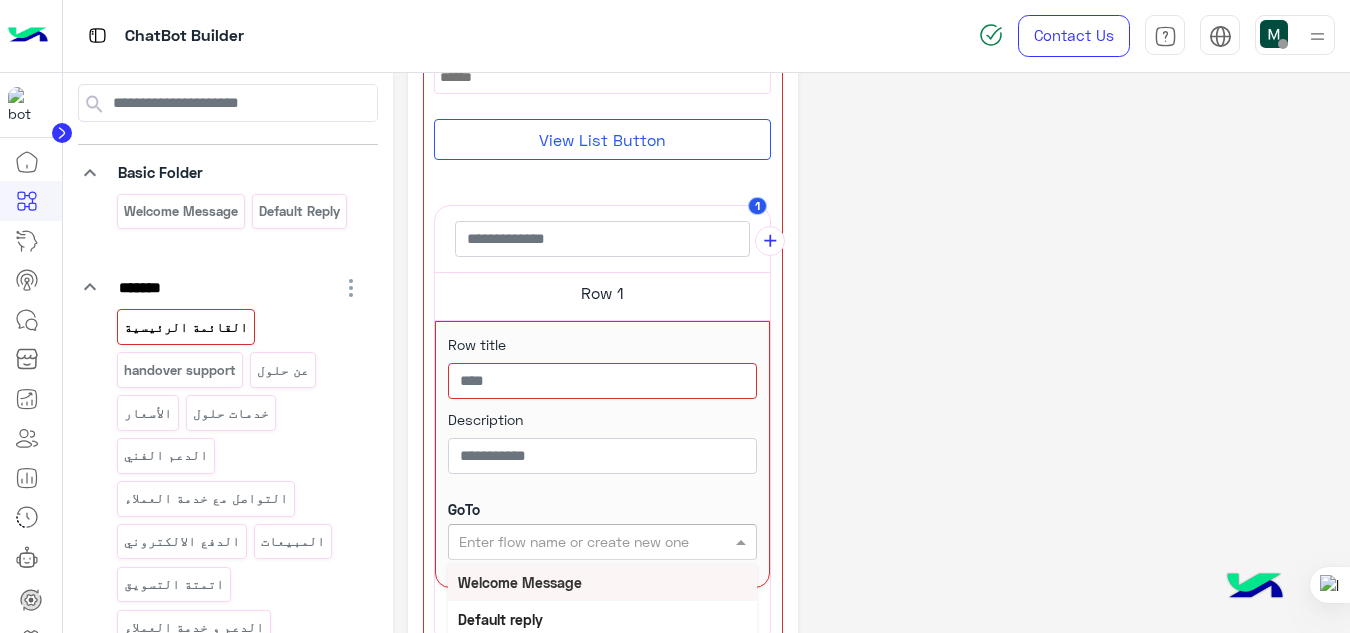 click at bounding box center (570, 542) 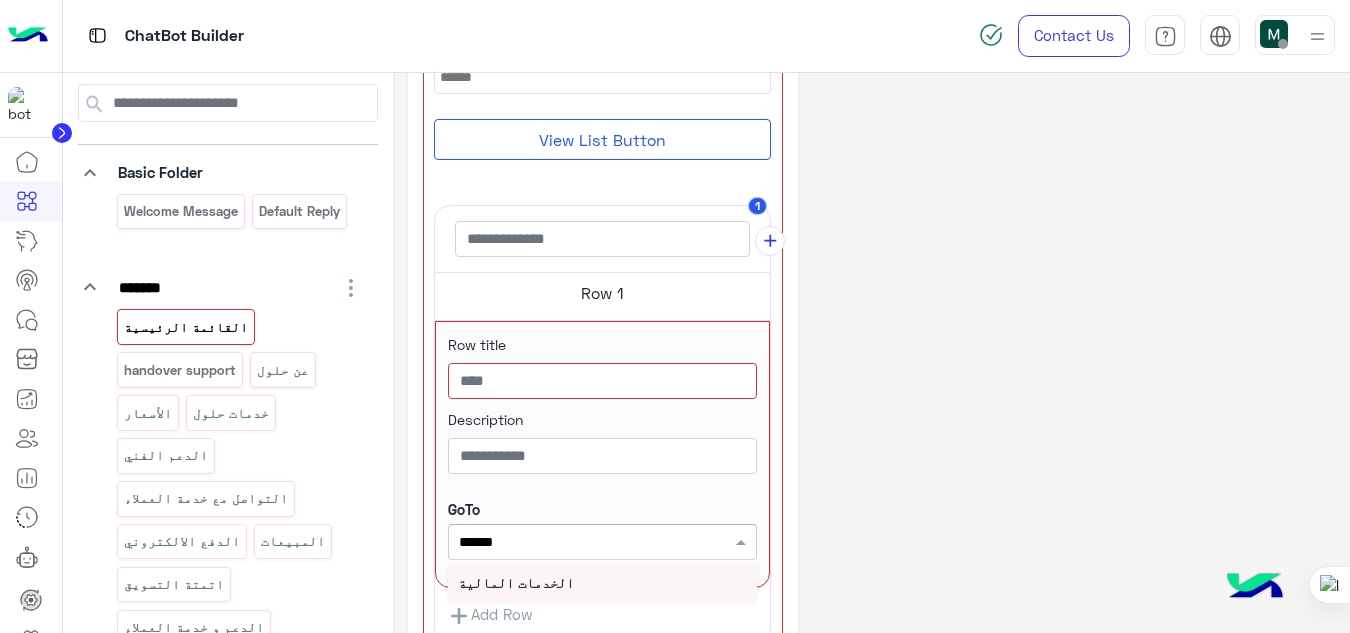 type on "*******" 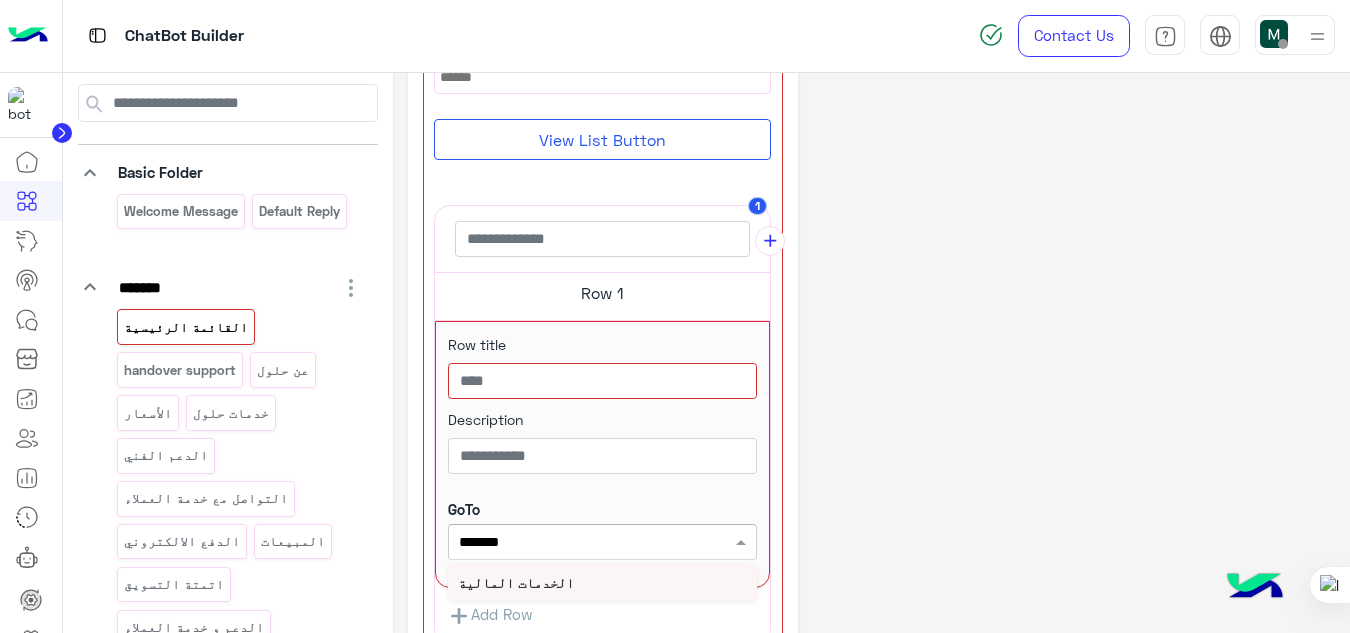 click on "الخدمات المالية" at bounding box center [516, 582] 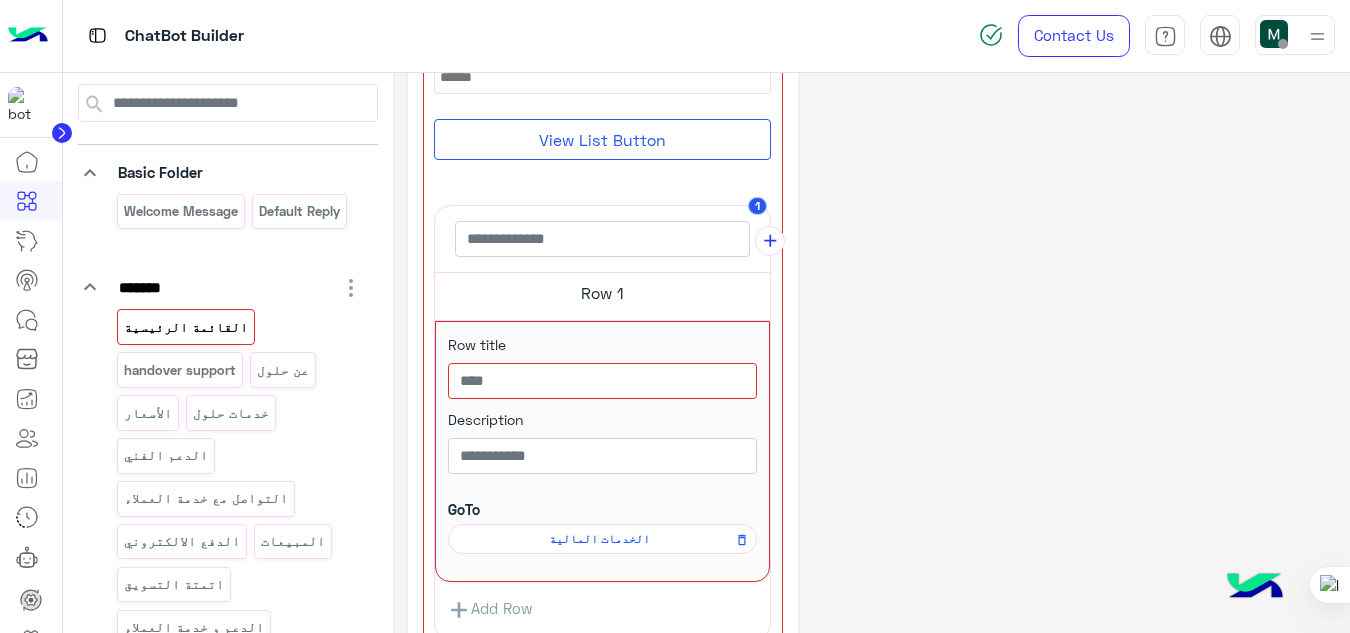 click on "الخدمات المالية" at bounding box center [599, 539] 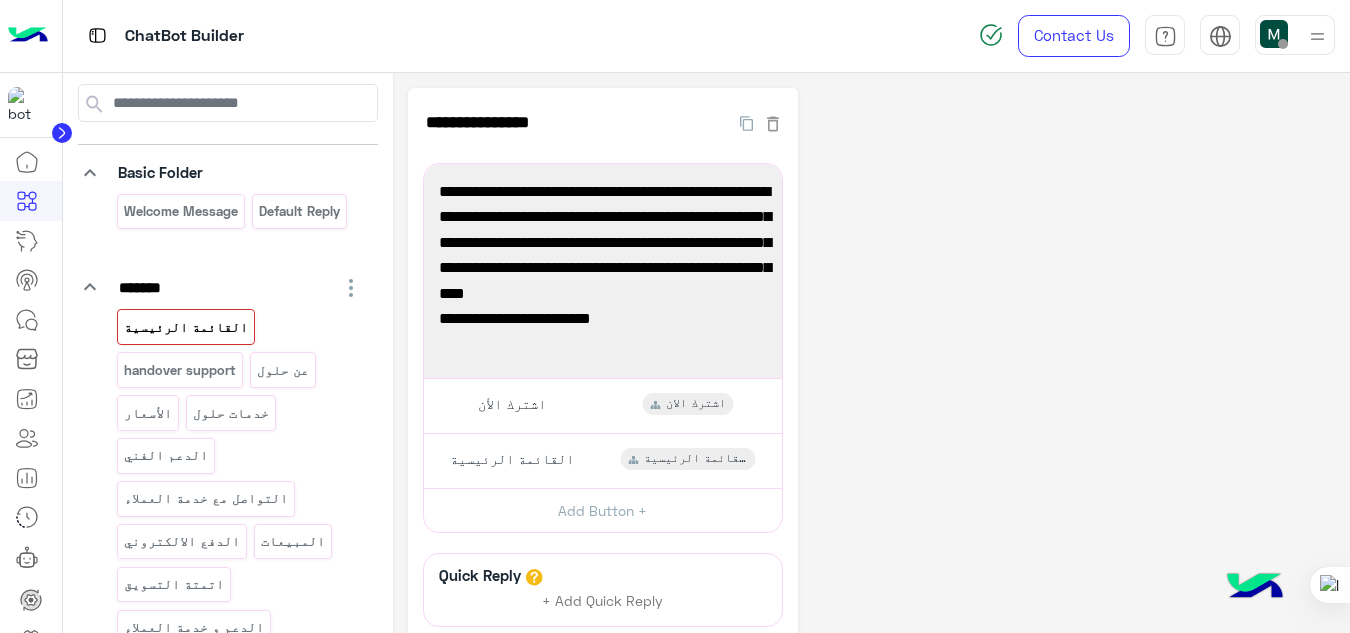 click on "القائمة الرئيسية" at bounding box center [185, 327] 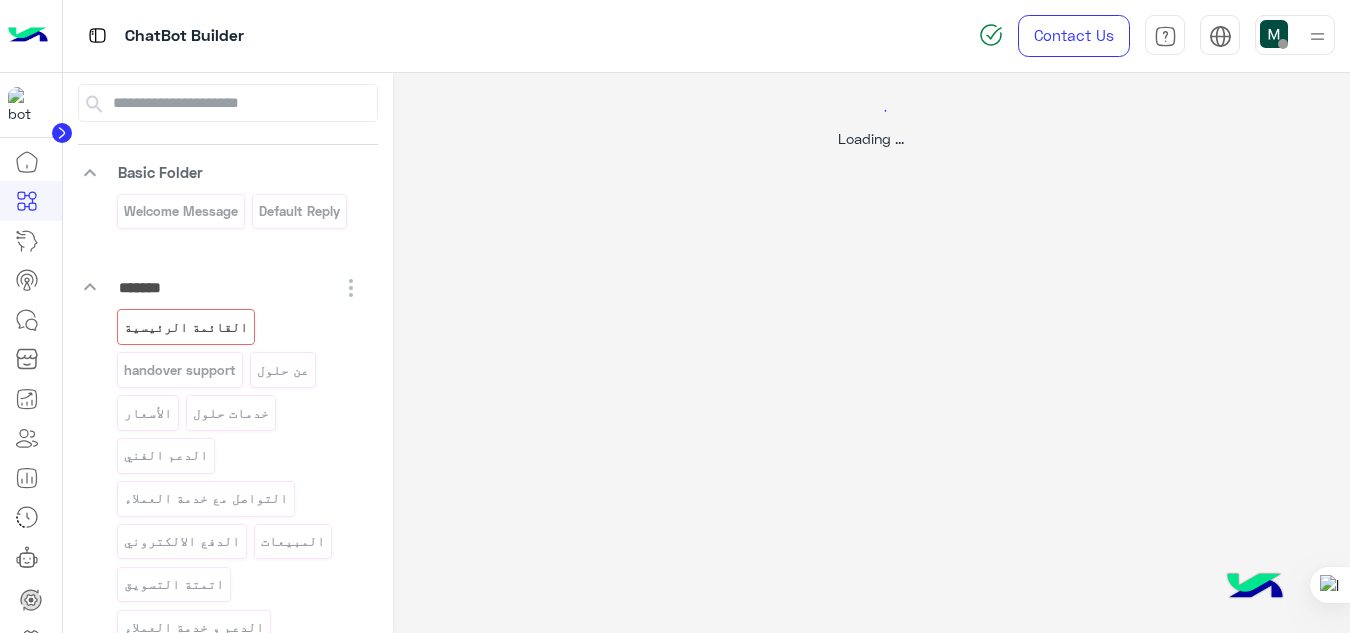 select on "*" 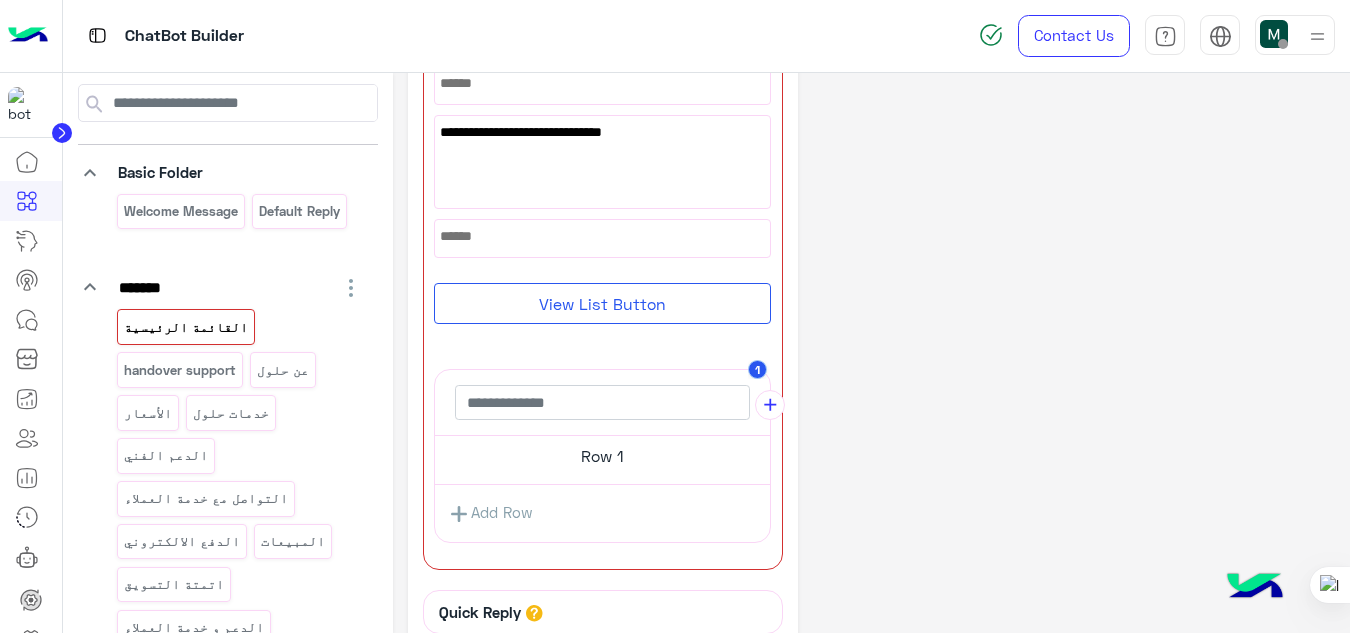 scroll, scrollTop: 1335, scrollLeft: 0, axis: vertical 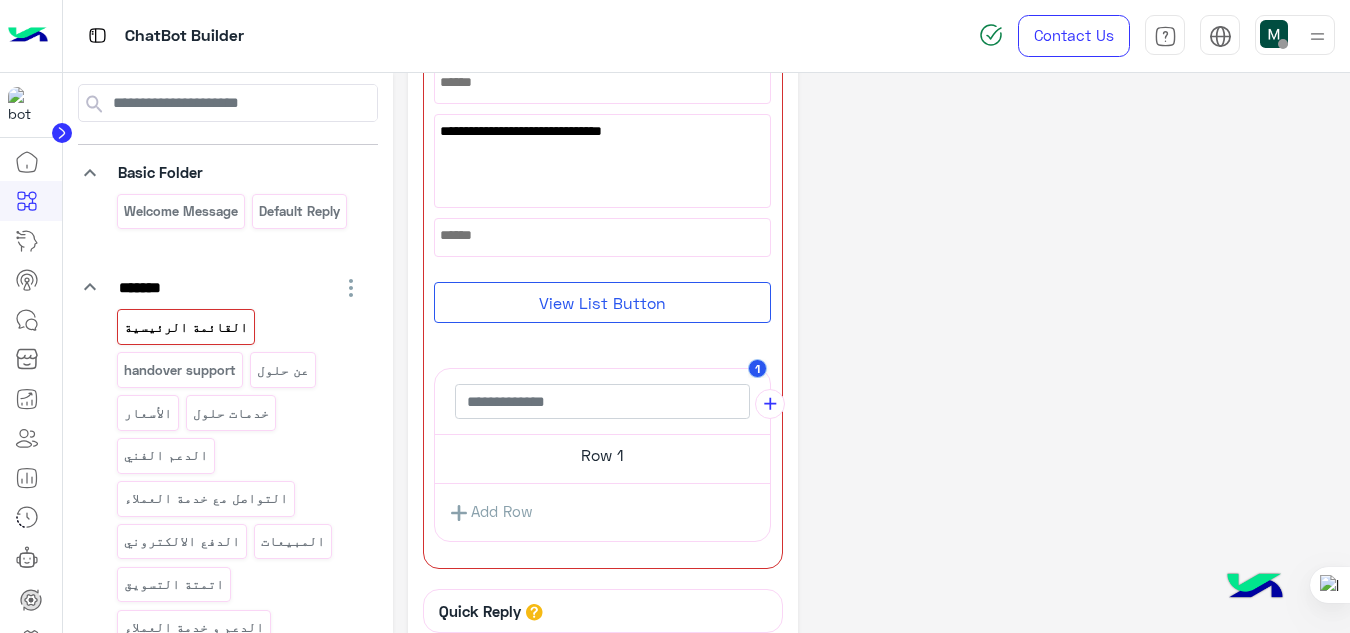 click on "Row 1" at bounding box center [602, 455] 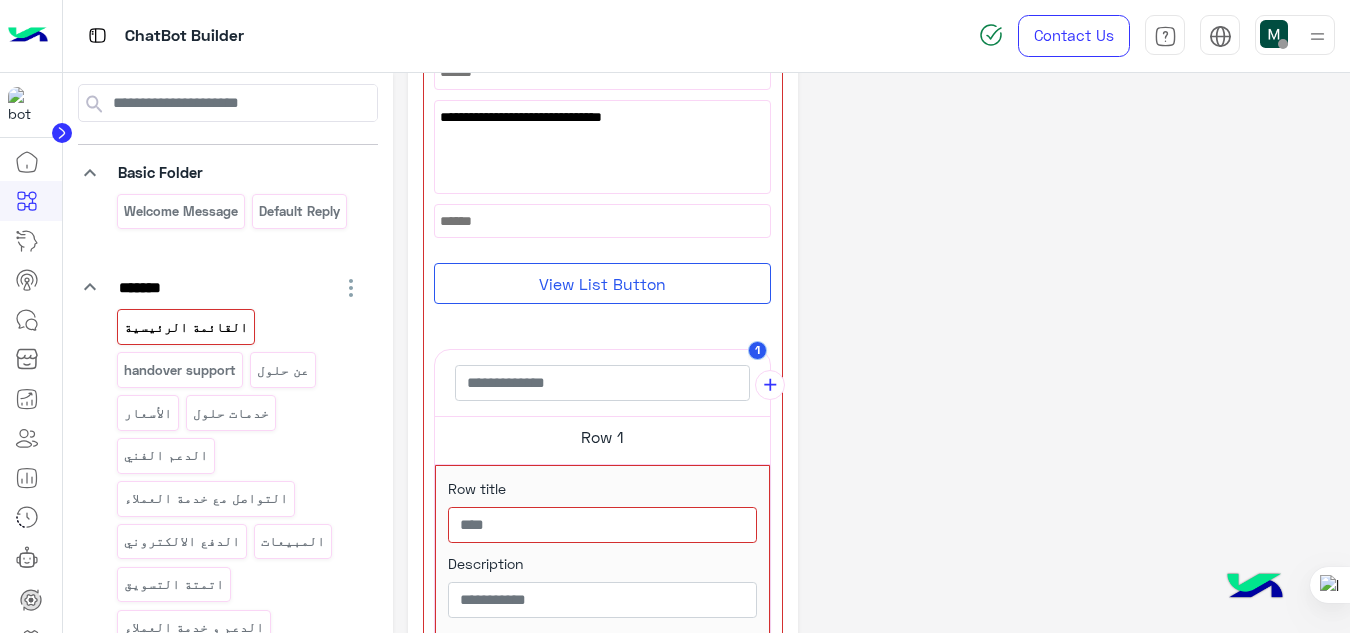 click on "**********" 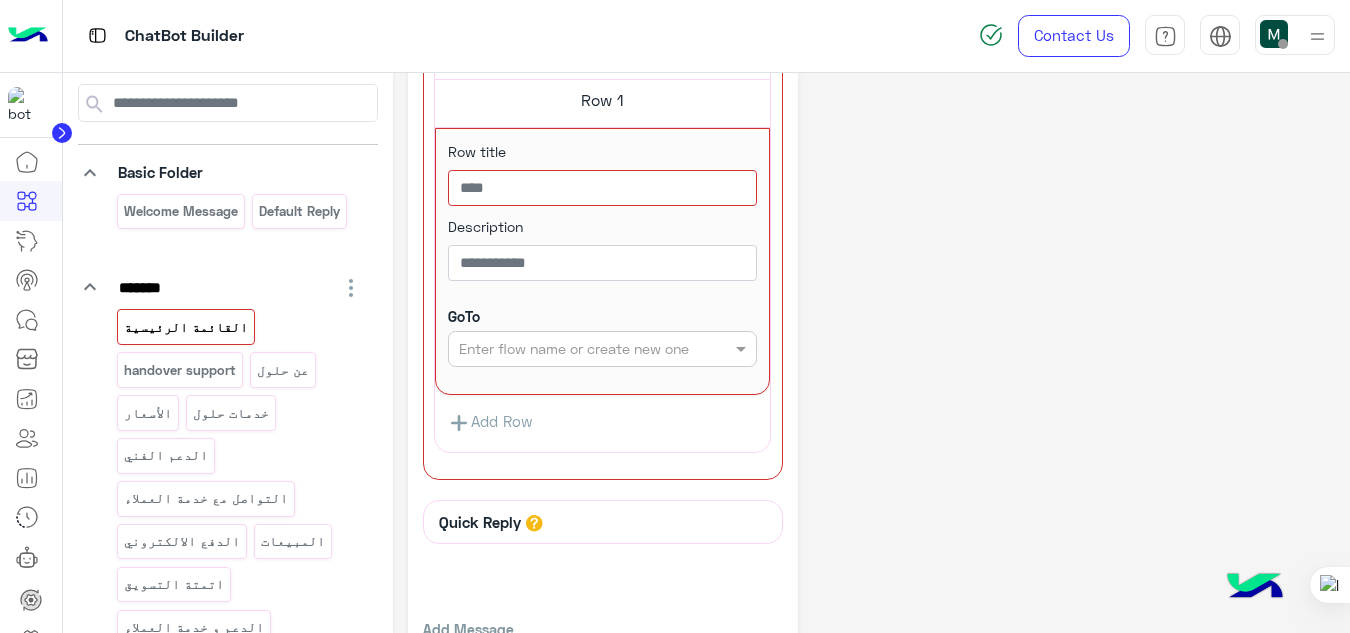 scroll, scrollTop: 1778, scrollLeft: 0, axis: vertical 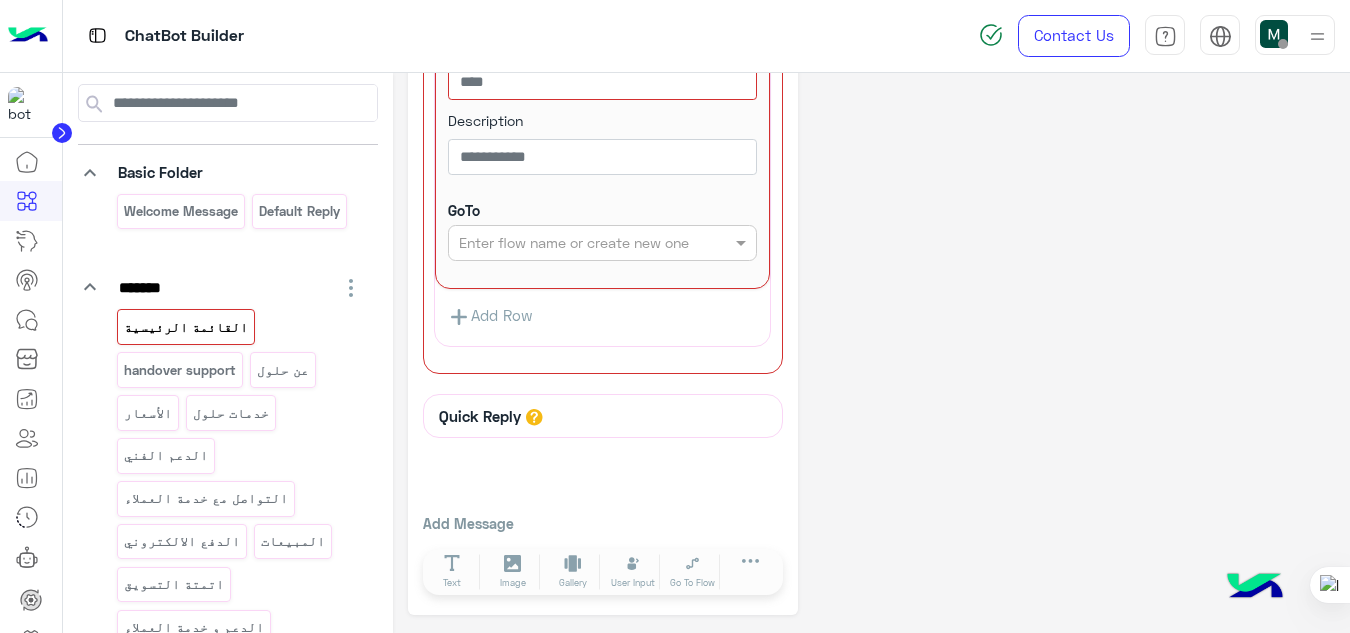 click on "Add Row" at bounding box center [490, 317] 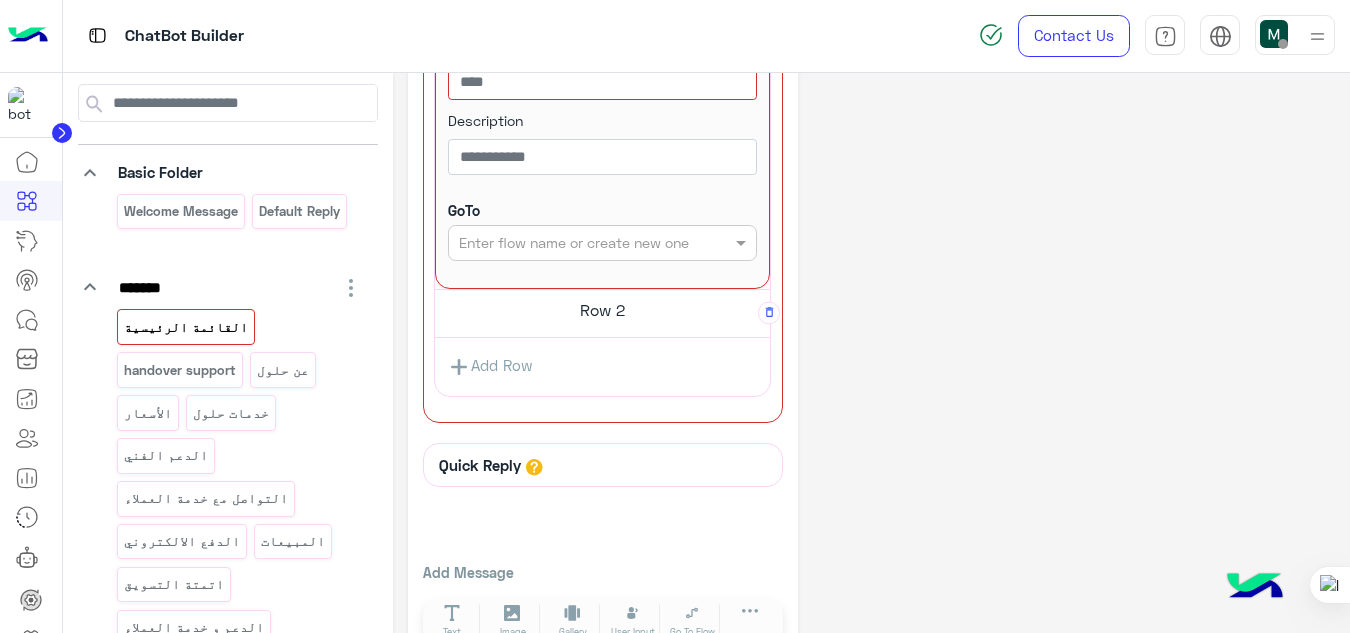 click on "Row 2" at bounding box center (602, -6) 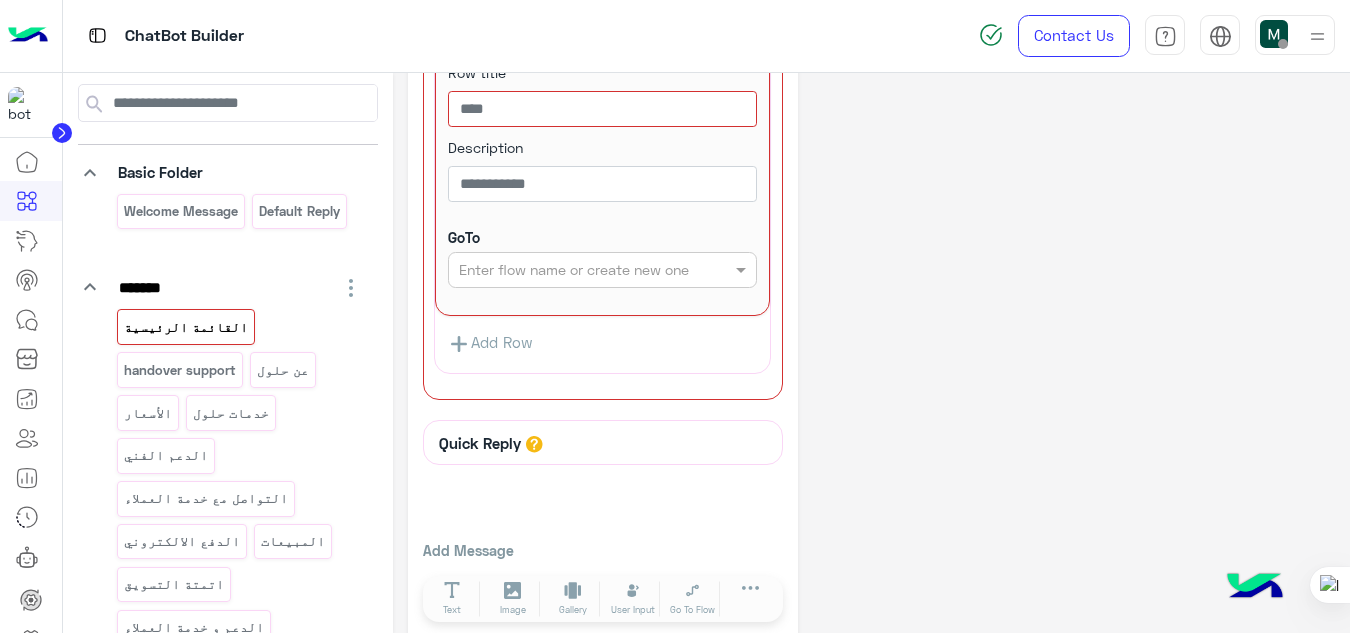scroll, scrollTop: 2076, scrollLeft: 0, axis: vertical 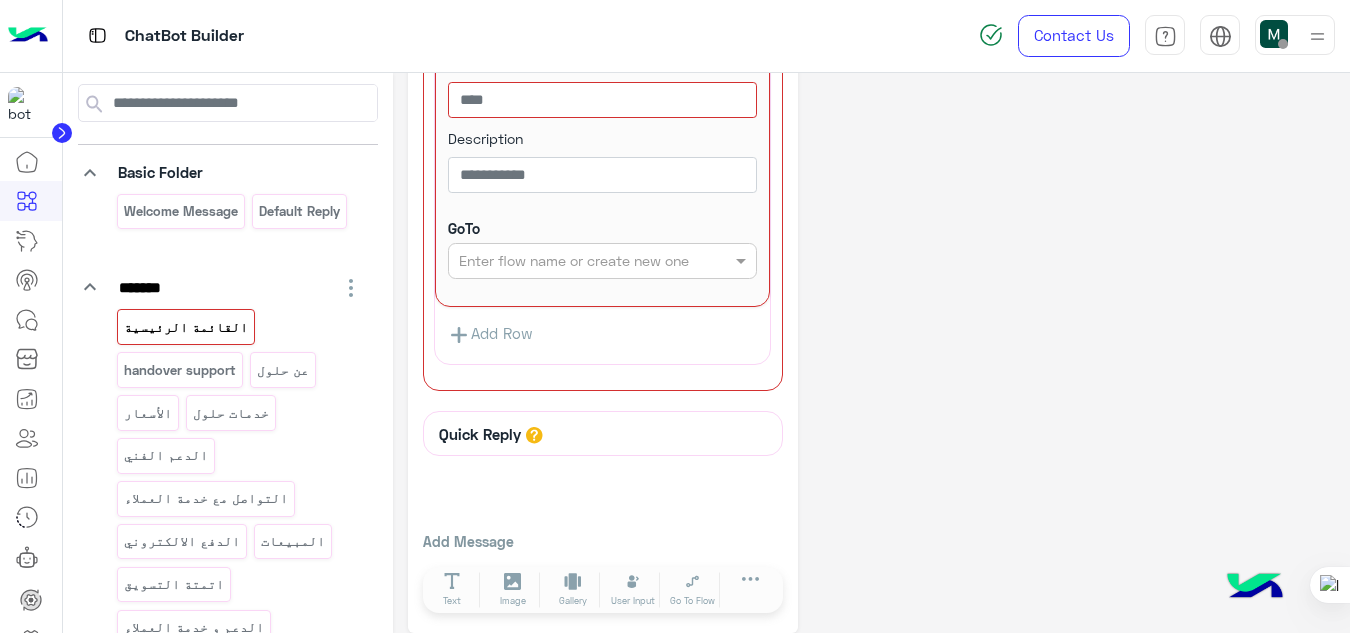 click on "Add Row" at bounding box center [602, 335] 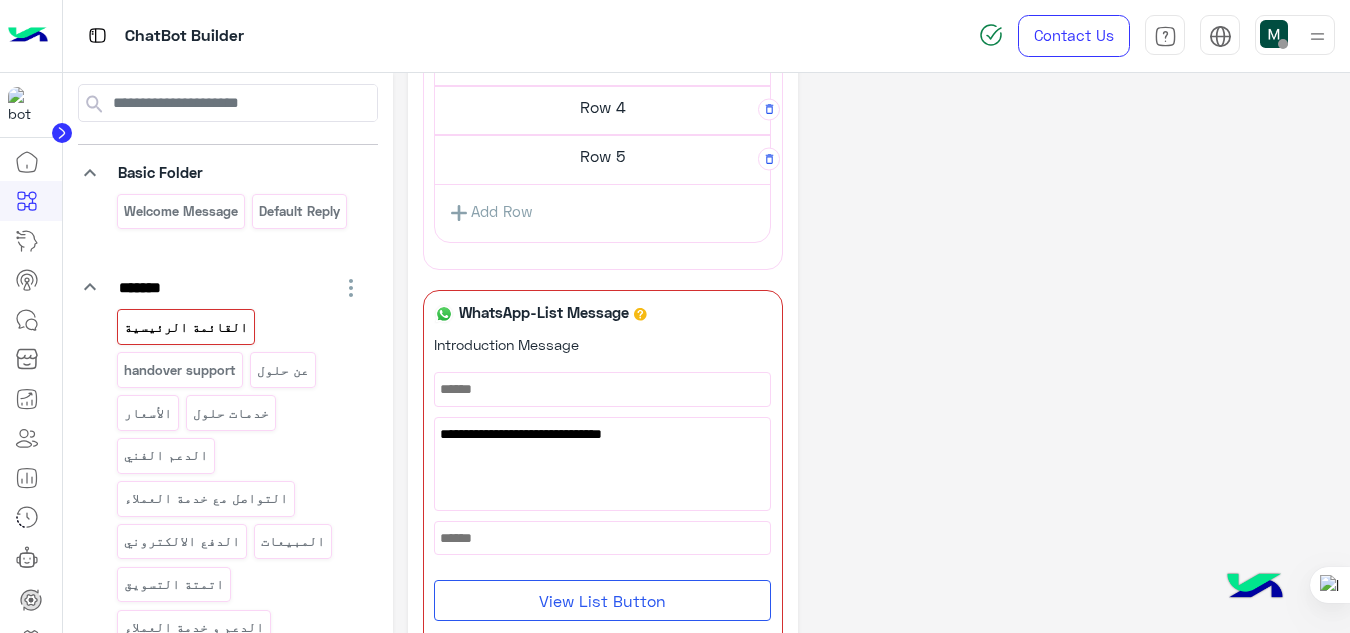 scroll, scrollTop: 1016, scrollLeft: 0, axis: vertical 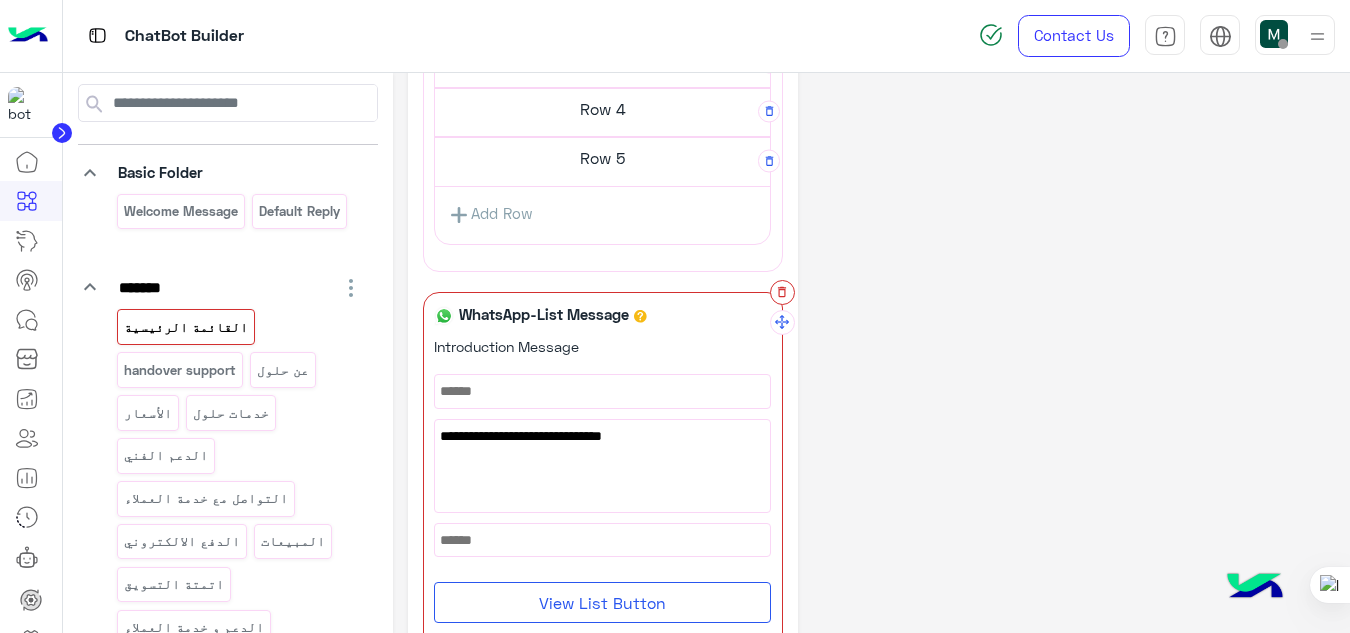 click 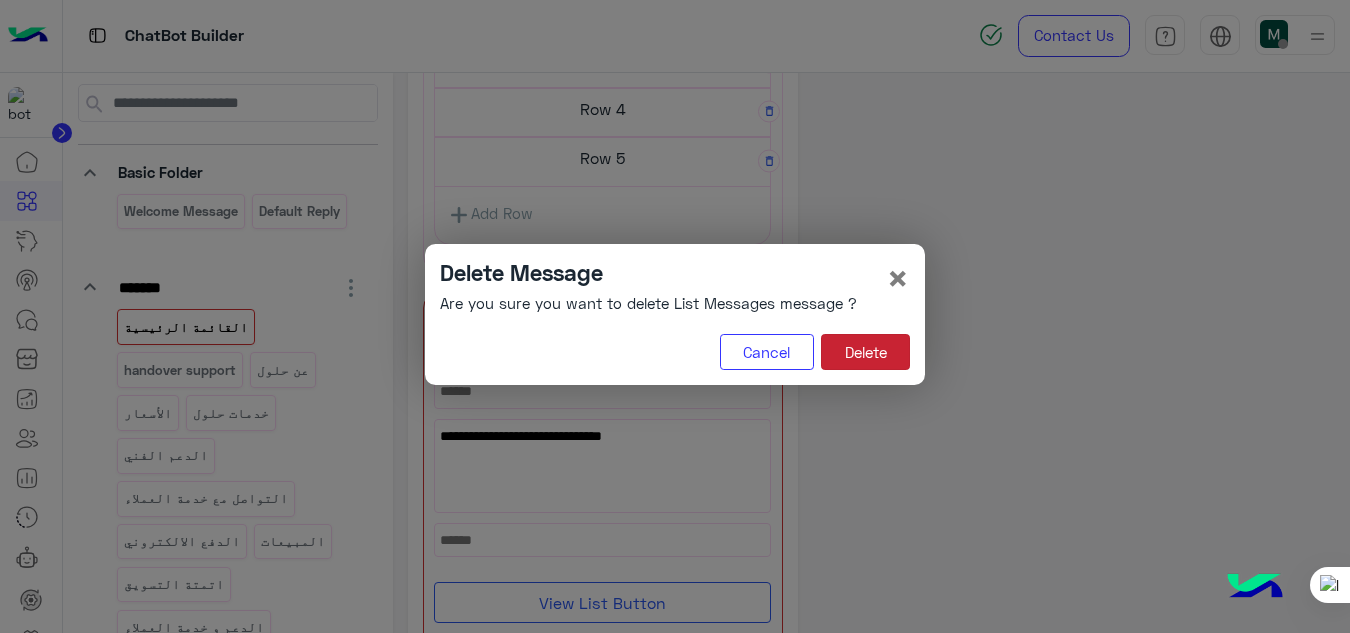 click on "Delete" 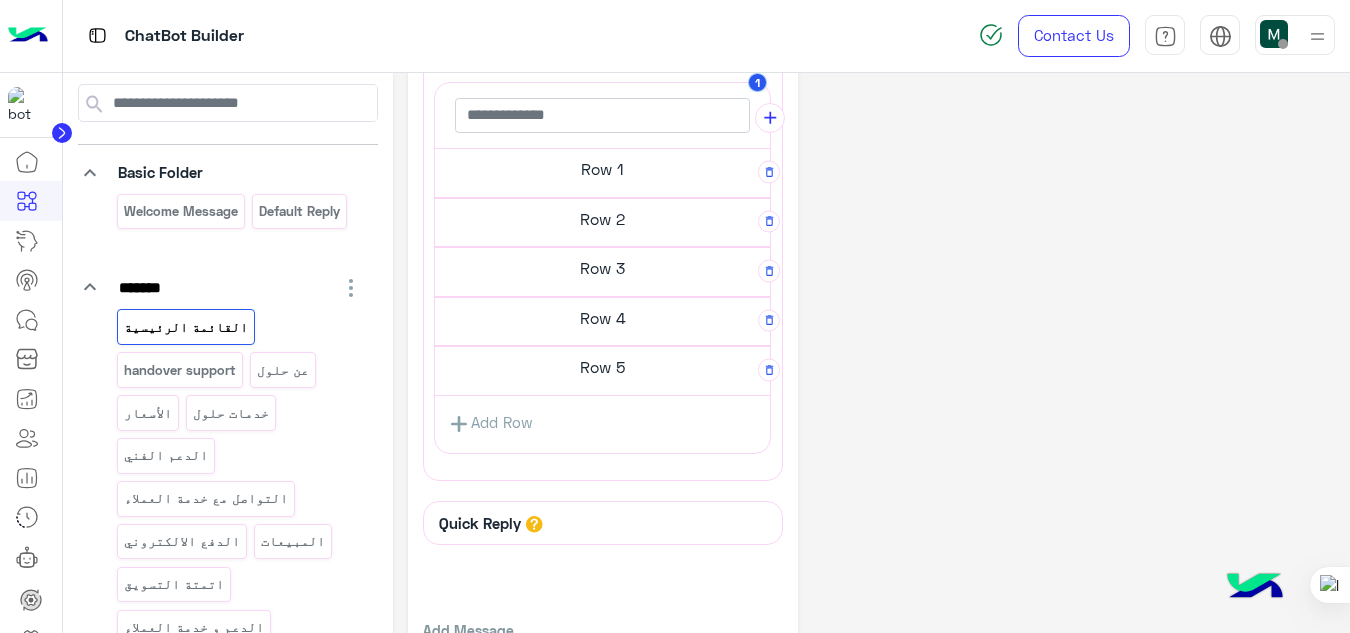 scroll, scrollTop: 914, scrollLeft: 0, axis: vertical 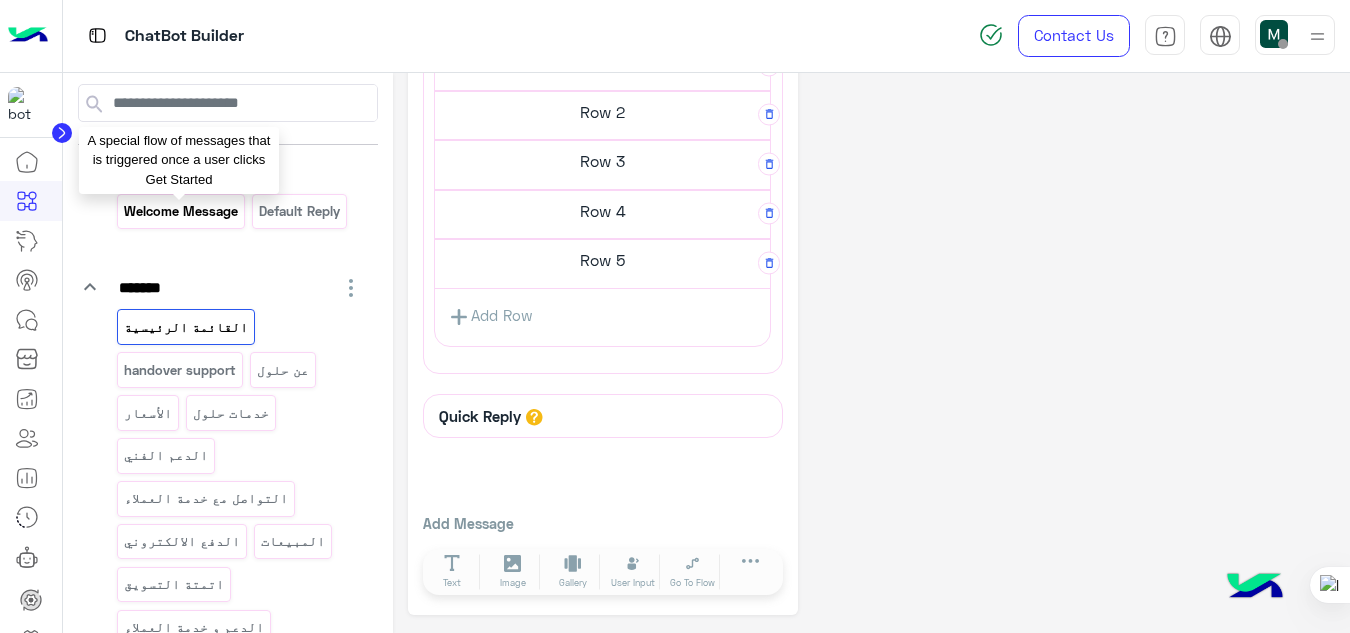 click on "Welcome Message" at bounding box center [180, 211] 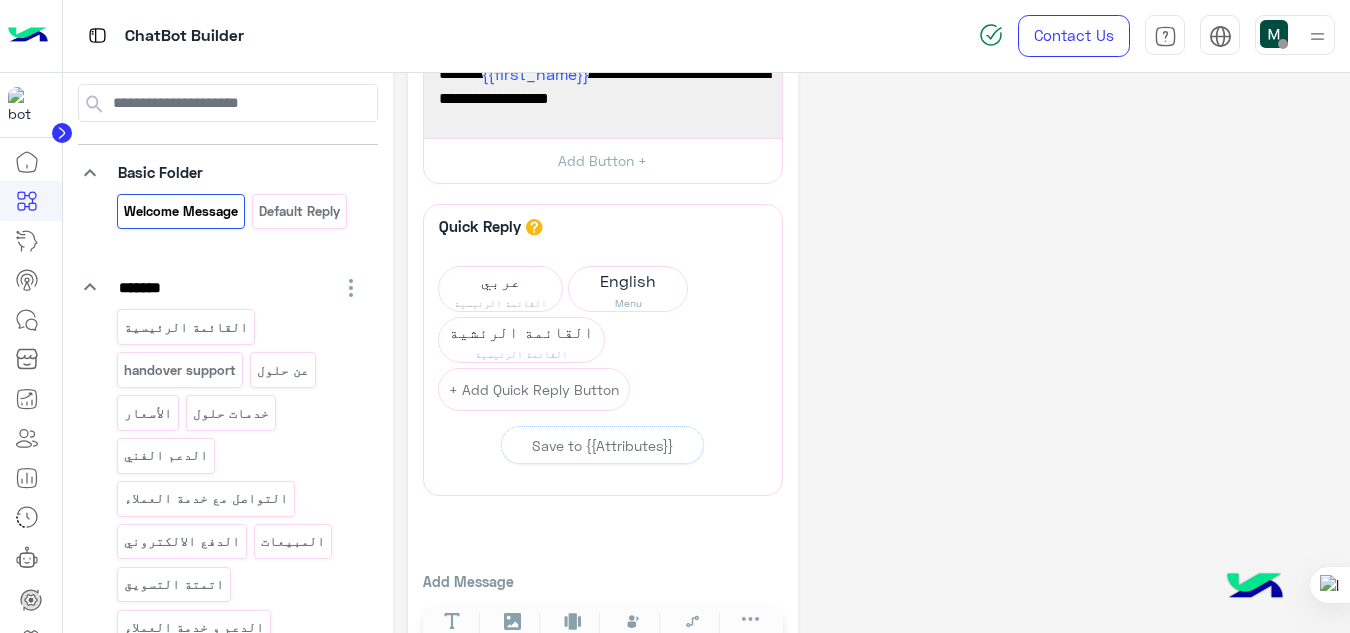 scroll, scrollTop: 363, scrollLeft: 0, axis: vertical 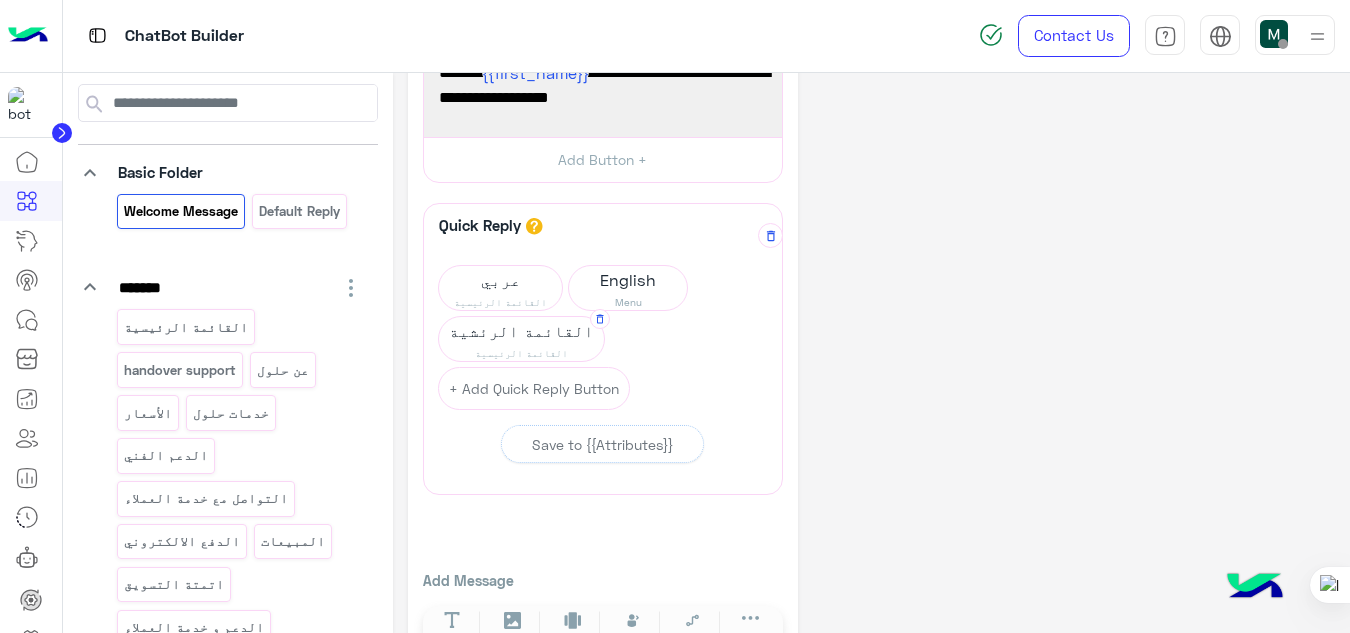 click on "القائمة الرئشية" 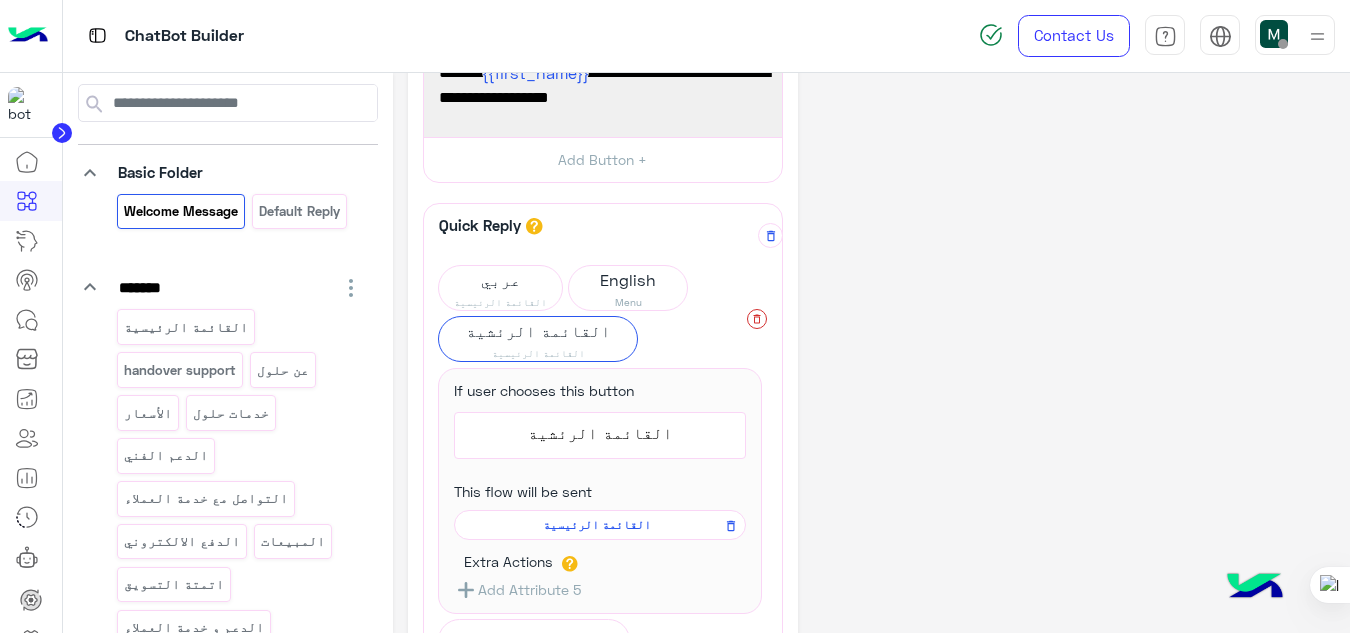 click 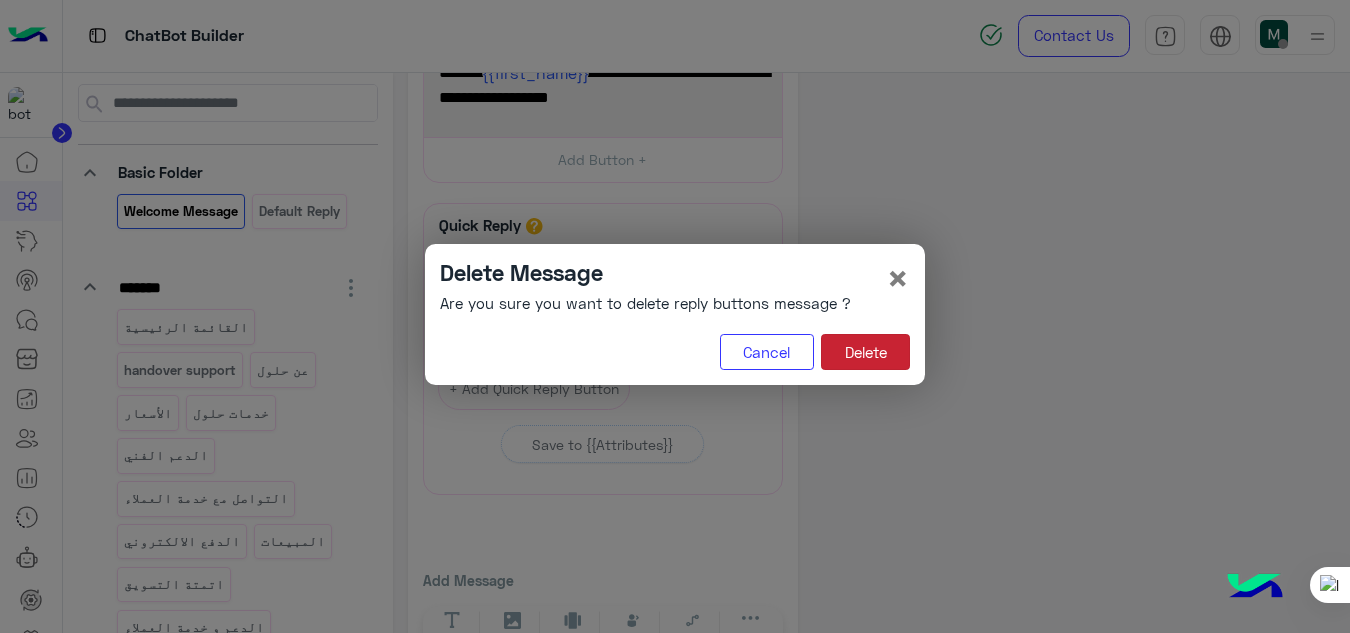 click on "Delete" 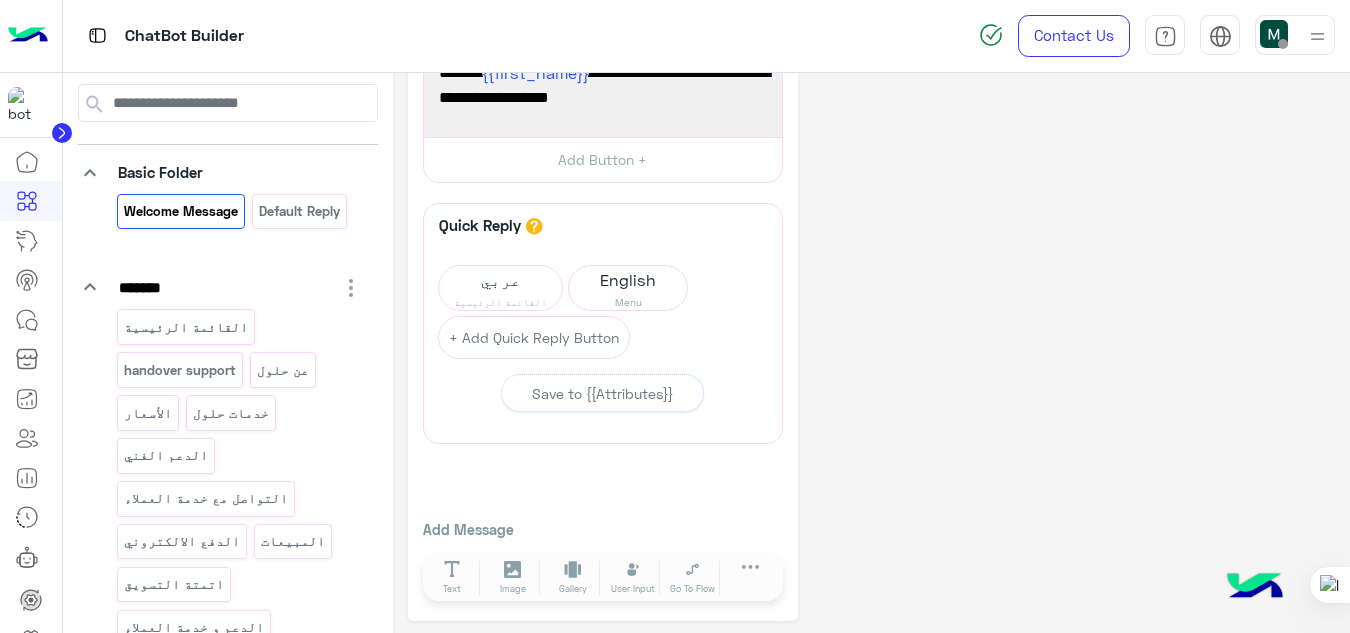 scroll, scrollTop: 368, scrollLeft: 0, axis: vertical 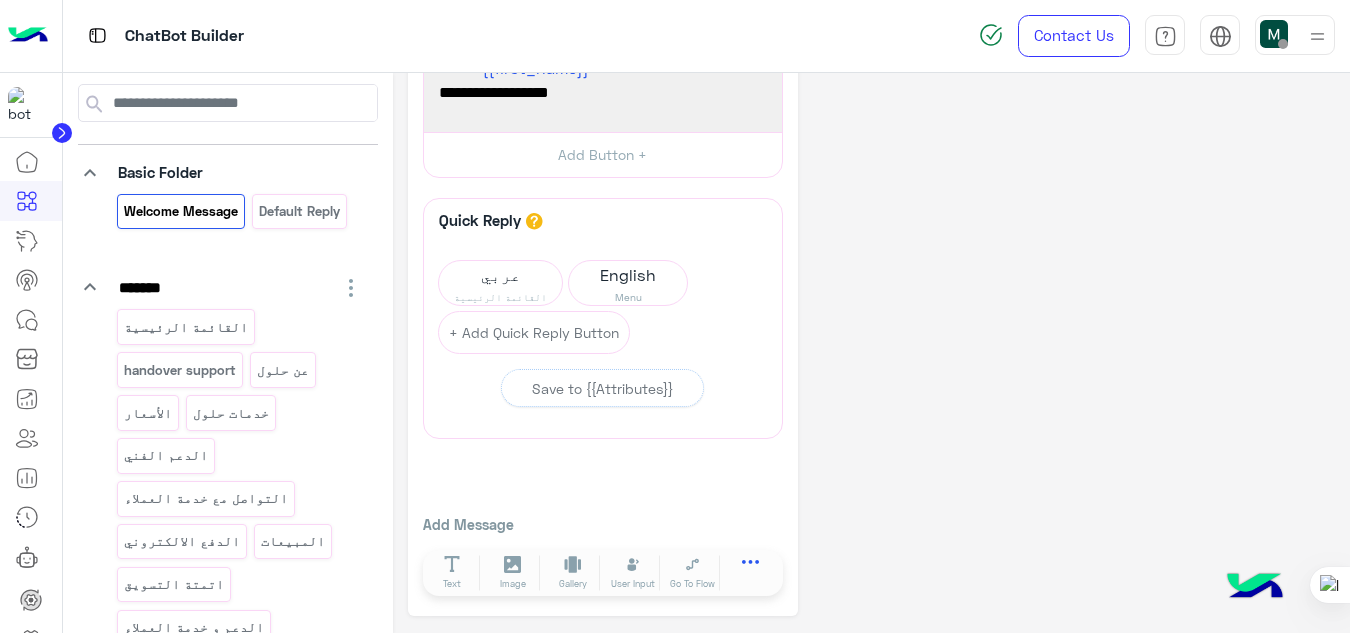 click at bounding box center [751, 566] 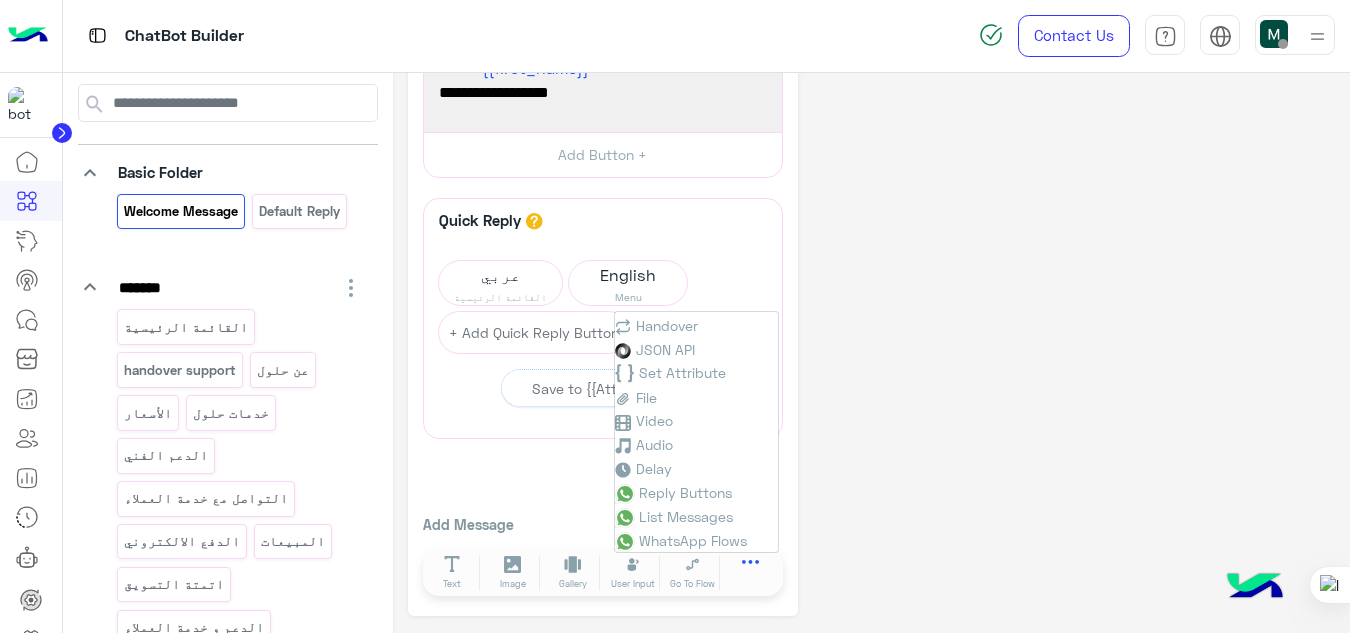 click at bounding box center [751, 566] 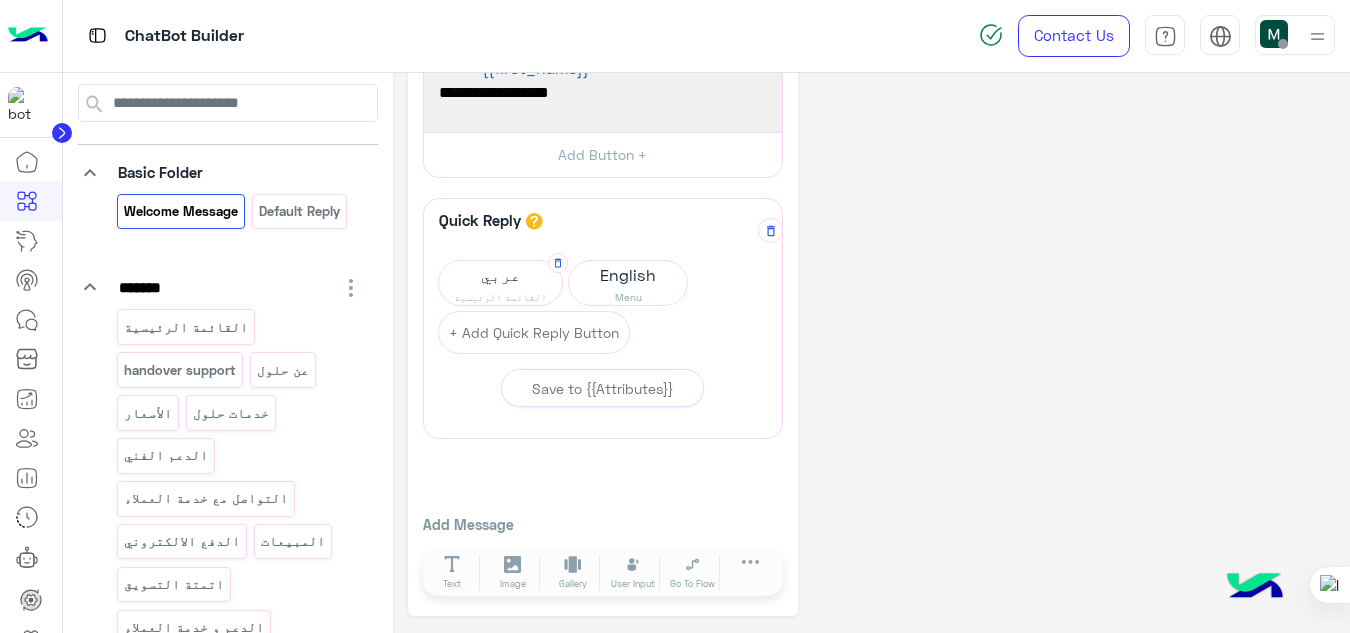 click on "عربي" 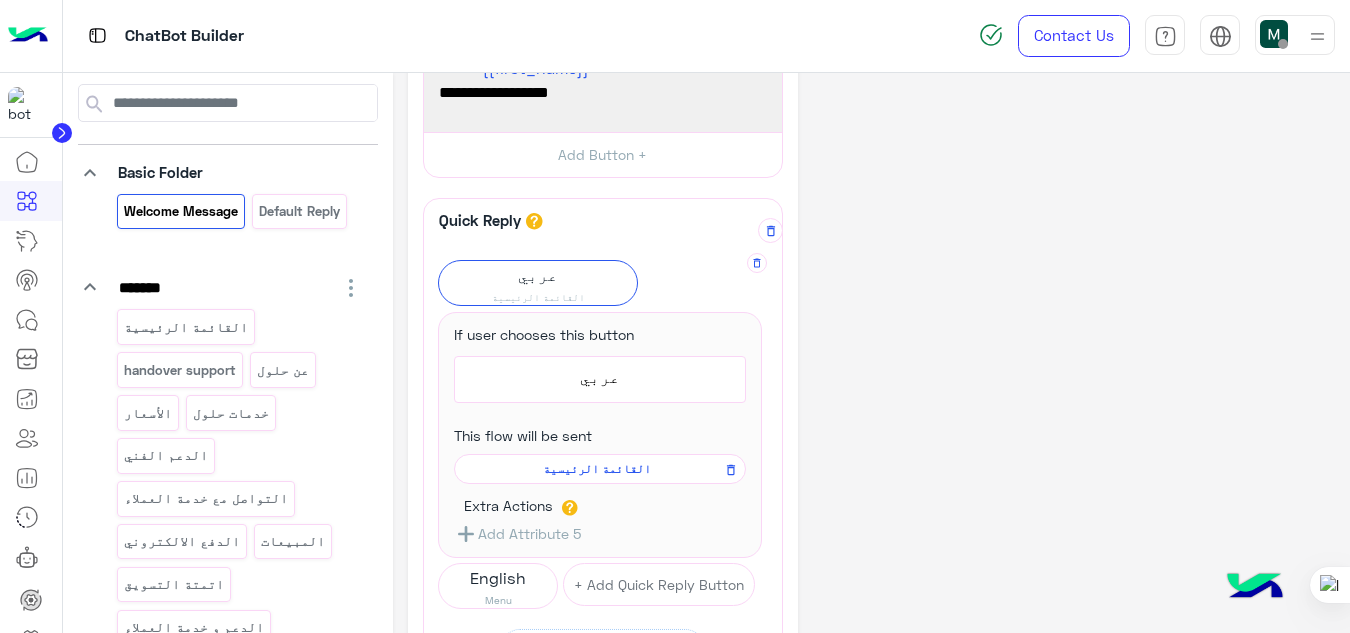 click on "القائمة الرئيسية" 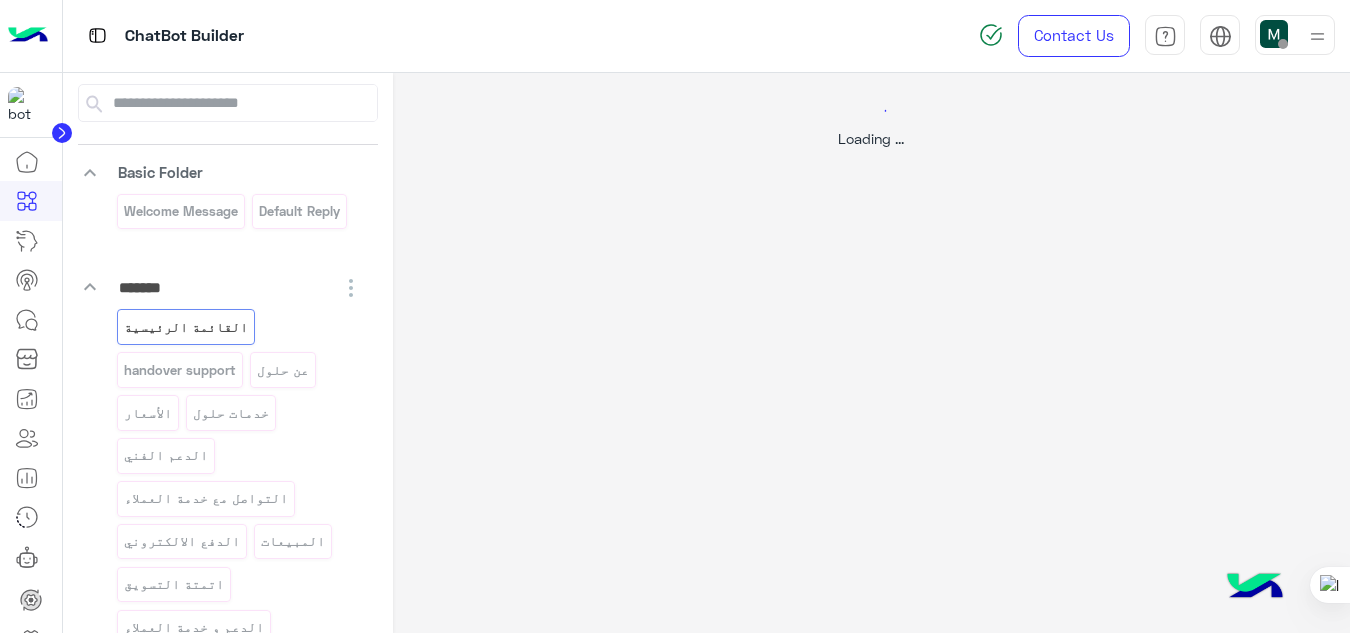 select on "*" 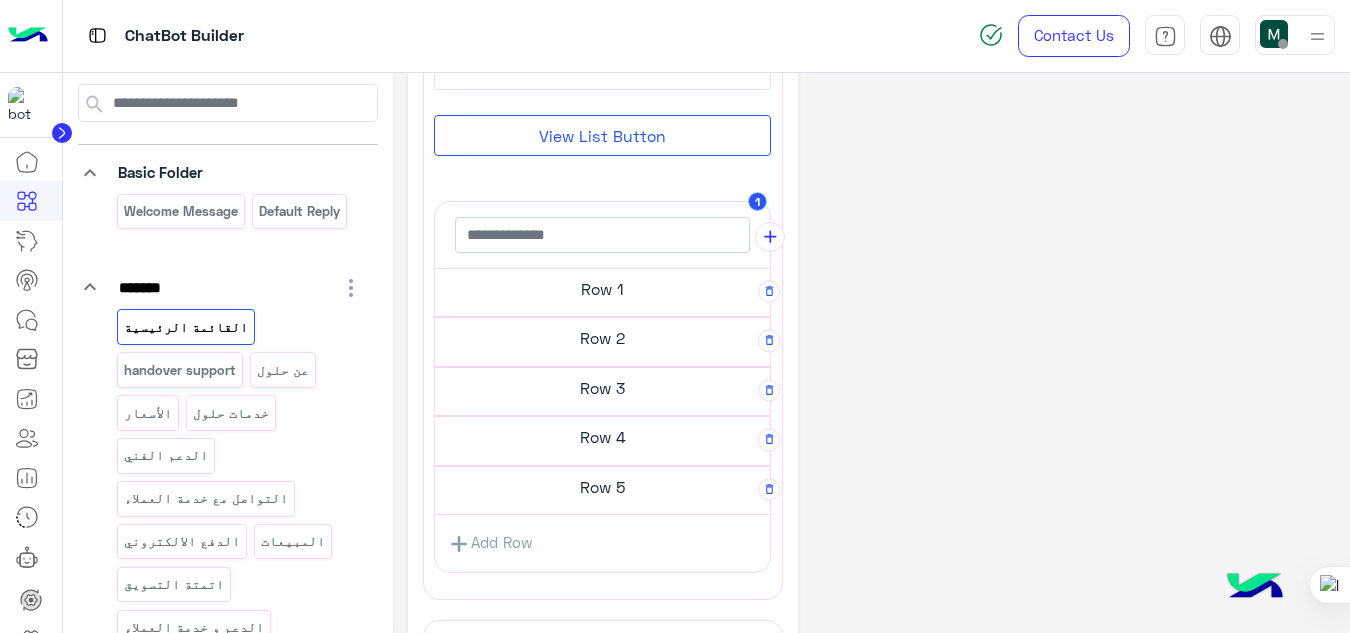 scroll, scrollTop: 754, scrollLeft: 0, axis: vertical 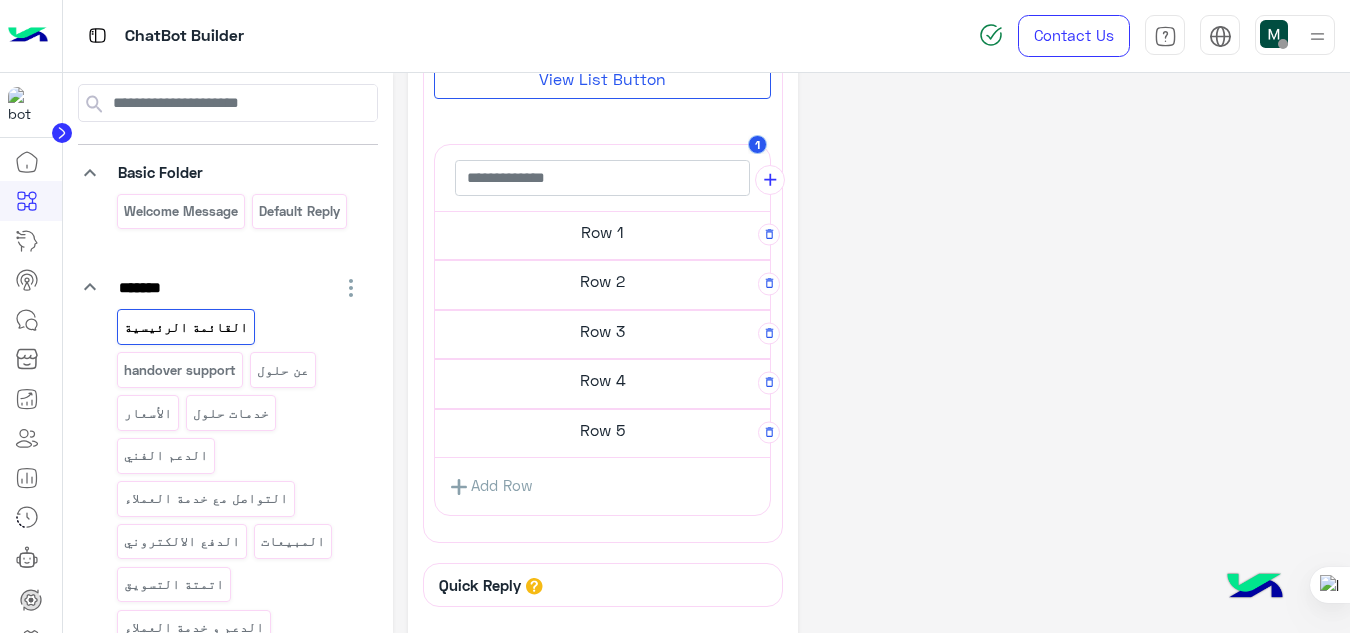 click on "Row 1" at bounding box center (602, 232) 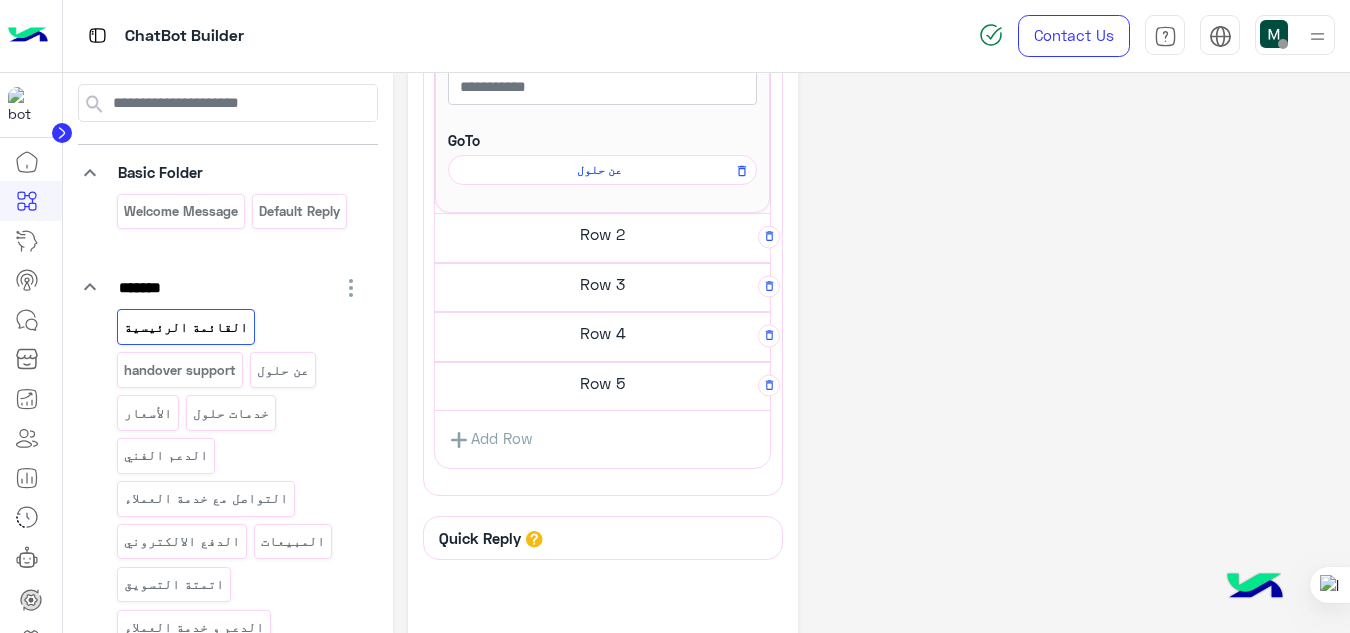 scroll, scrollTop: 1055, scrollLeft: 0, axis: vertical 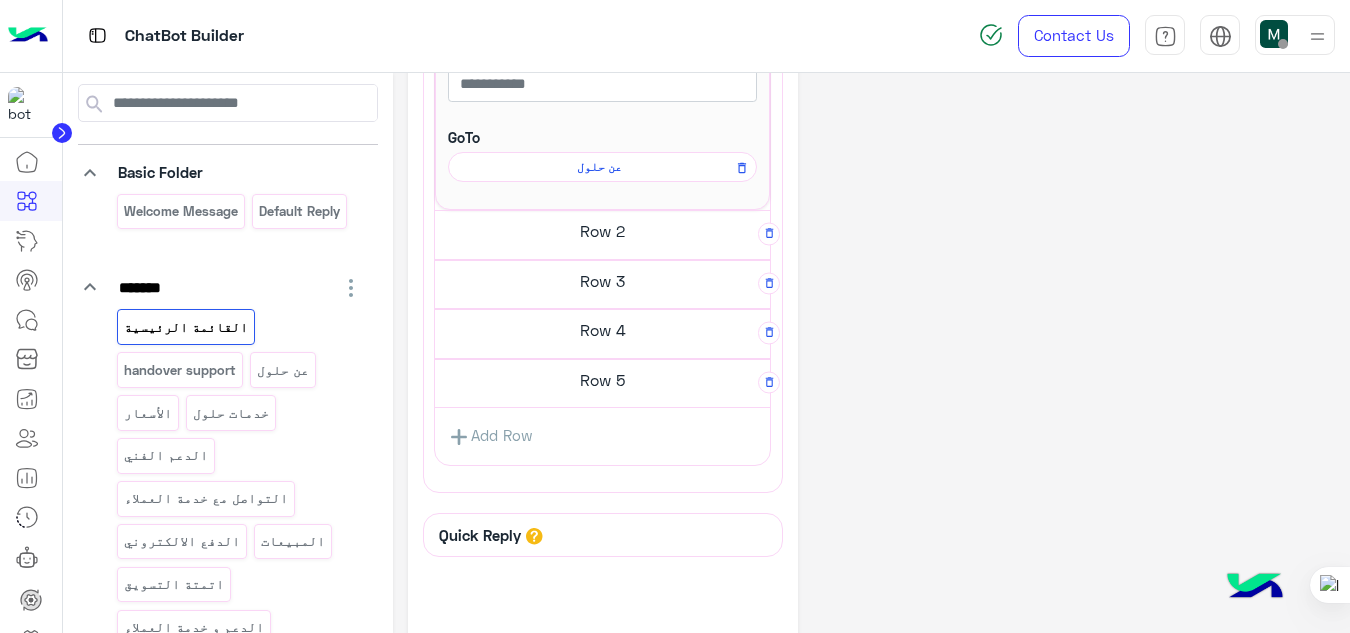 click on "Row 2" at bounding box center [602, -79] 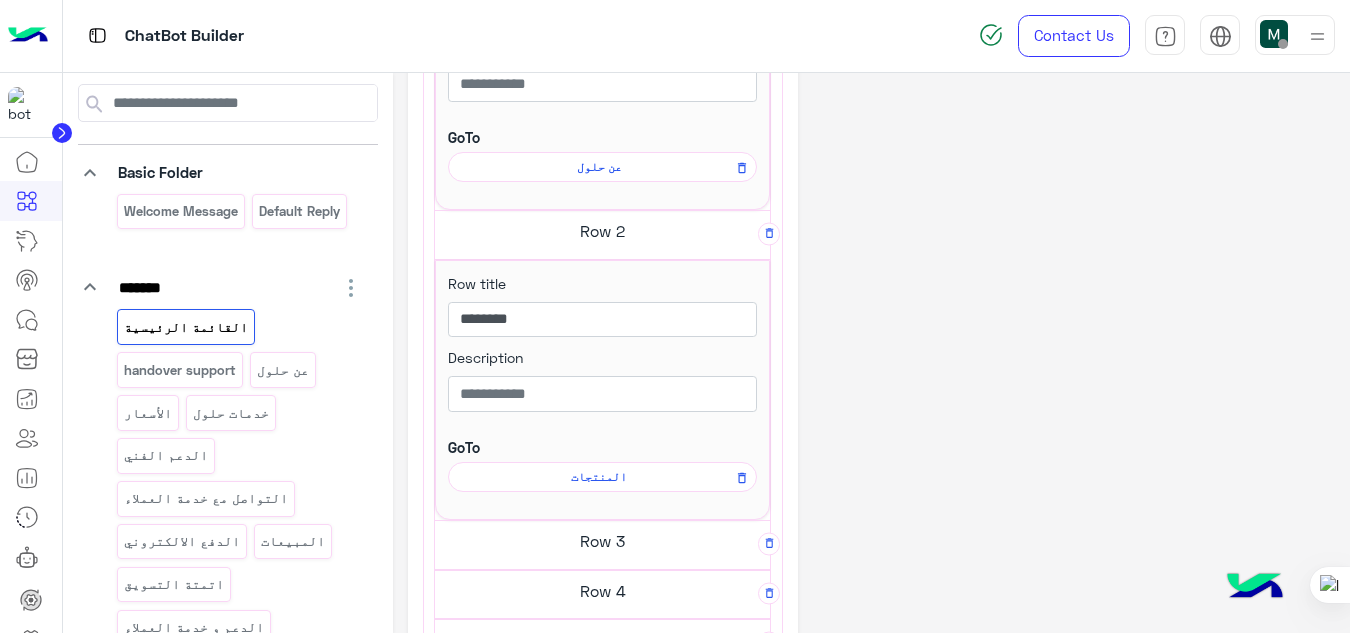 click on "المنتجات" at bounding box center (599, 167) 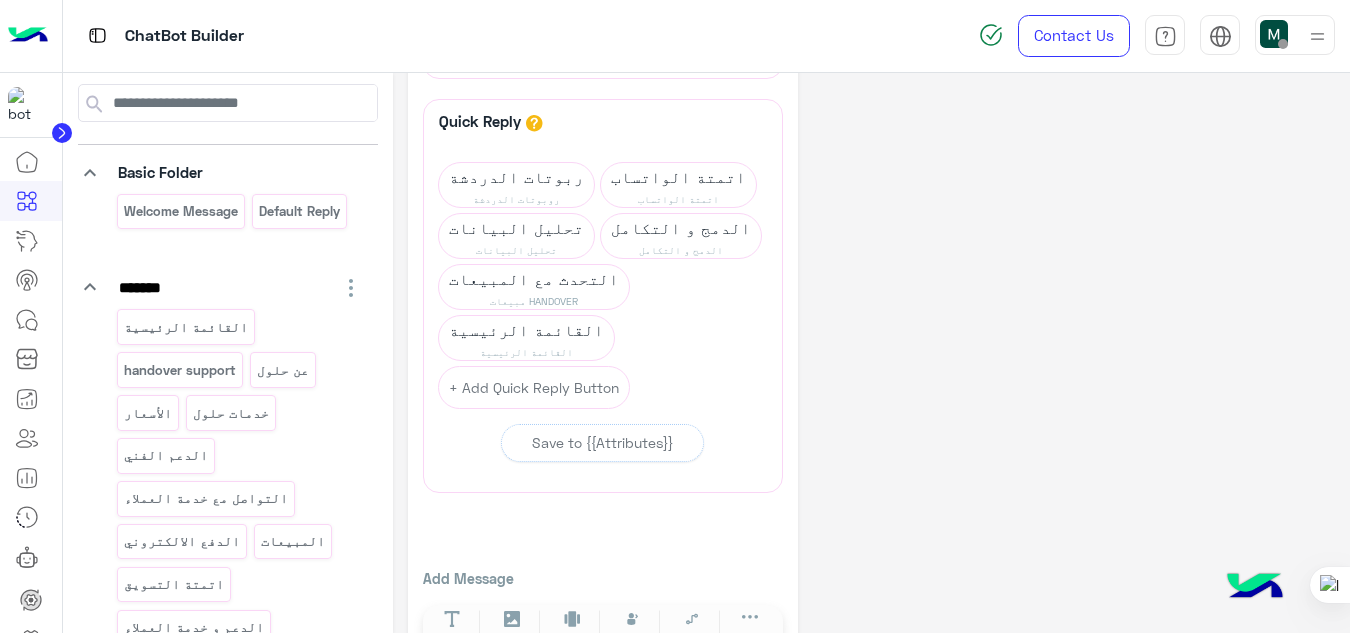 scroll, scrollTop: 201, scrollLeft: 0, axis: vertical 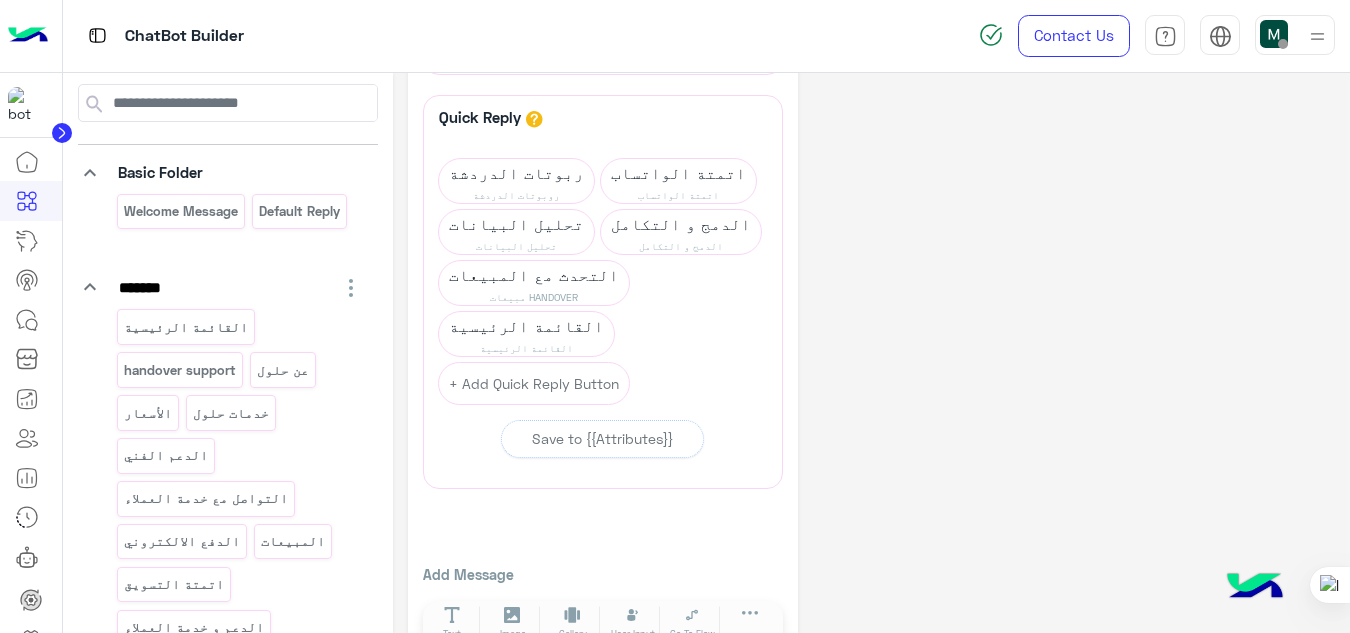 click on "**********" 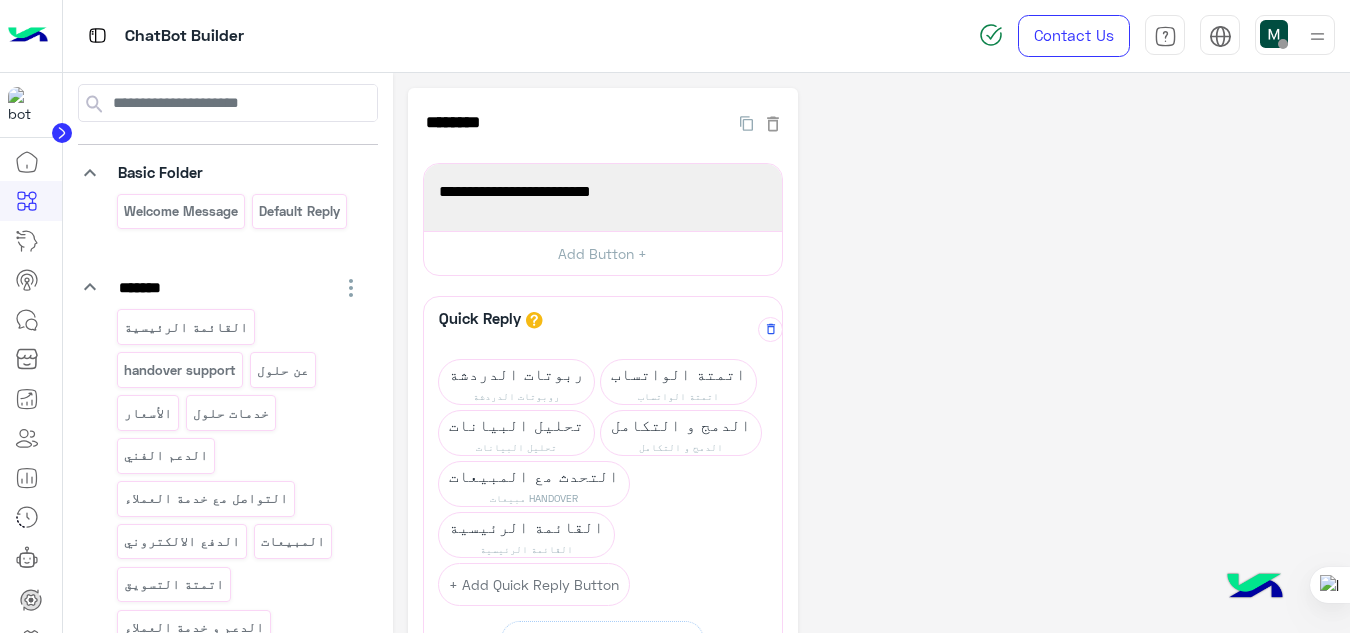 scroll, scrollTop: 201, scrollLeft: 0, axis: vertical 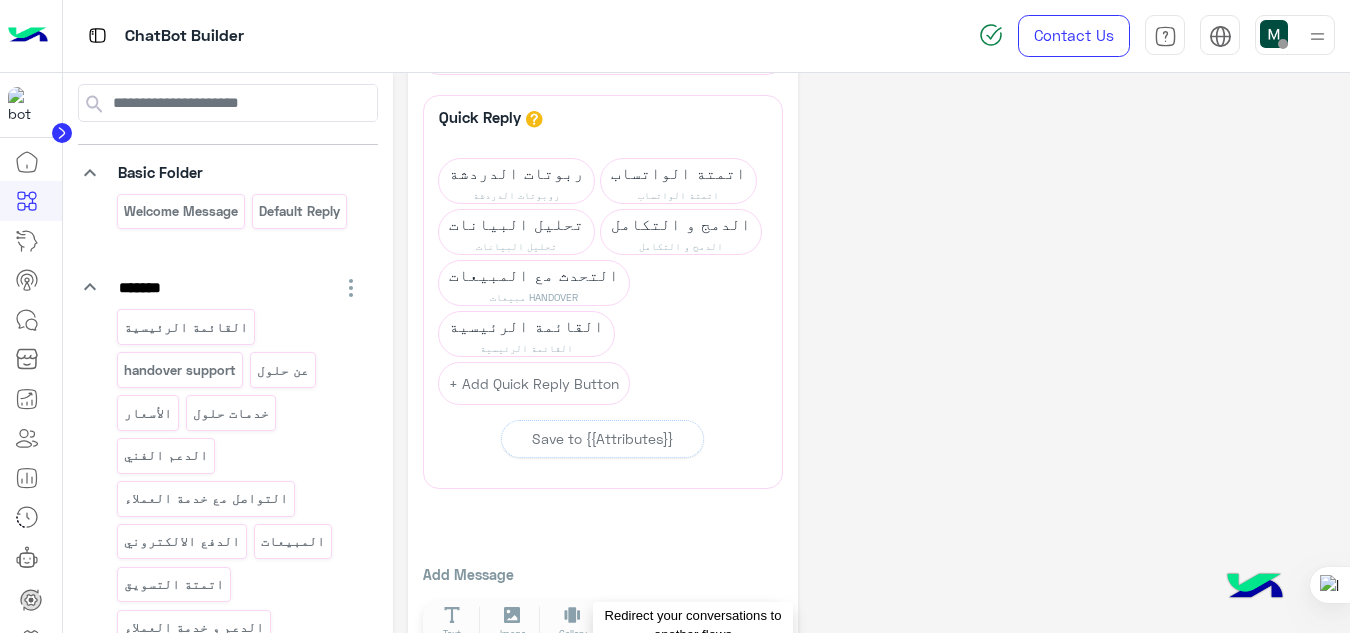 click 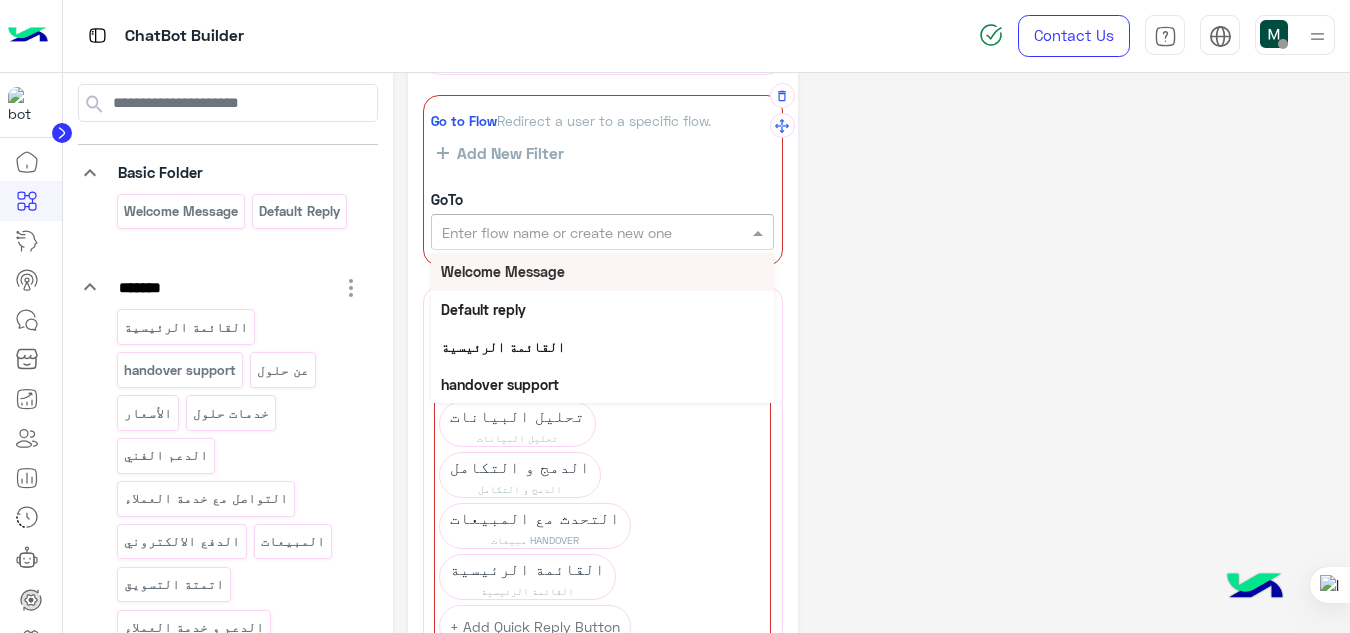 click at bounding box center (568, 232) 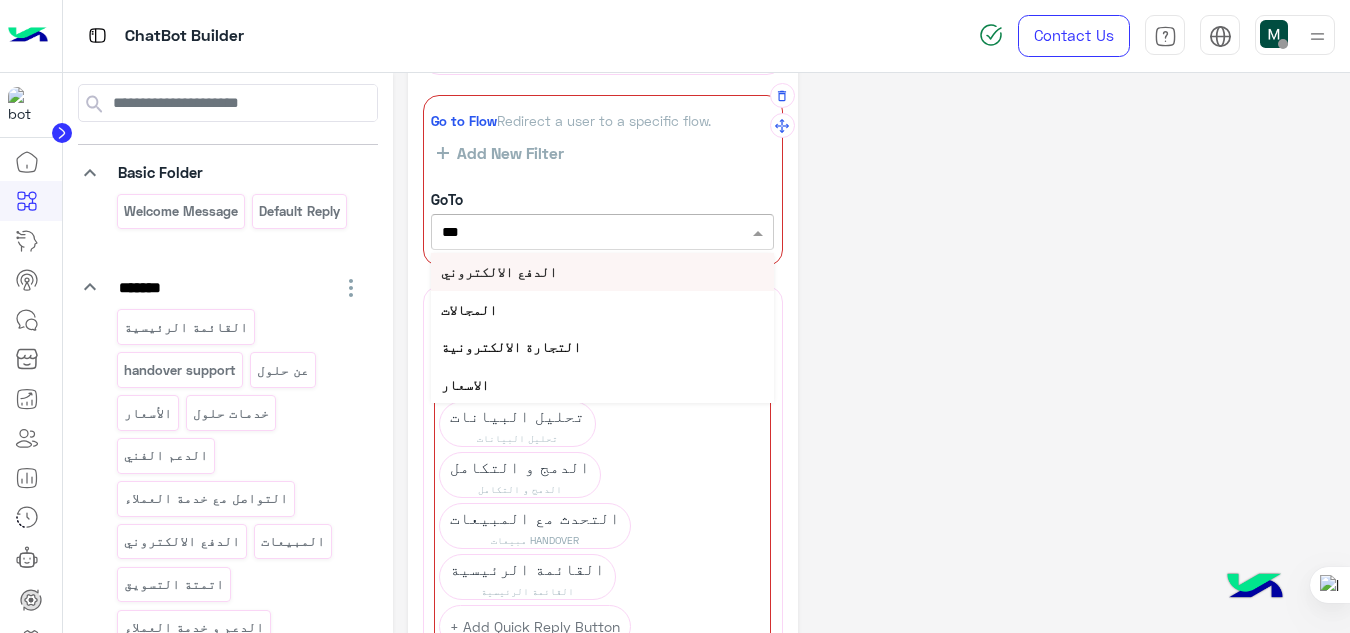 type on "****" 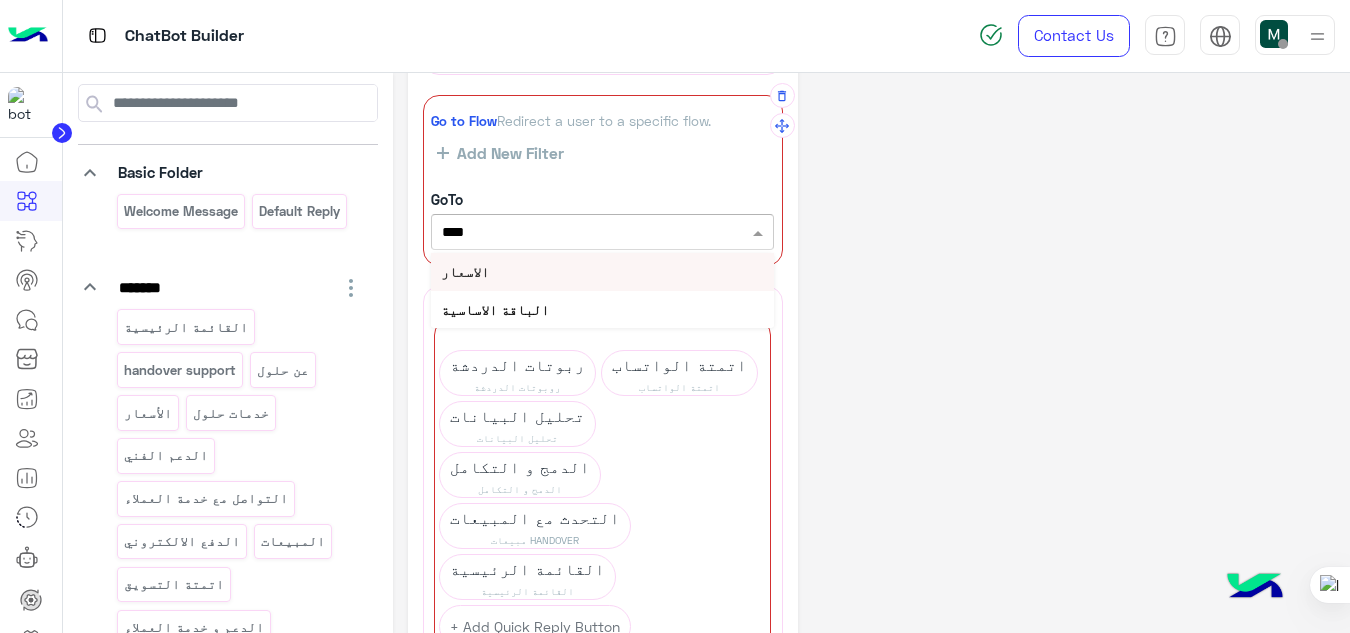 click on "الاسعار" at bounding box center (602, 271) 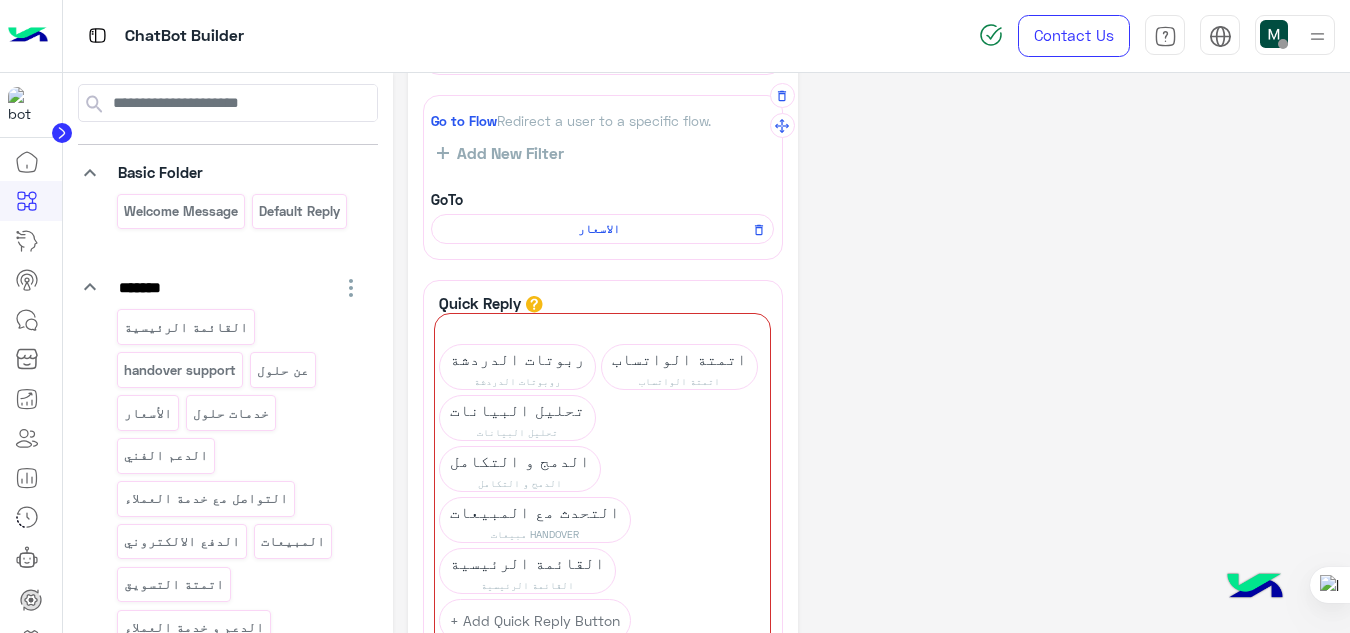 click on "**********" 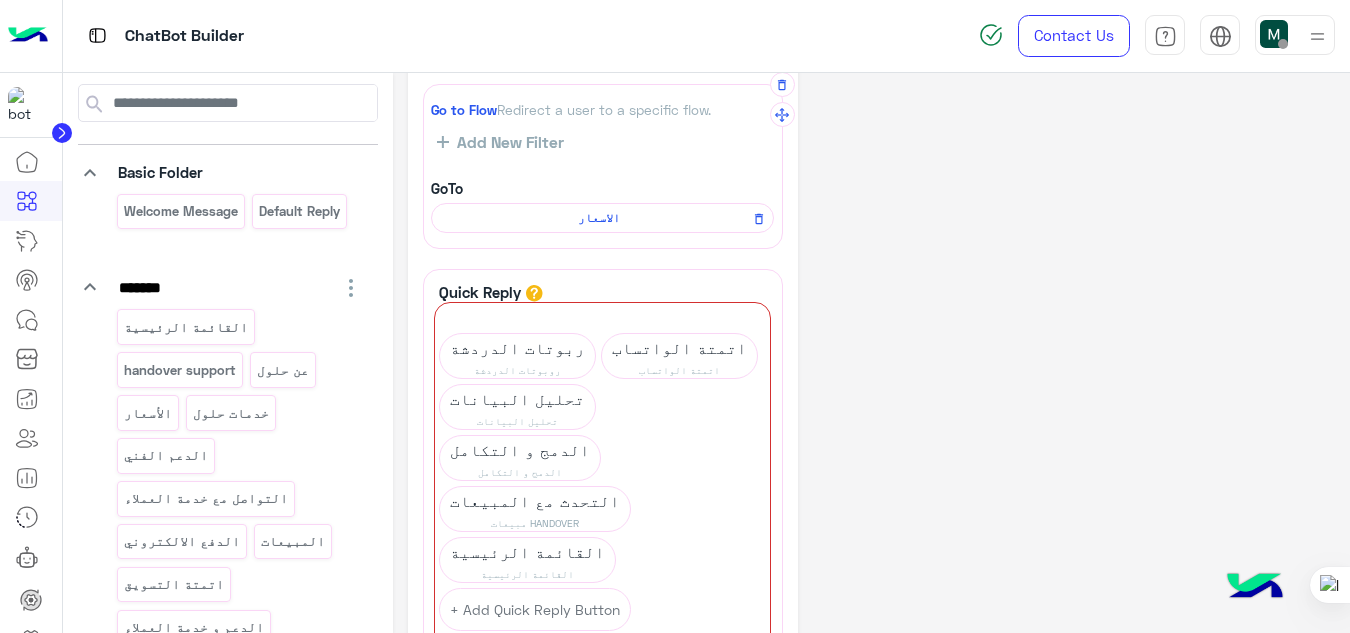 scroll, scrollTop: 0, scrollLeft: 0, axis: both 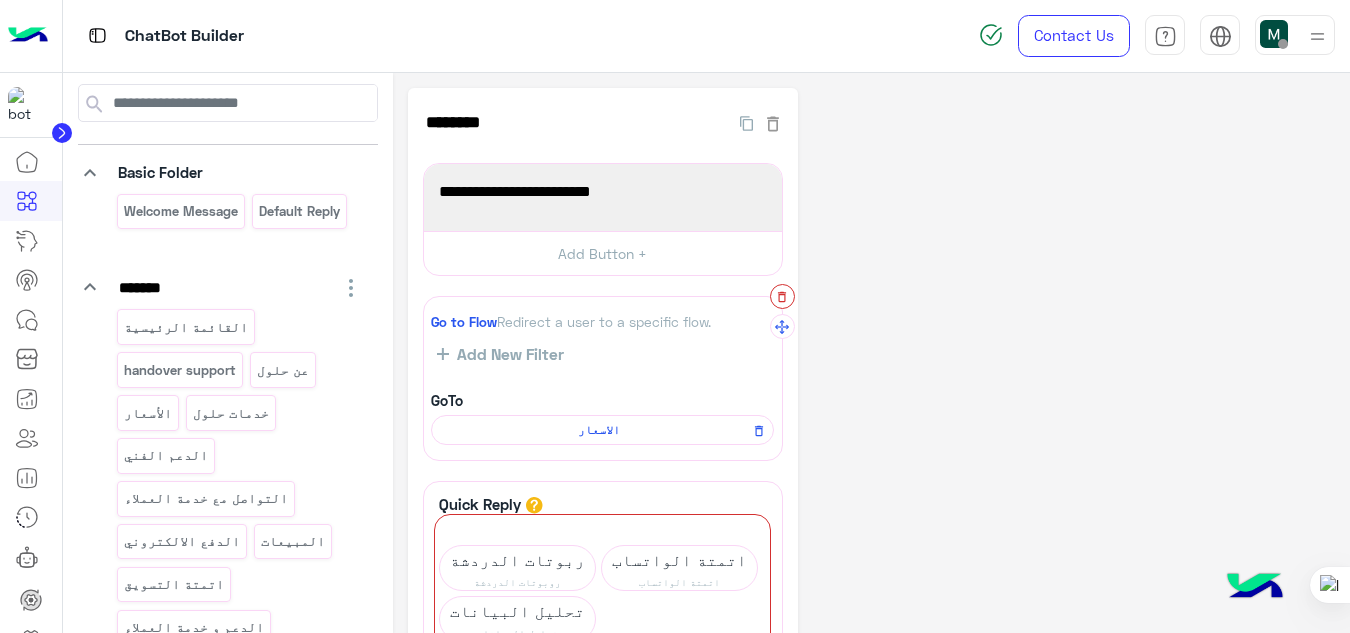 click 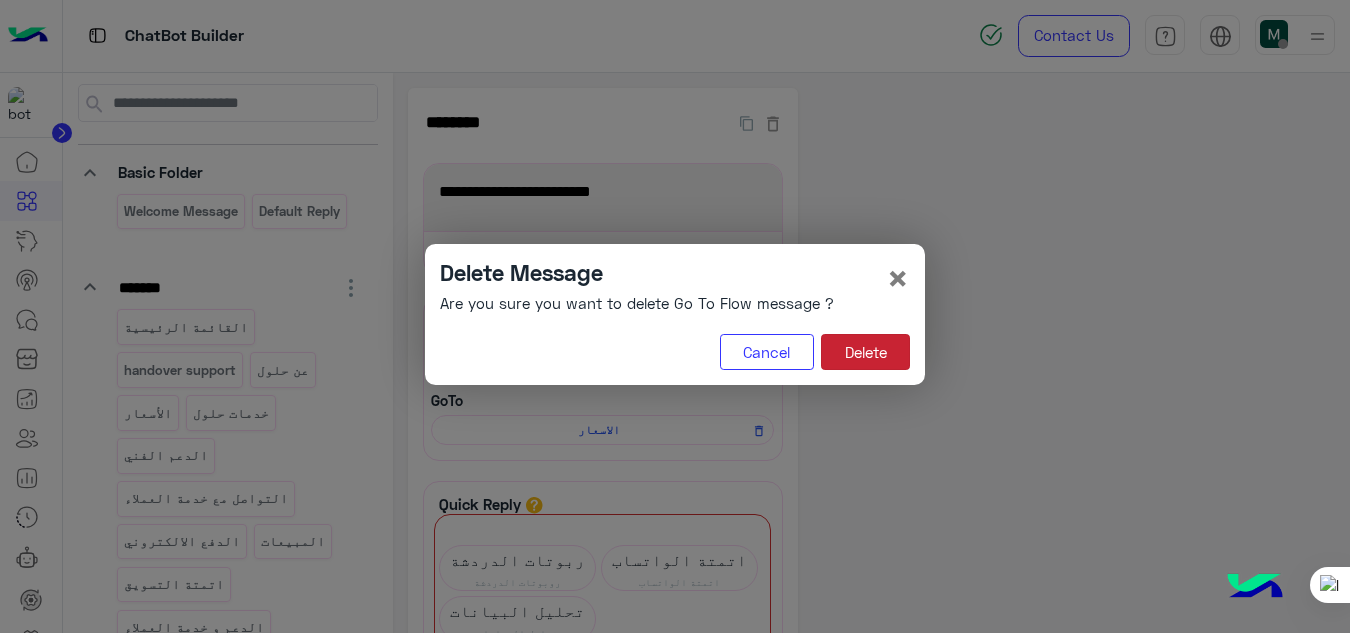 click on "Delete" 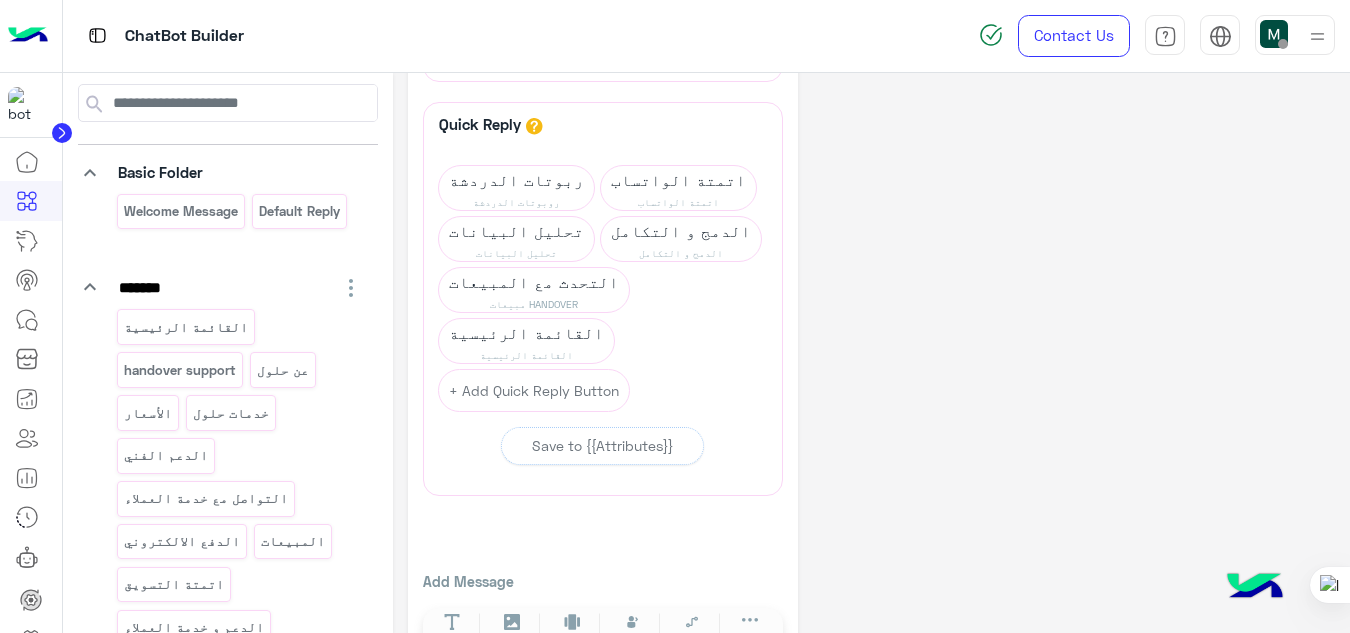scroll, scrollTop: 201, scrollLeft: 0, axis: vertical 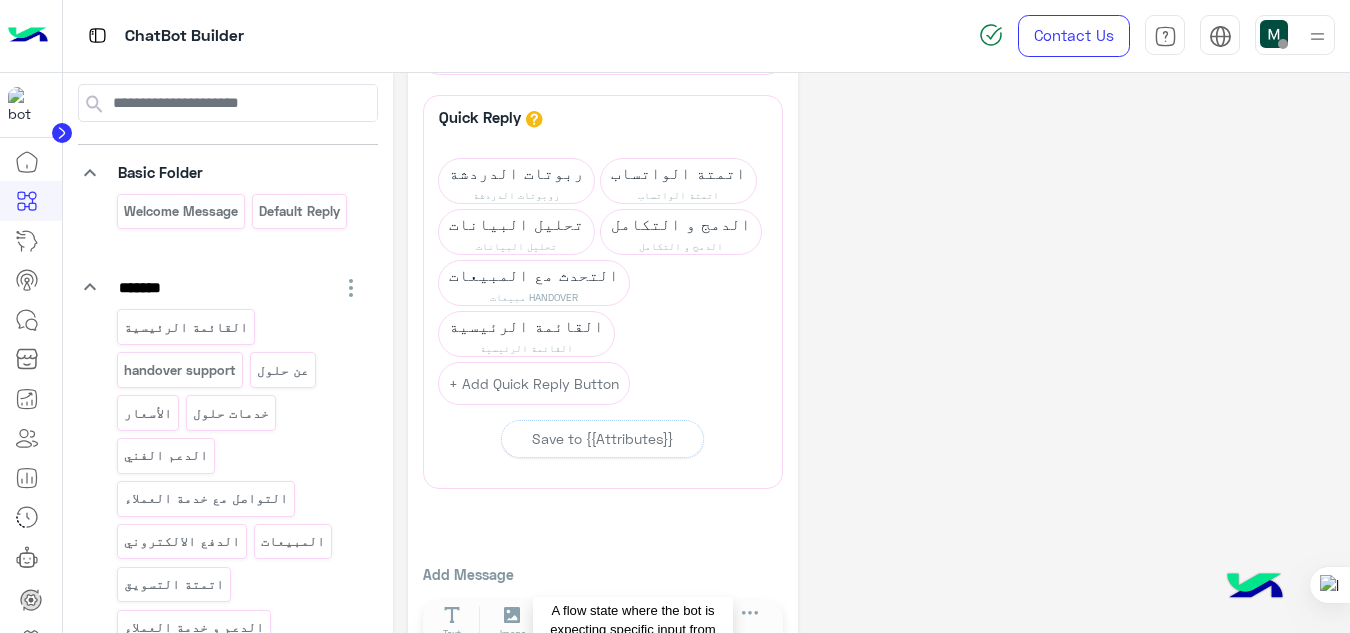 click 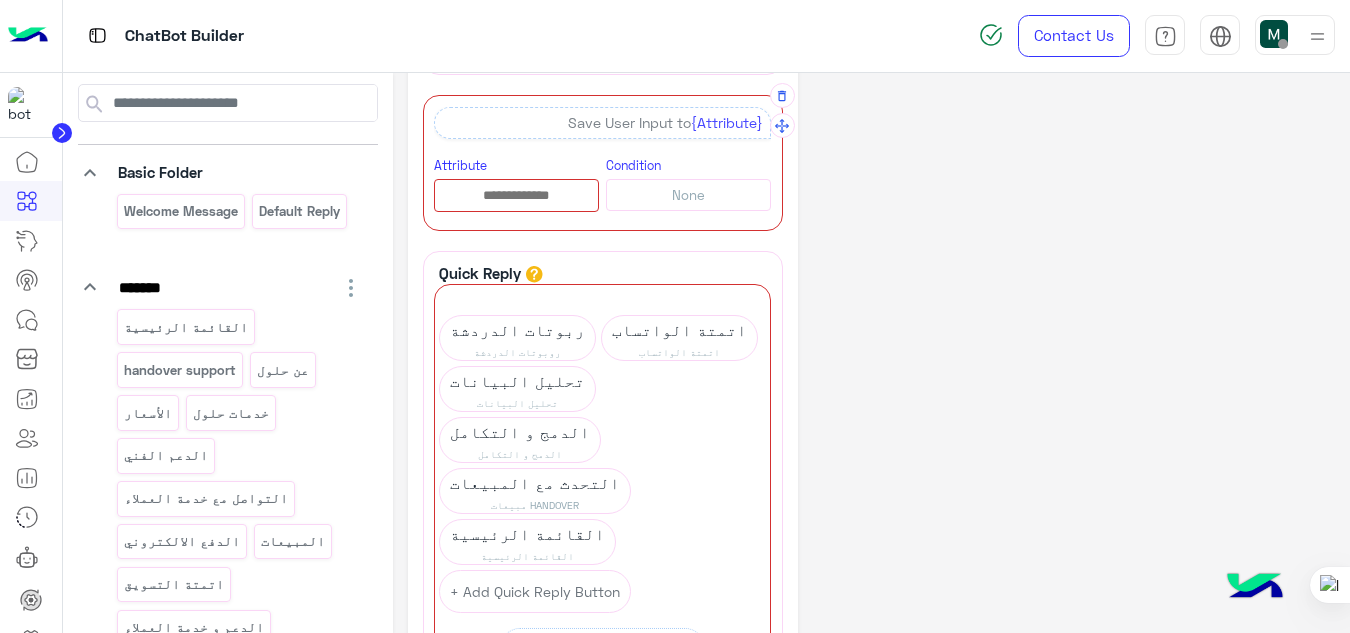 click at bounding box center (516, 196) 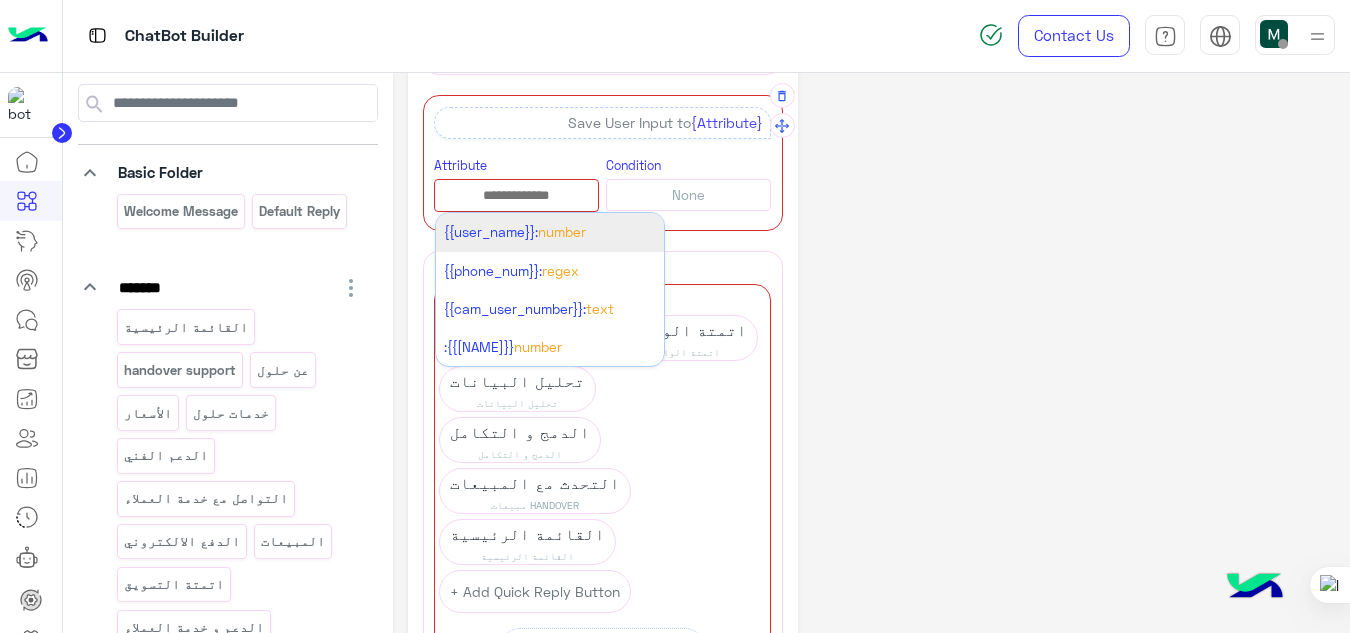 click on "{{user_name}}:" at bounding box center (491, 232) 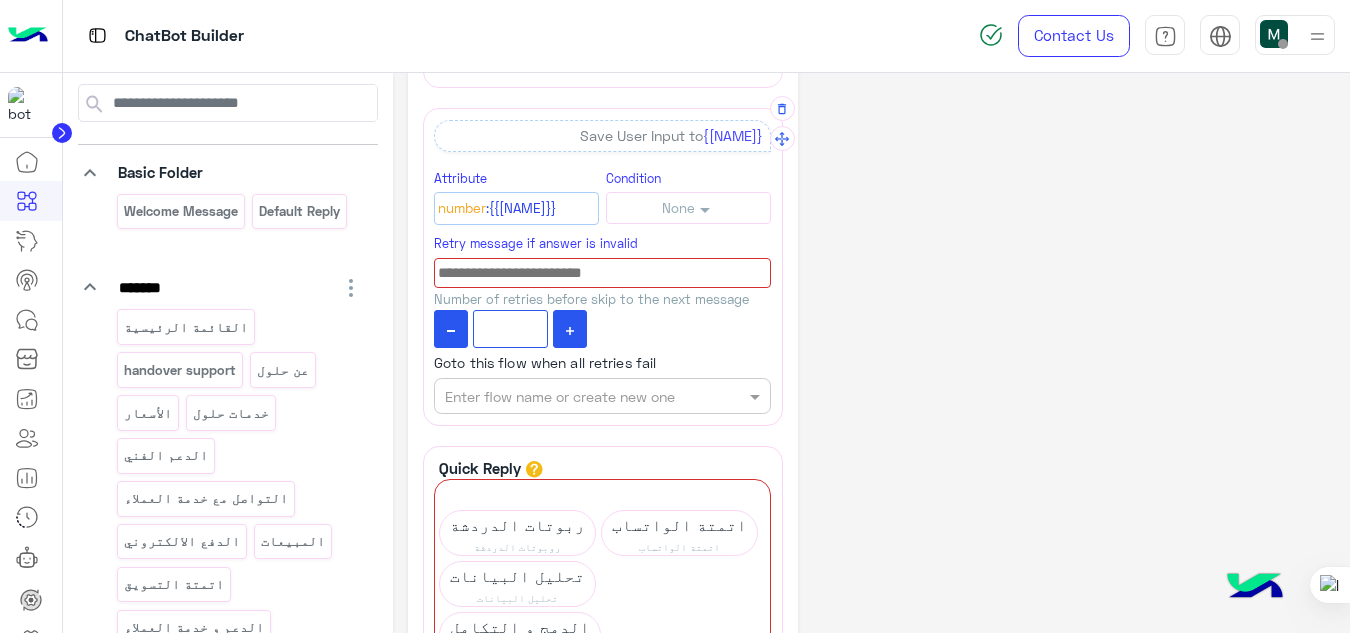 scroll, scrollTop: 548, scrollLeft: 0, axis: vertical 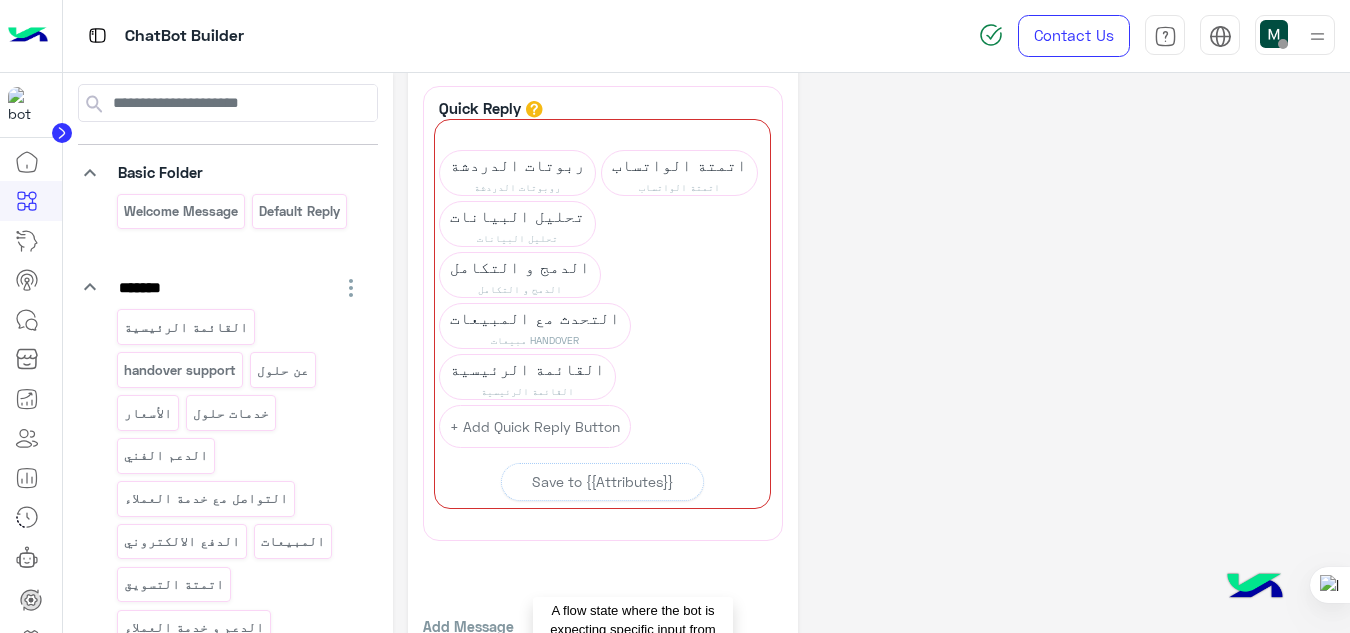 click on "User Input" at bounding box center (633, 686) 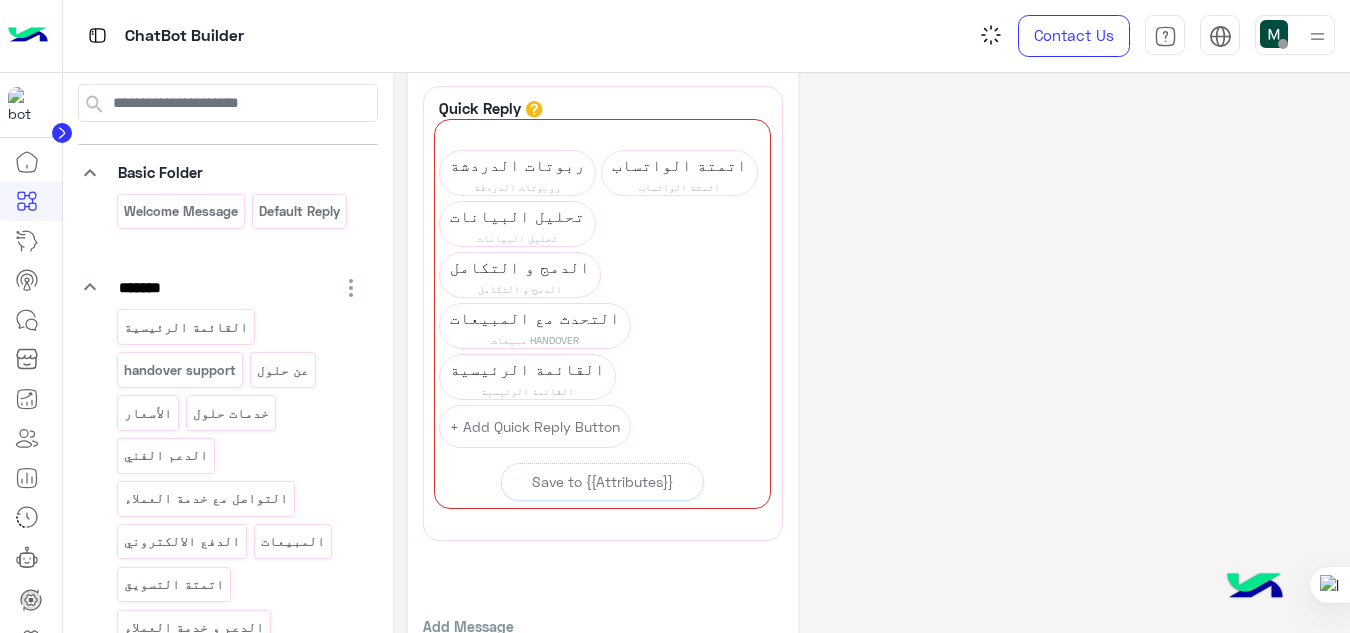 scroll, scrollTop: 704, scrollLeft: 0, axis: vertical 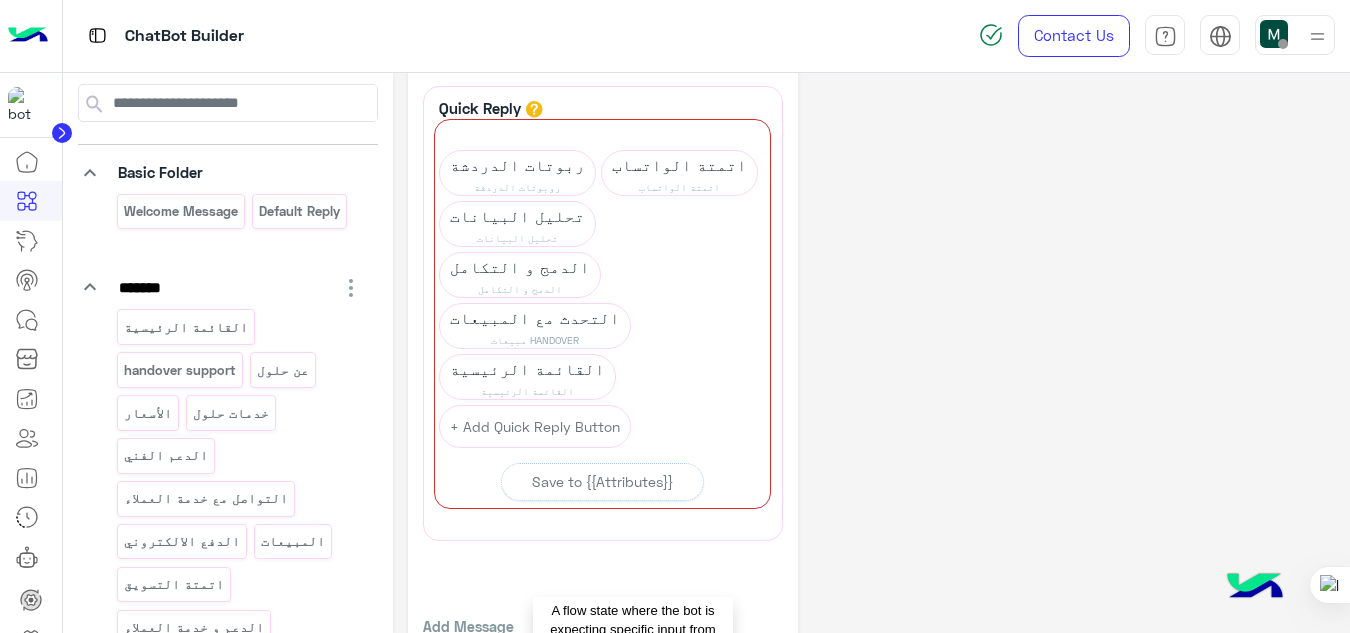 click on "User Input" at bounding box center [633, 686] 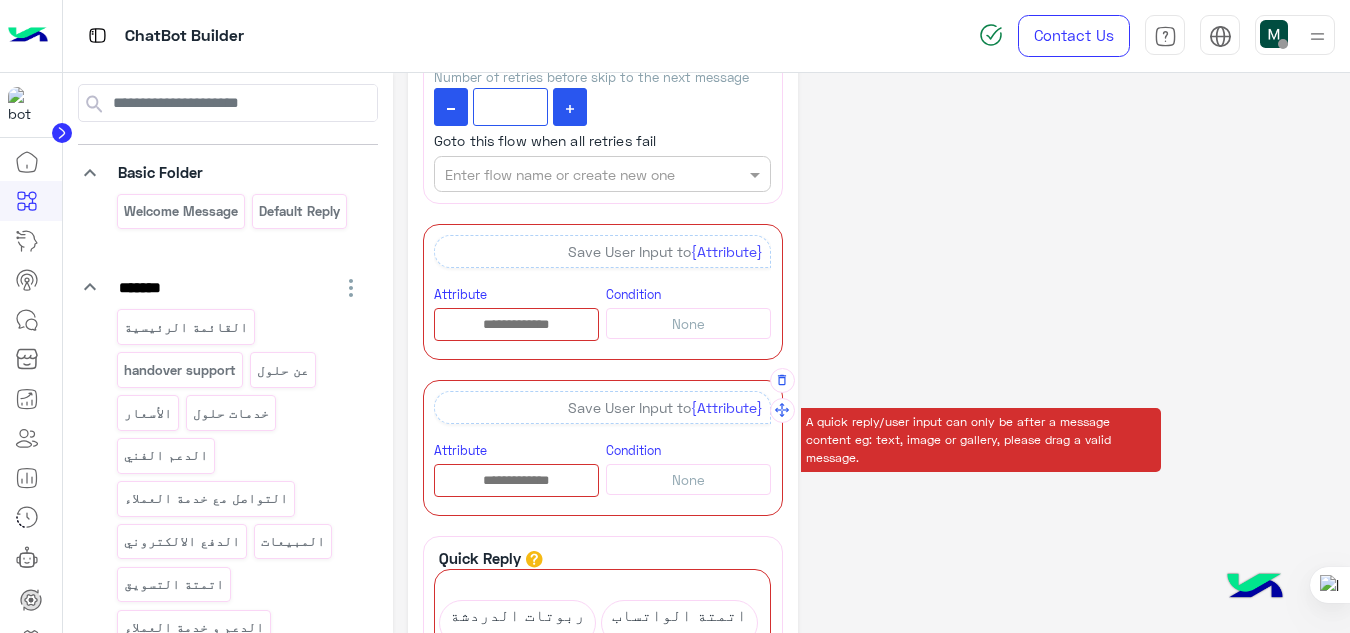 scroll, scrollTop: 409, scrollLeft: 0, axis: vertical 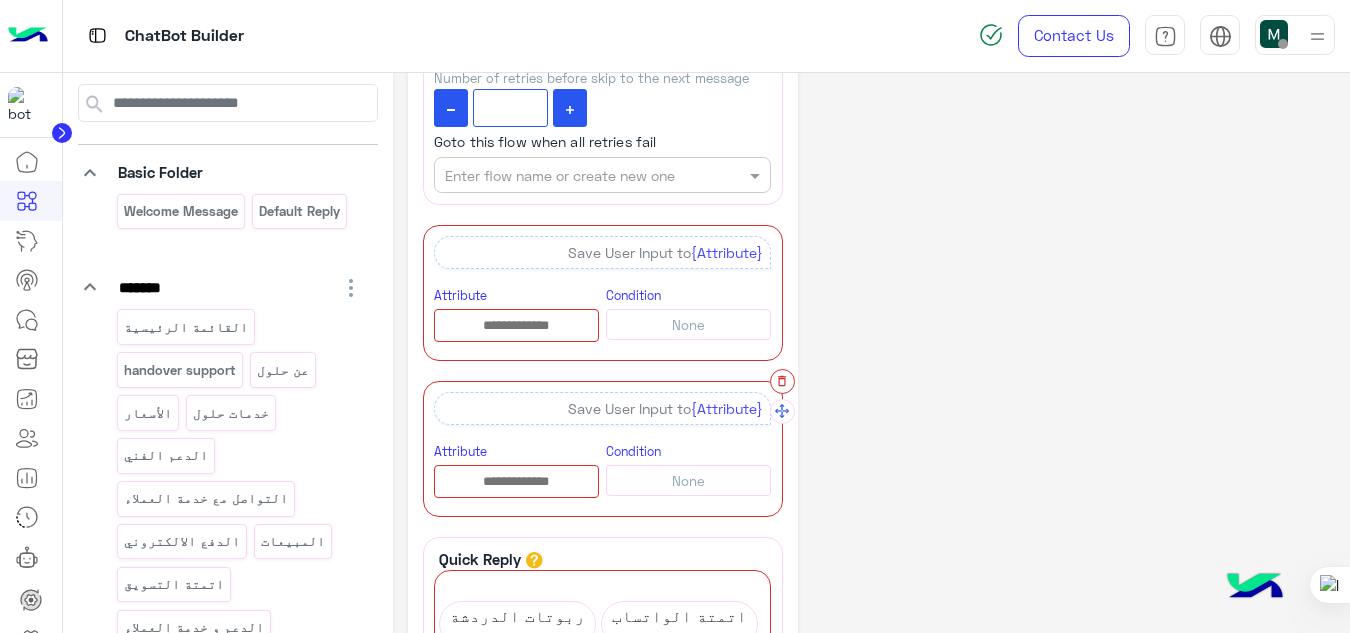 click 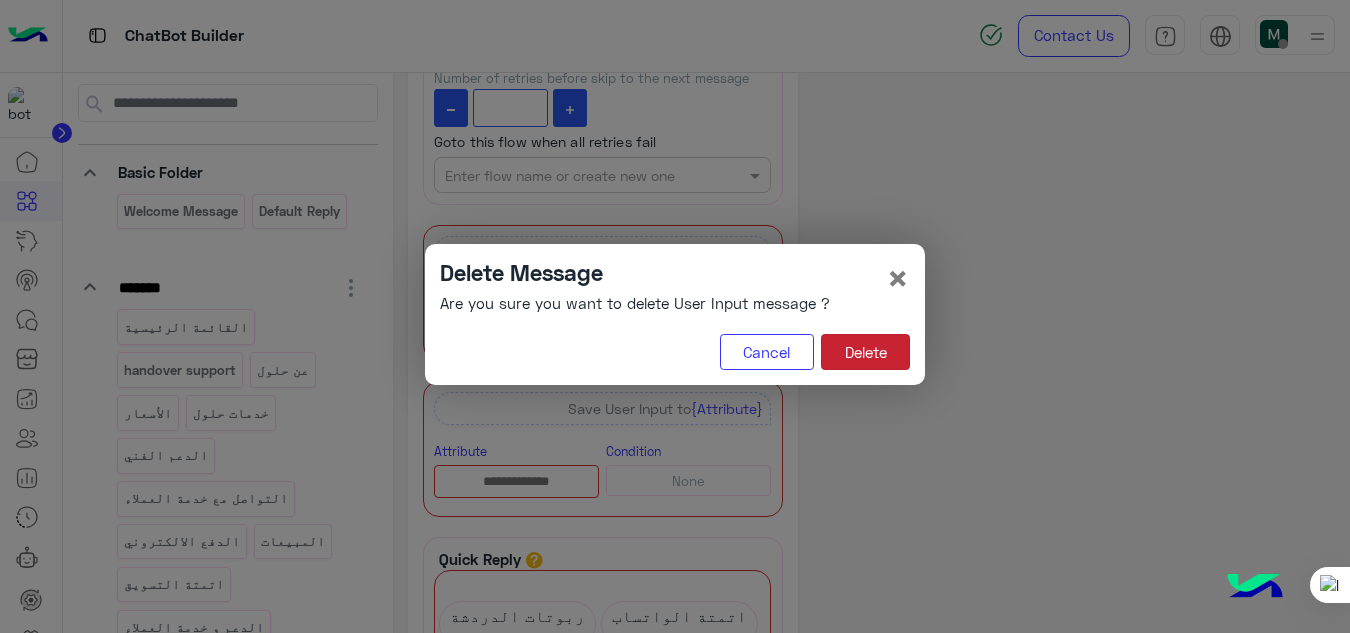 click on "Delete" 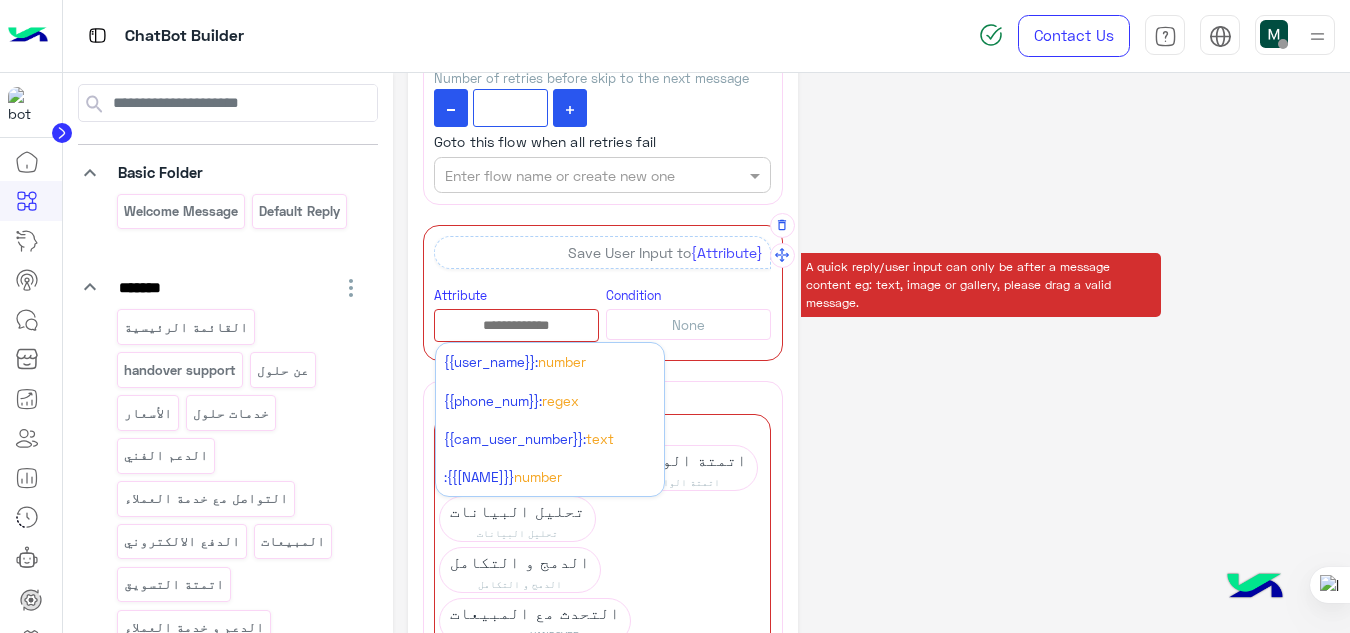 click at bounding box center (516, 326) 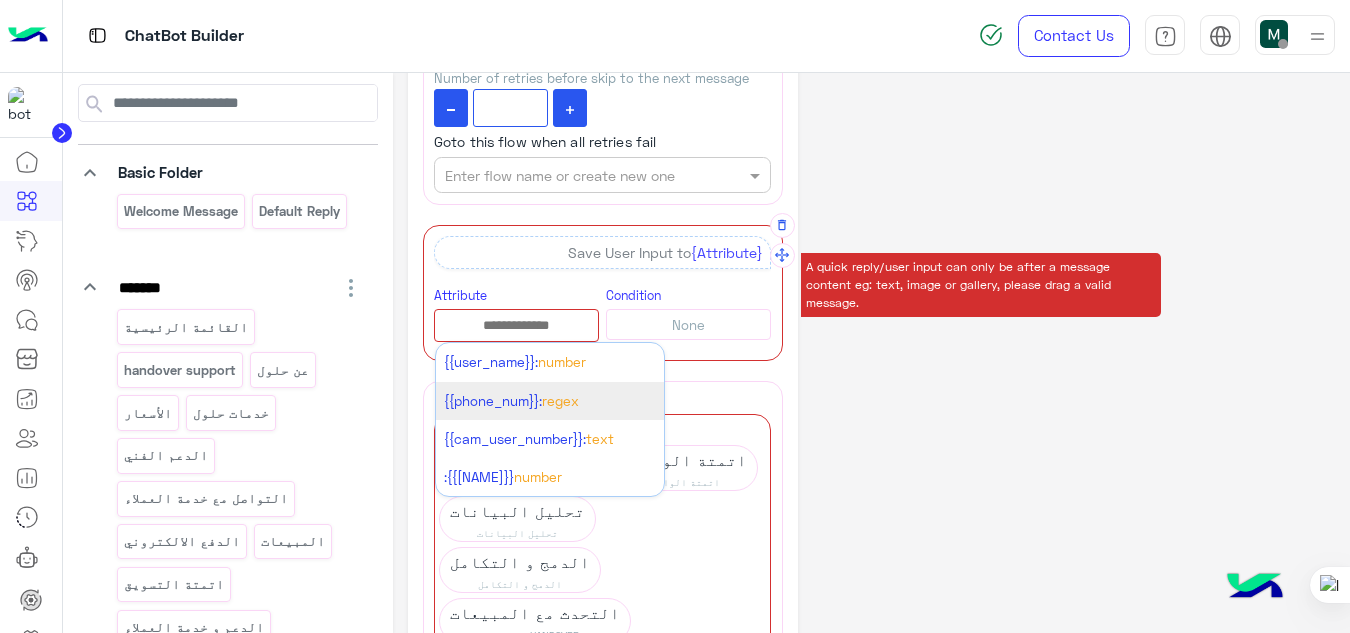 click on ": Regex" at bounding box center (550, 401) 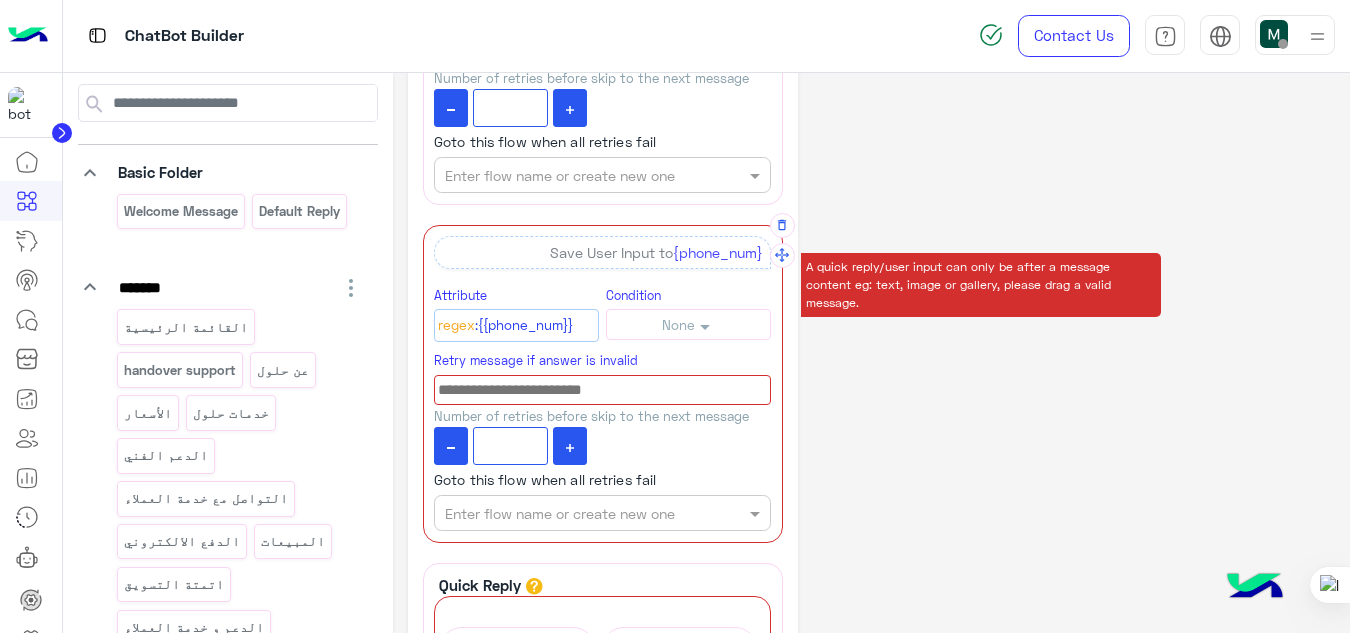 click on "Save User Input to  {[NAME]} Attribute Number :{{[NAME]}} Condition   None   None   Within range    Is   Is Not   Less Than   Greater Than  Retry message if answer is invalid Number of retries before skip to the next message * Goto this flow when all retries fail Enter flow name or create new one  A quick reply/user input can only be after a message content eg: text, image or gallery, please drag a valid message.   Save User Input to  {[PHONE]} Attribute Regex :{{[PHONE]}} Condition   None   None   Is Matched   Is Not Matched  Retry message if answer is invalid Number of retries before skip to the next message * Goto this flow when all retries fail Enter flow name or create new one Quick Reply ربوتات الدردشة روبوتات الدردشة مبيعات HANDOVER" 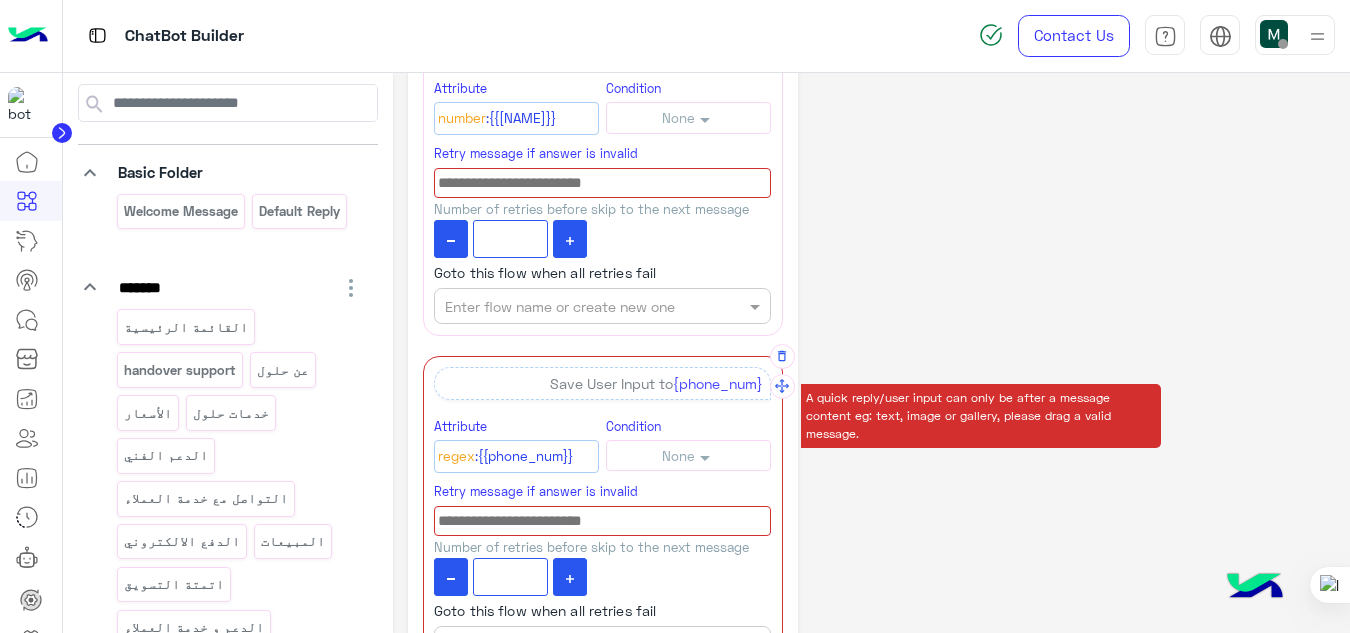 scroll, scrollTop: 285, scrollLeft: 0, axis: vertical 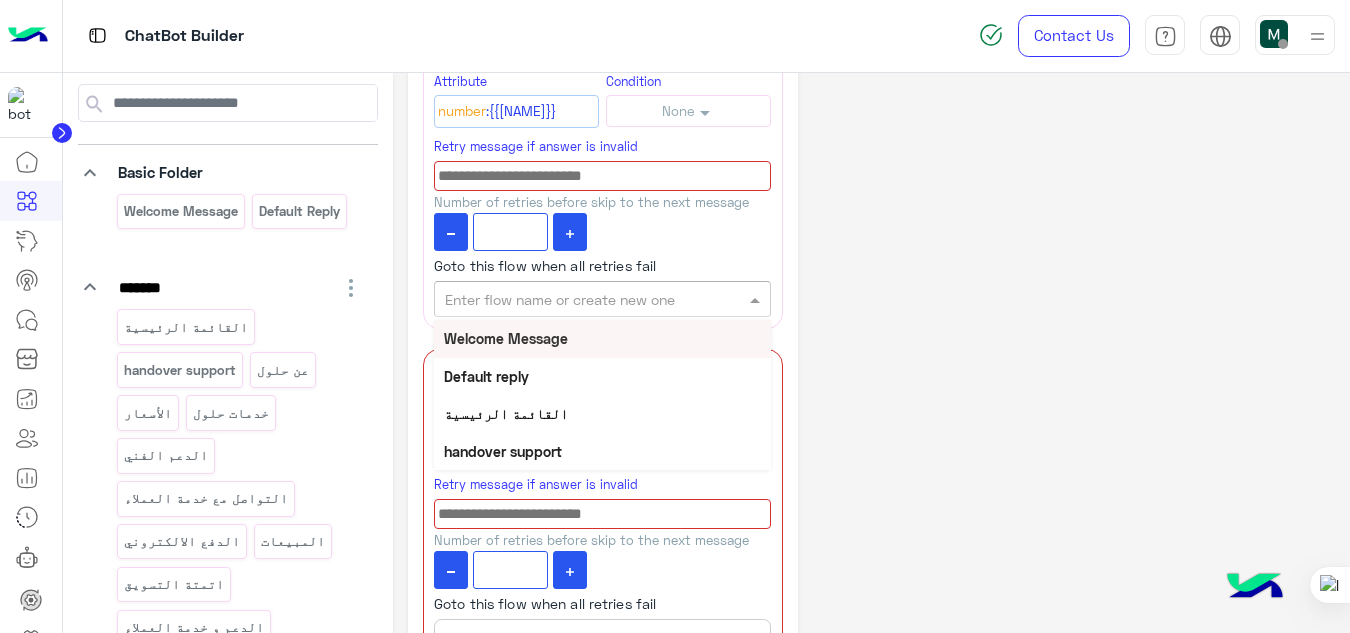 click at bounding box center (602, 298) 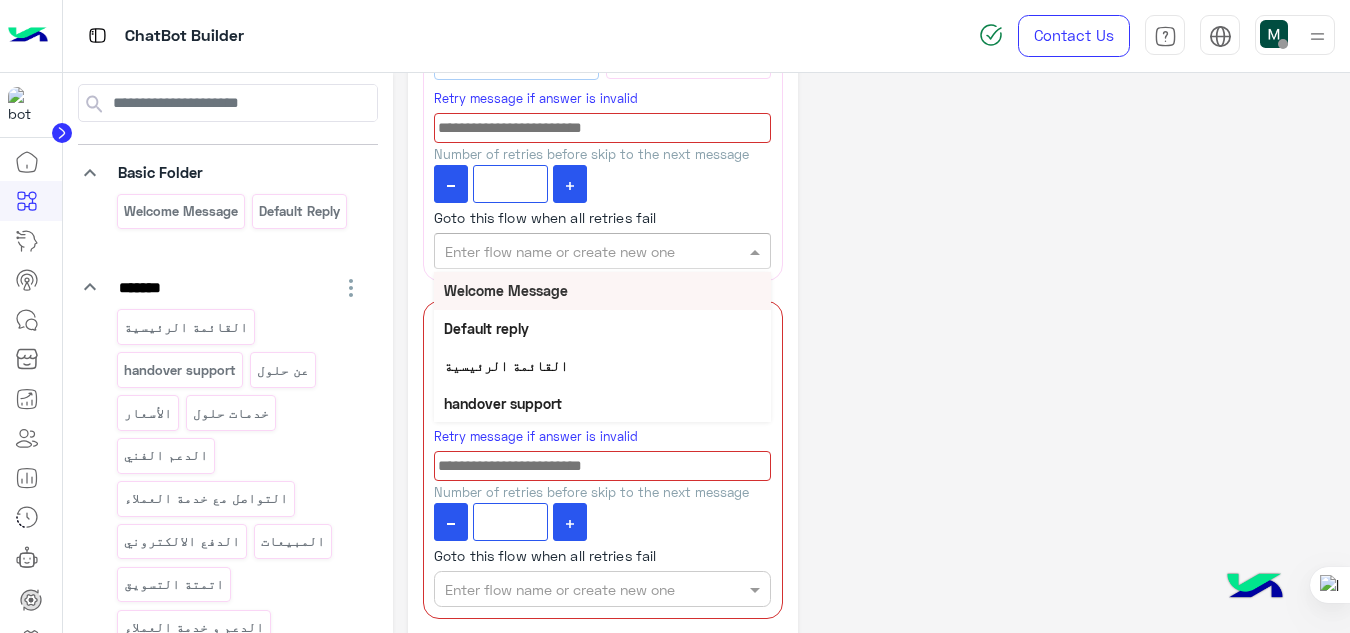 scroll, scrollTop: 334, scrollLeft: 0, axis: vertical 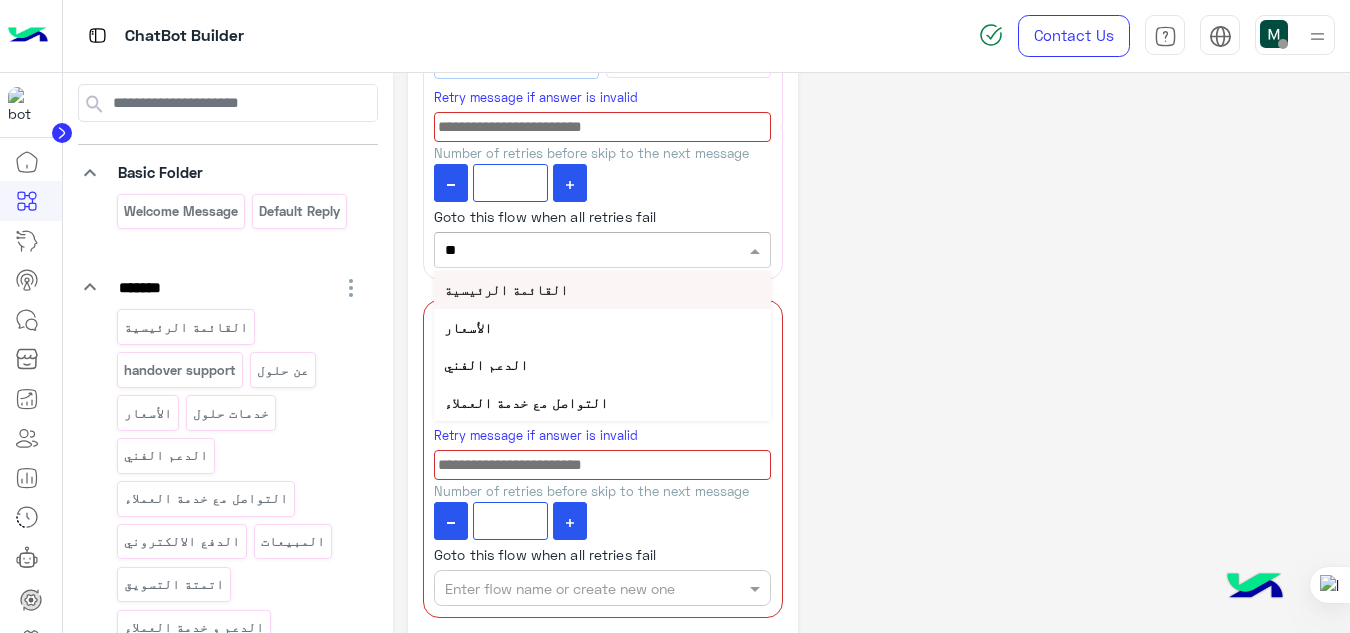 type on "*" 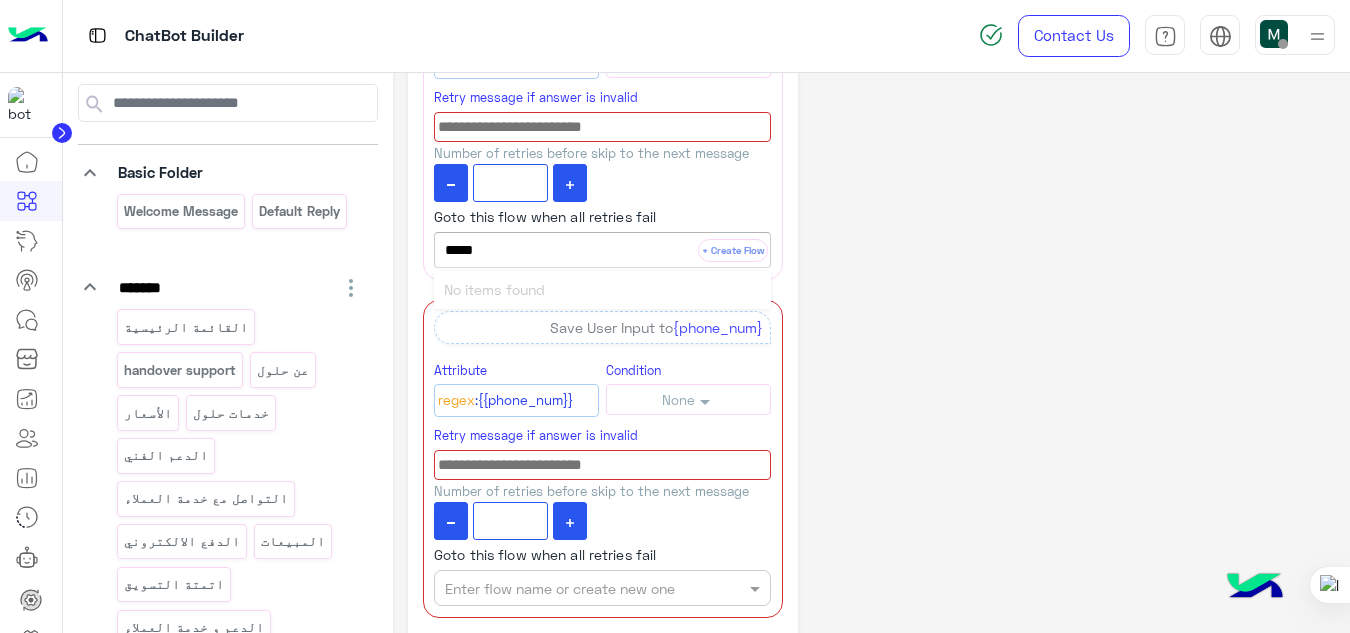 type on "******" 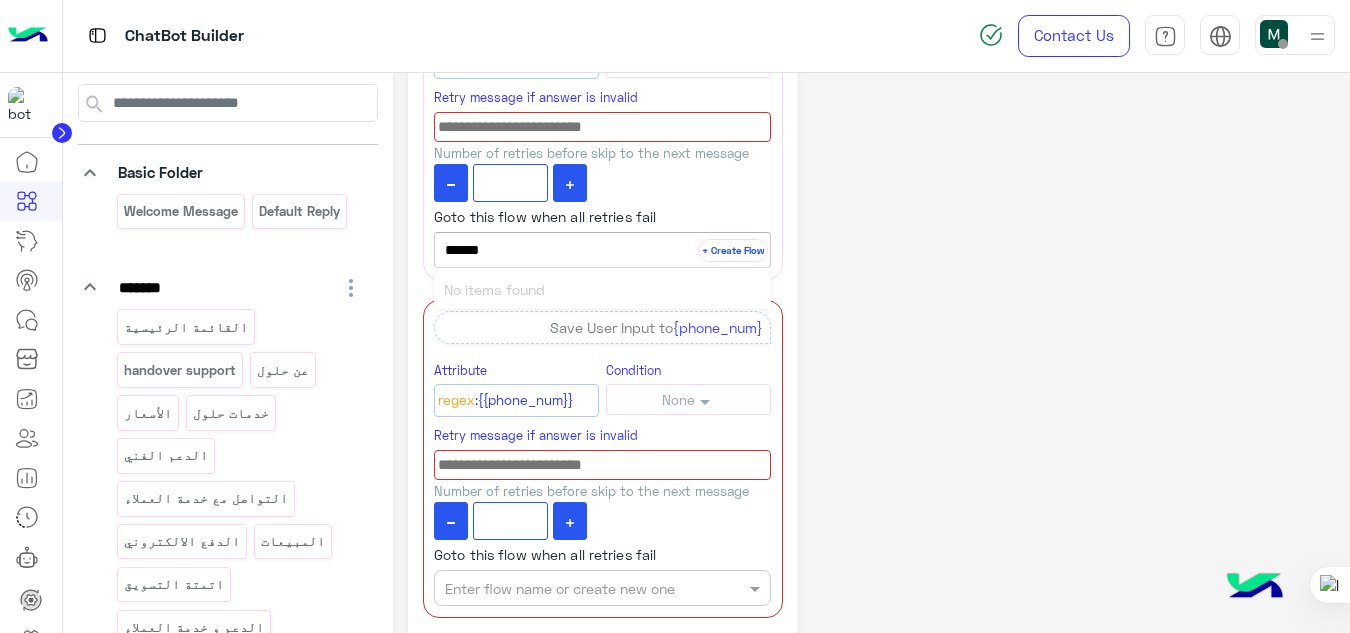 type 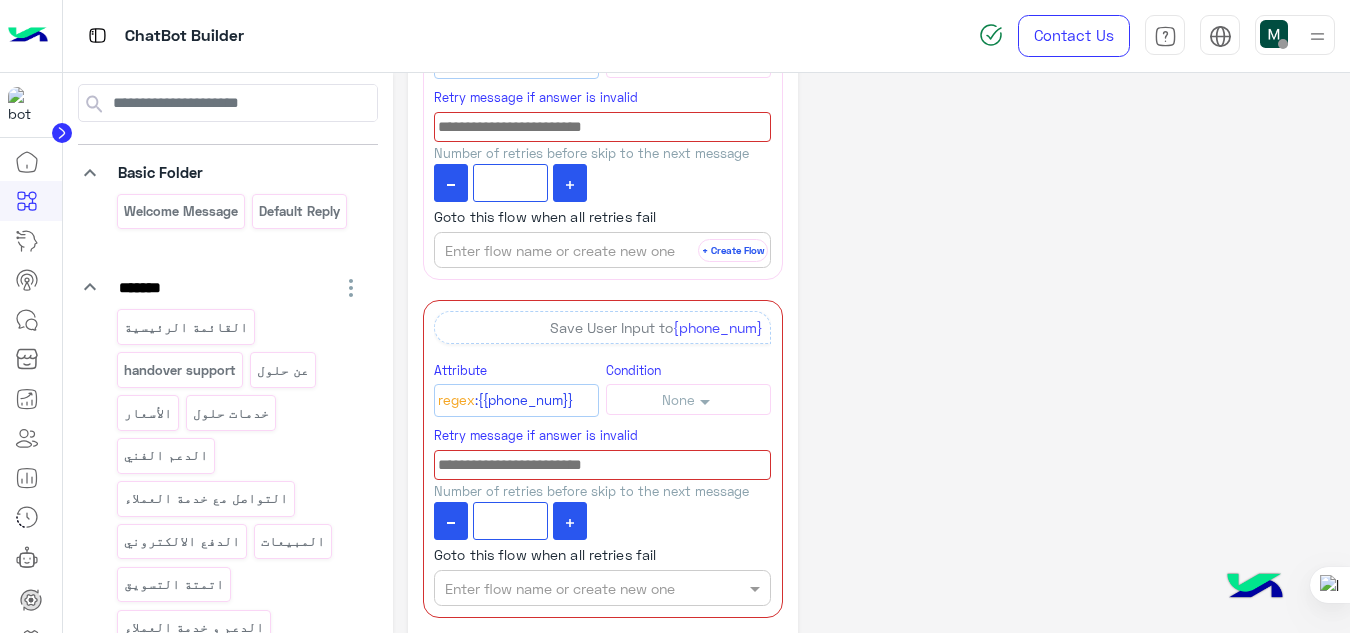 click on "+ Create Flow" at bounding box center [733, 250] 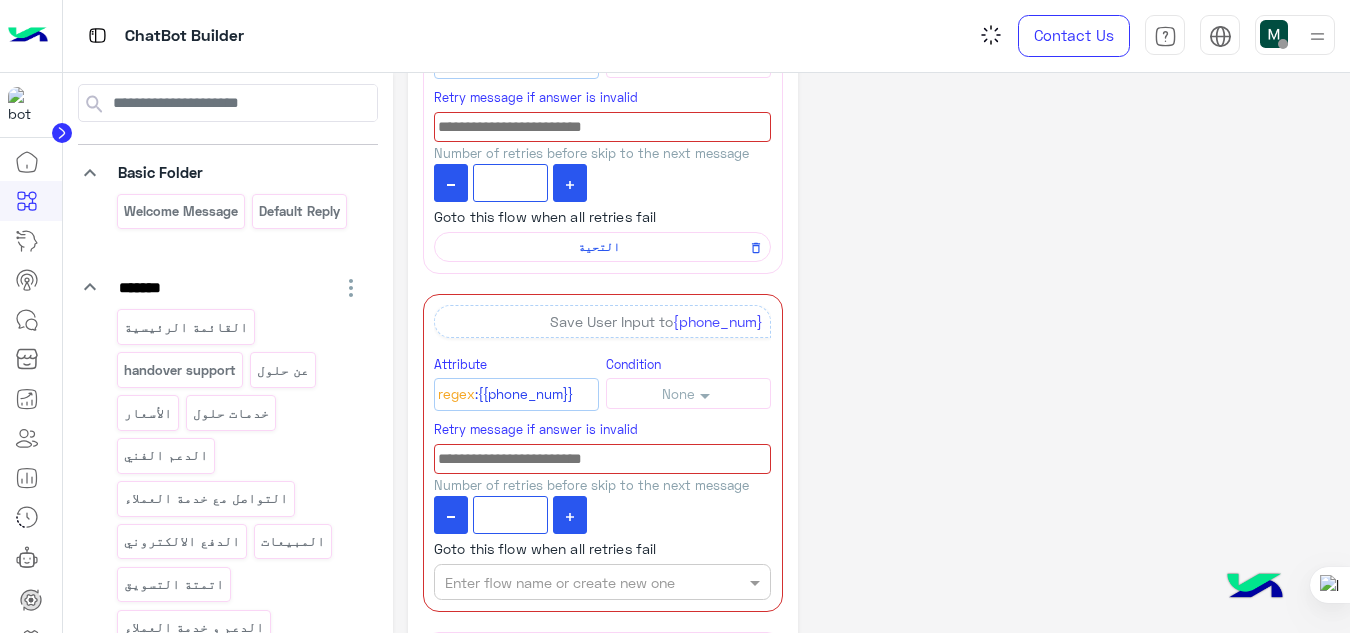click on "التحية" at bounding box center (599, 247) 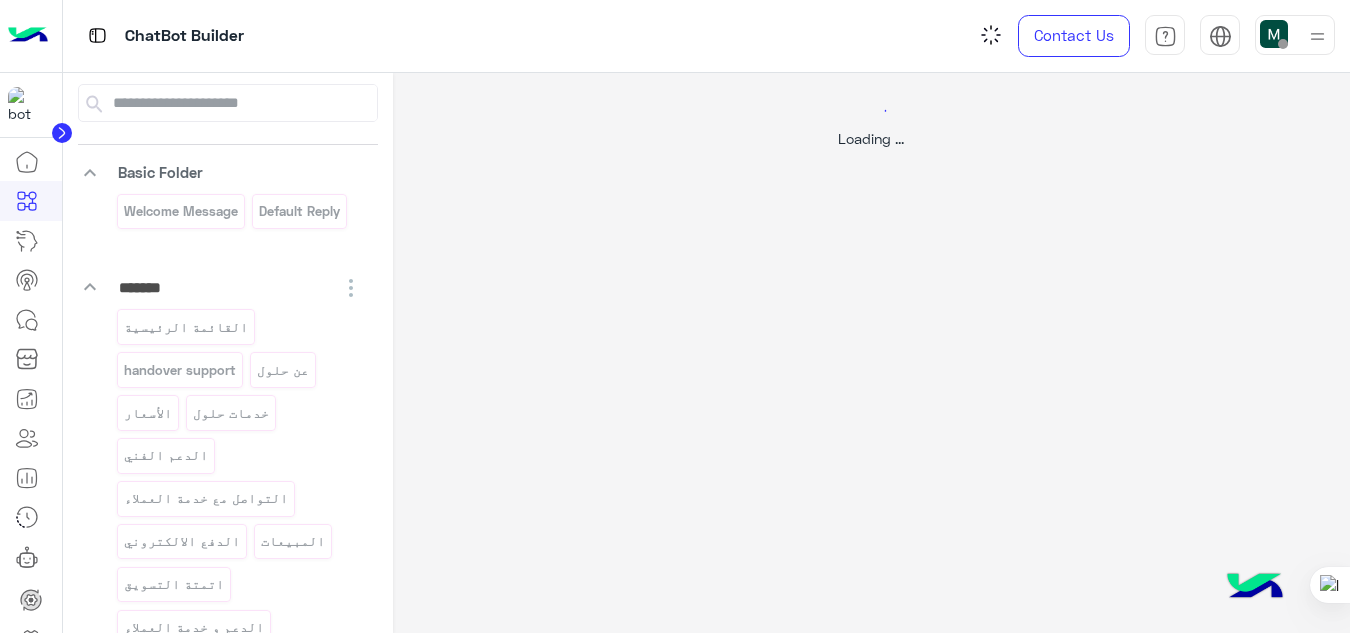scroll, scrollTop: 0, scrollLeft: 0, axis: both 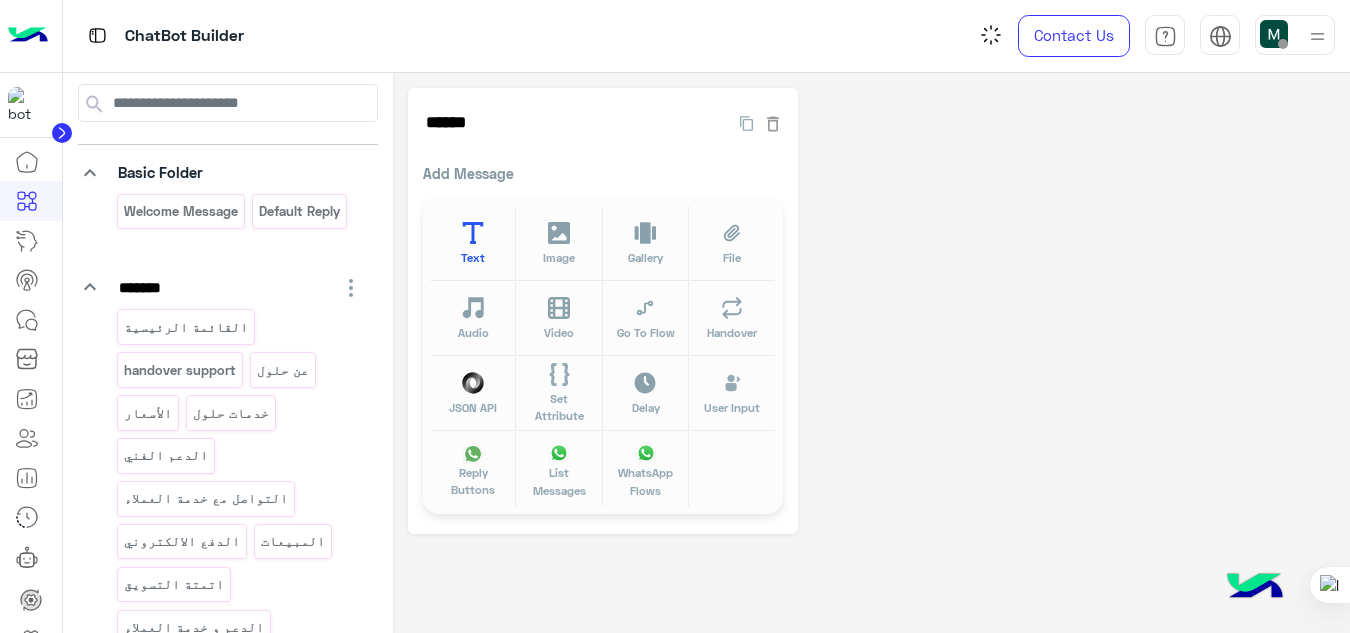 click on "Text" at bounding box center [473, 243] 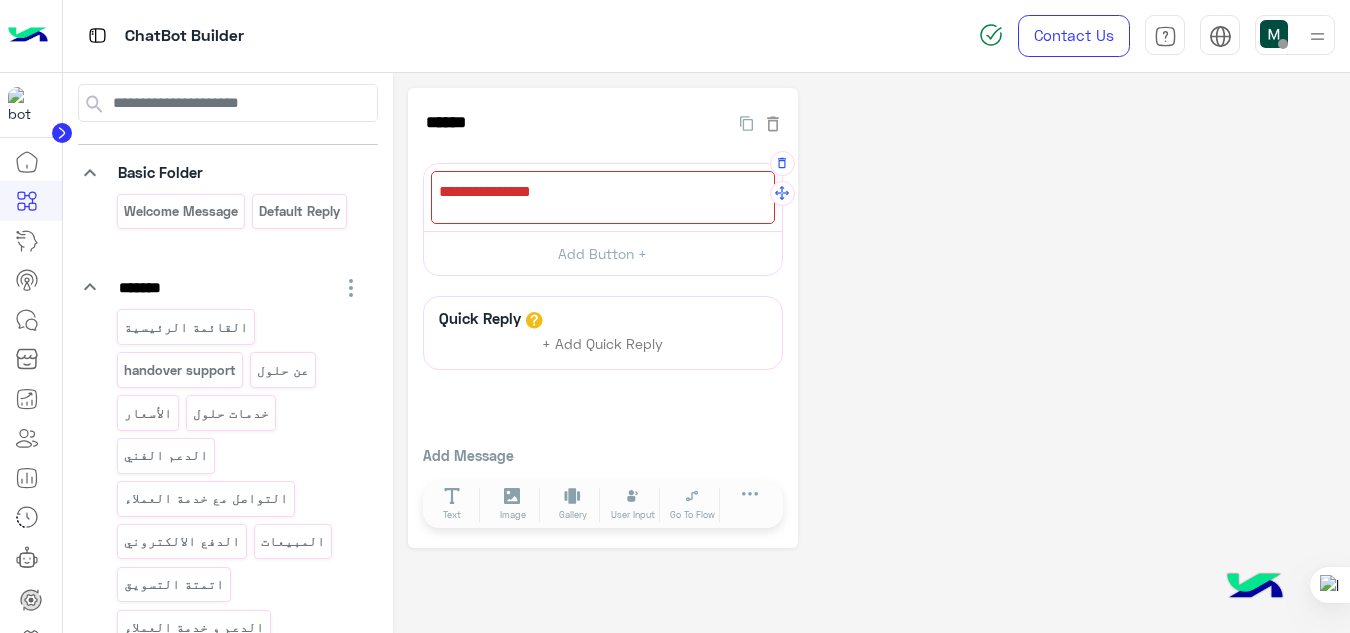 click at bounding box center [603, 197] 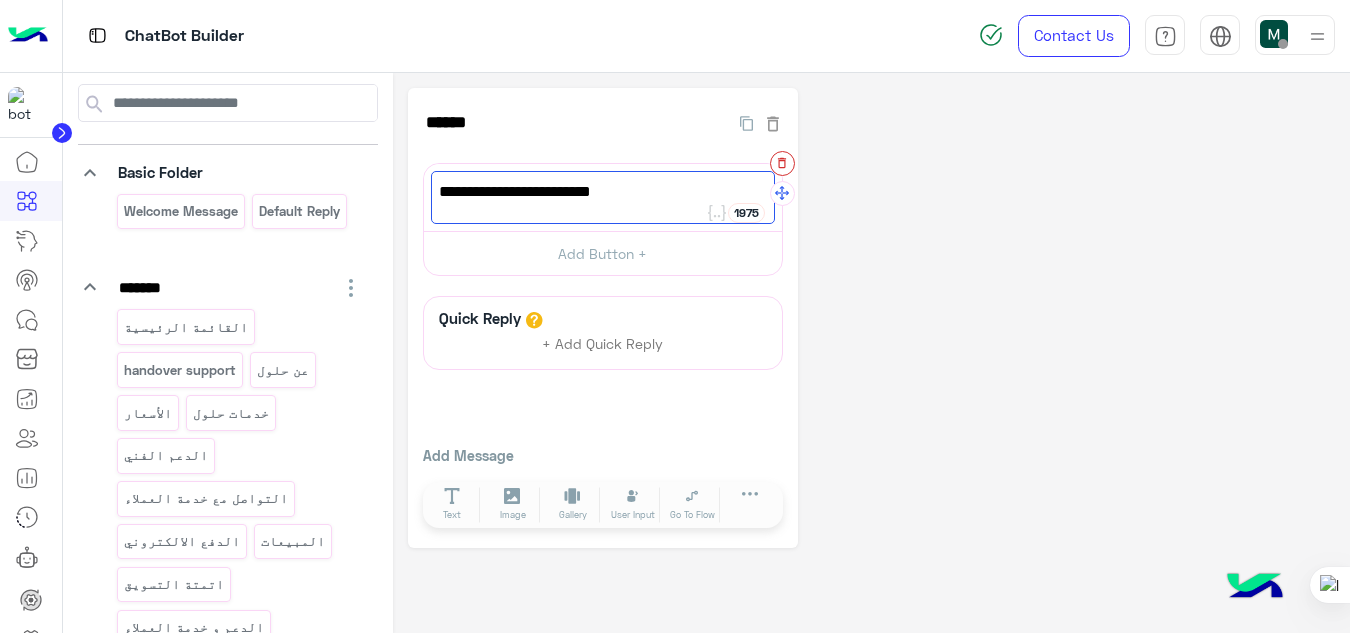 type on "**********" 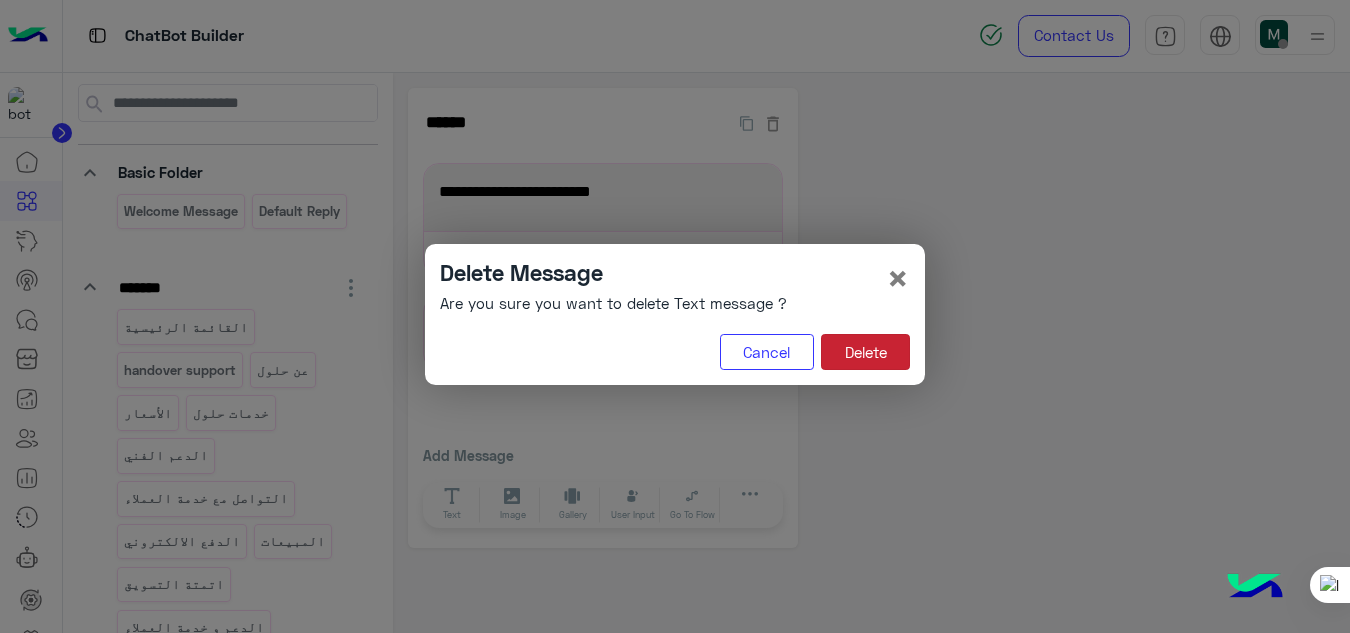 click on "Delete" 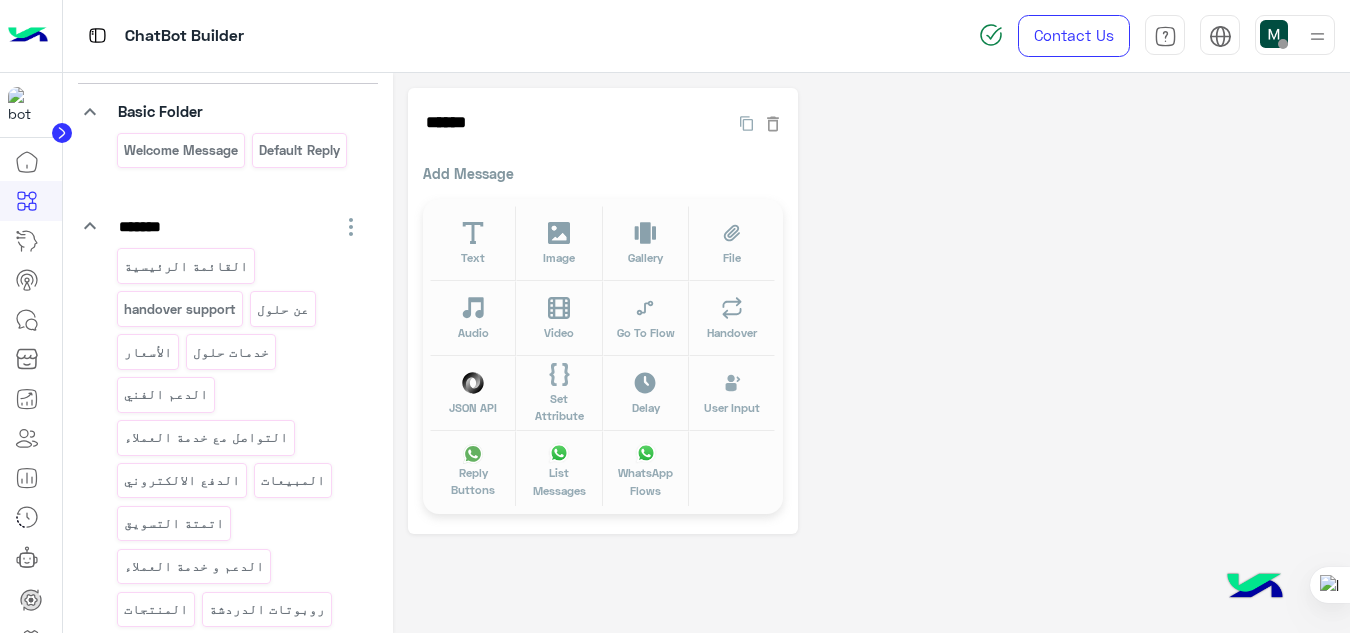 scroll, scrollTop: 0, scrollLeft: 0, axis: both 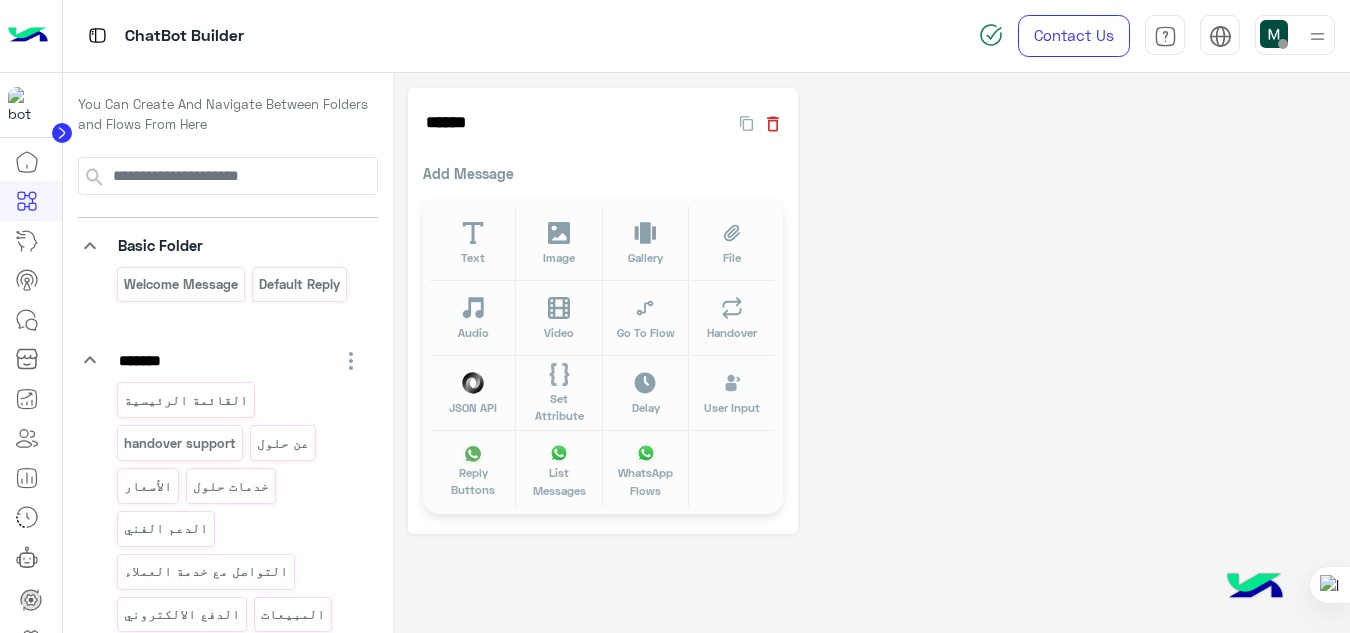 click 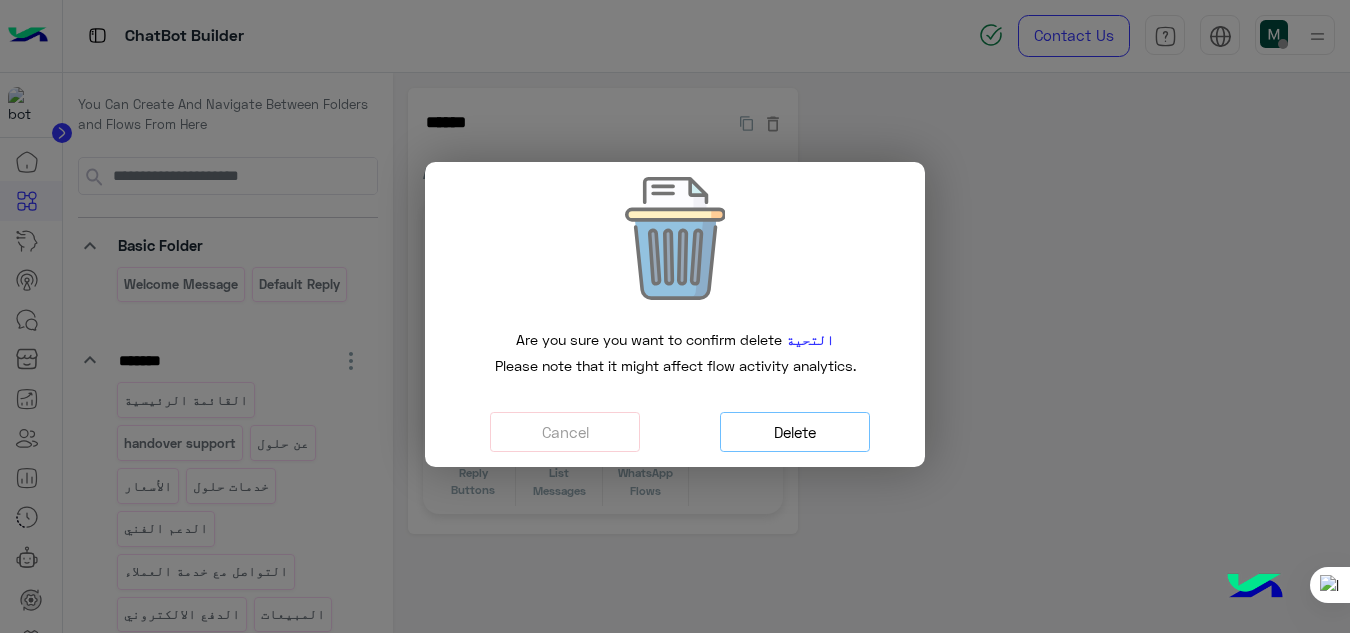 click on "Delete" 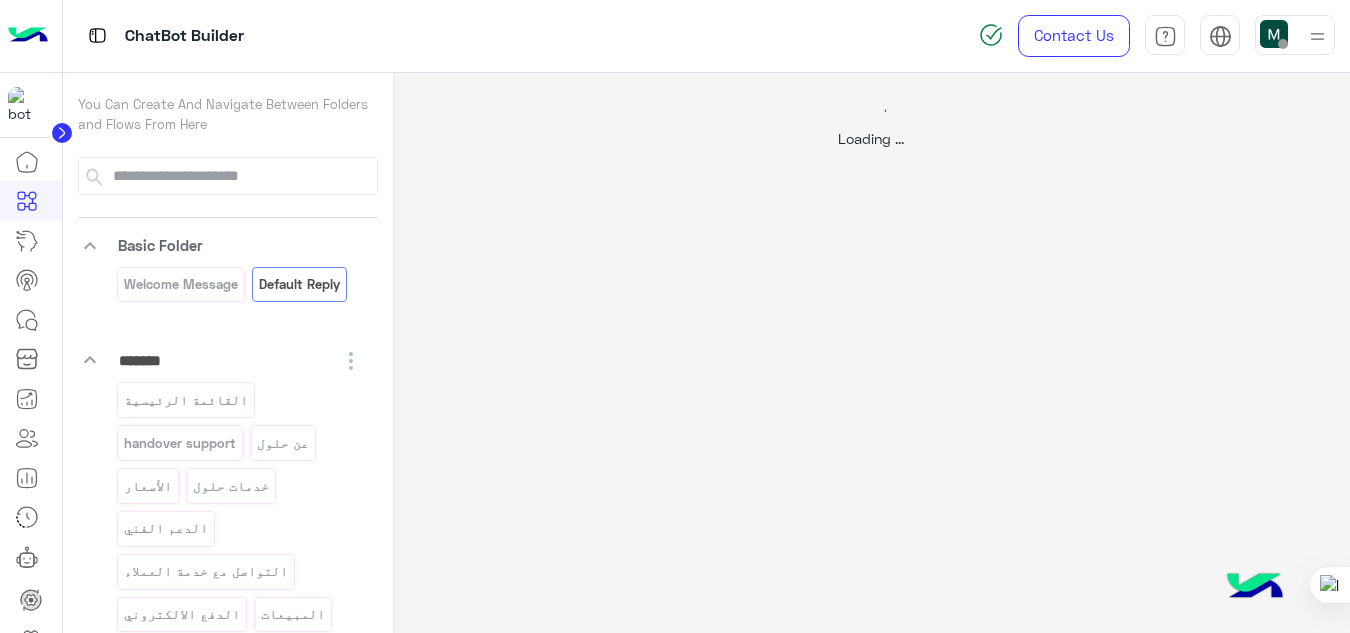 select on "*" 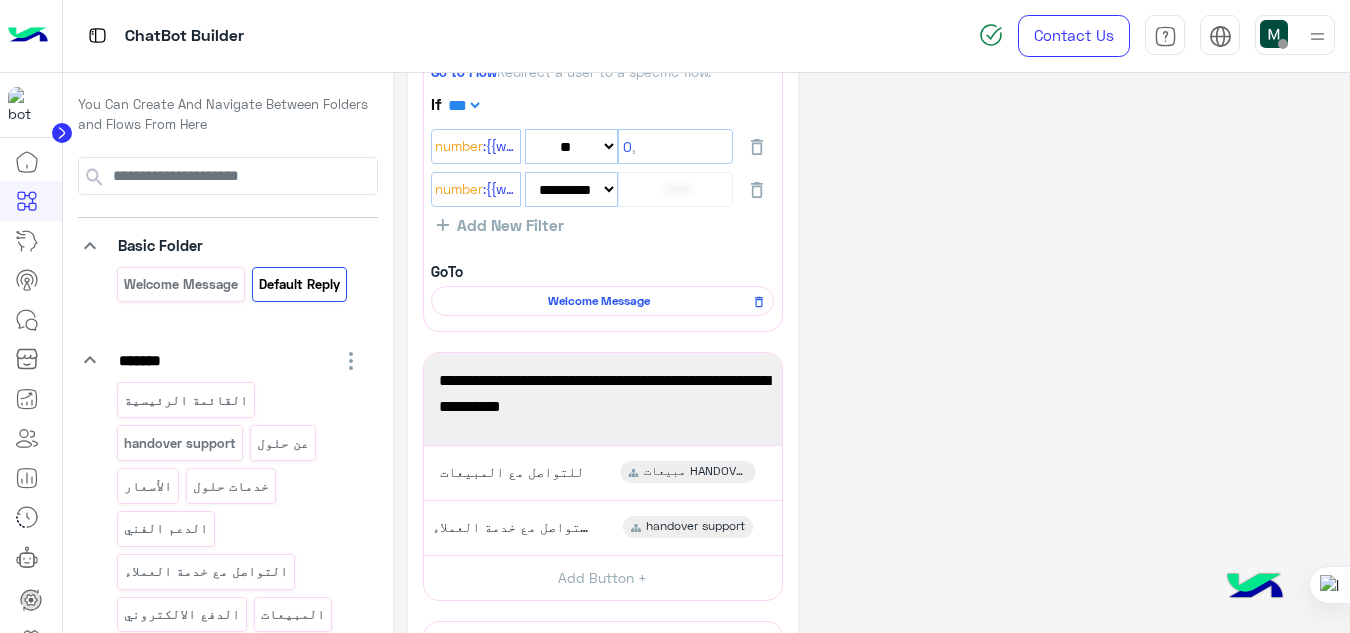 scroll, scrollTop: 0, scrollLeft: 0, axis: both 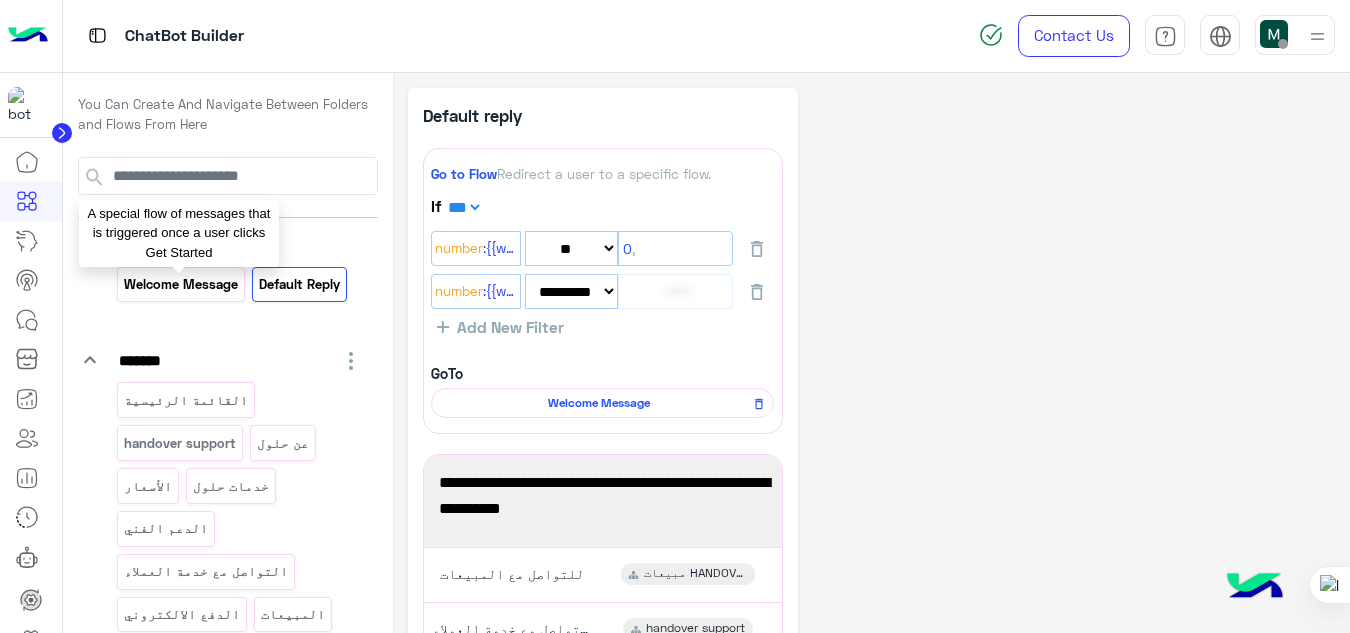 click on "Welcome Message" at bounding box center (180, 284) 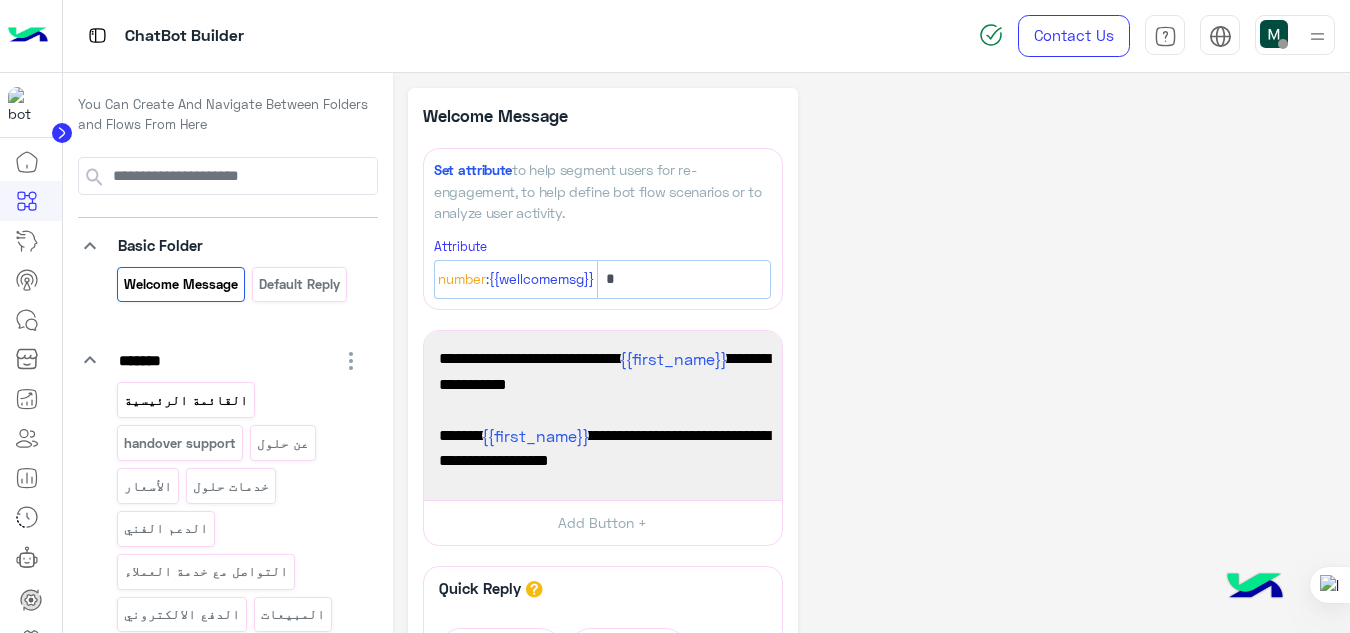 click on "القائمة الرئيسية" at bounding box center [185, 400] 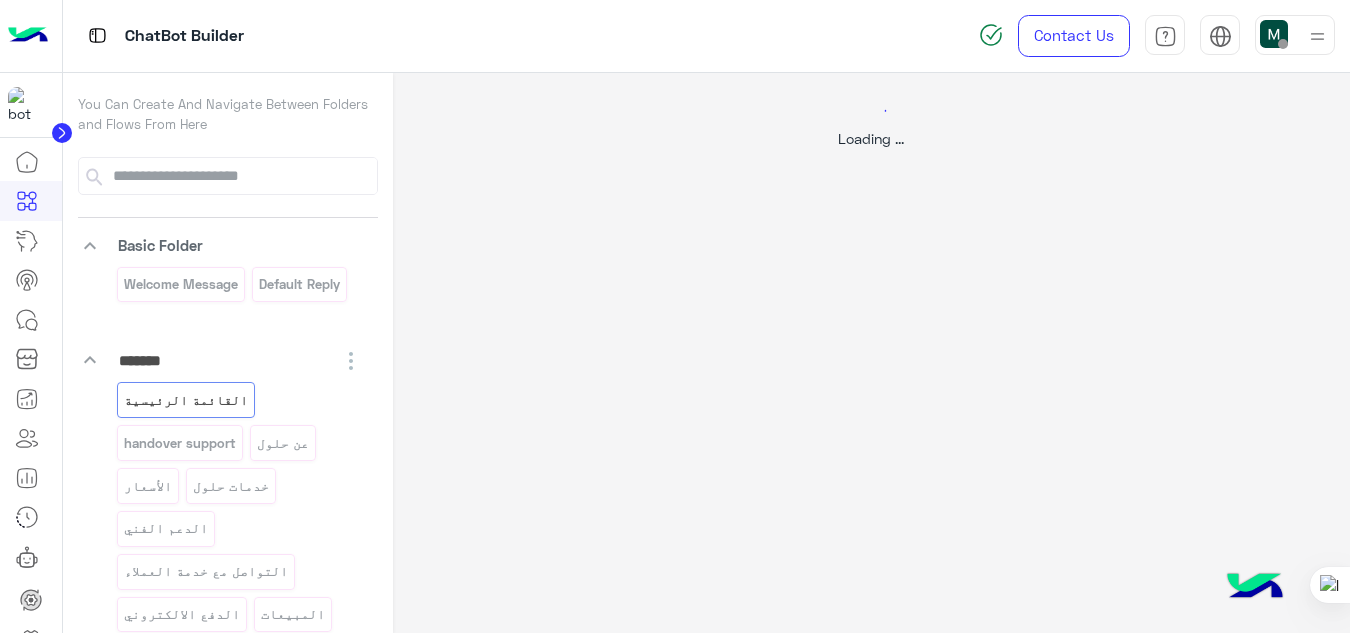 select on "*" 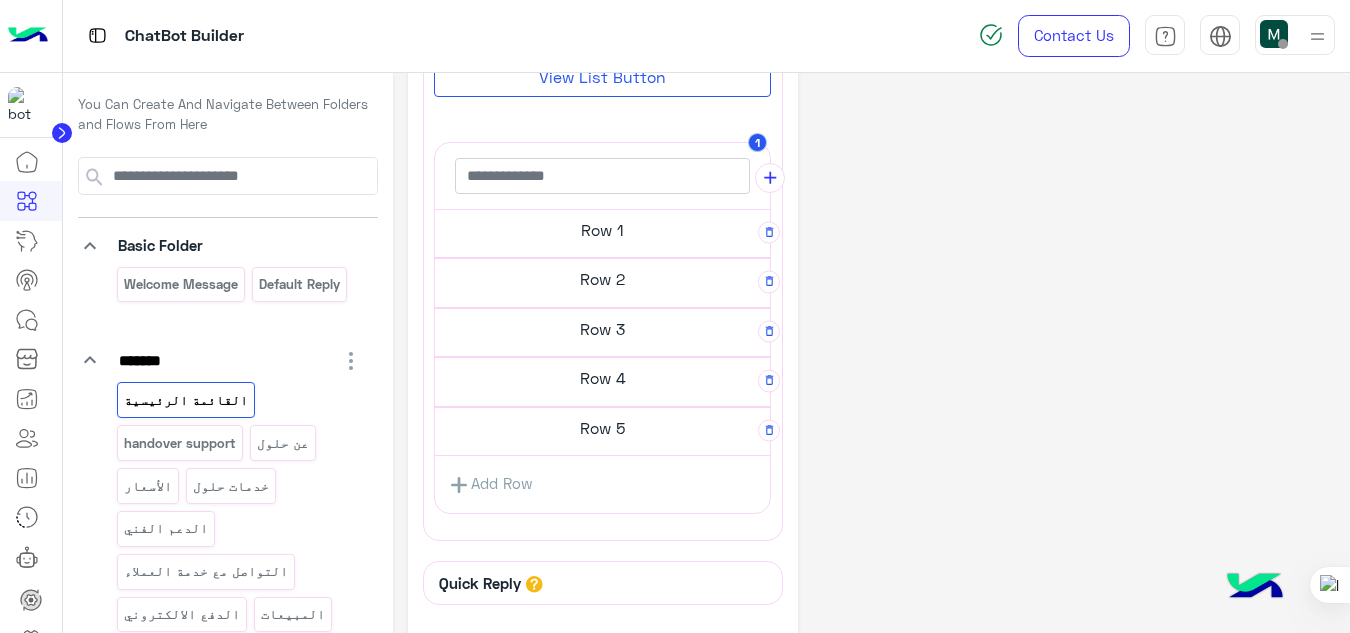 scroll, scrollTop: 924, scrollLeft: 0, axis: vertical 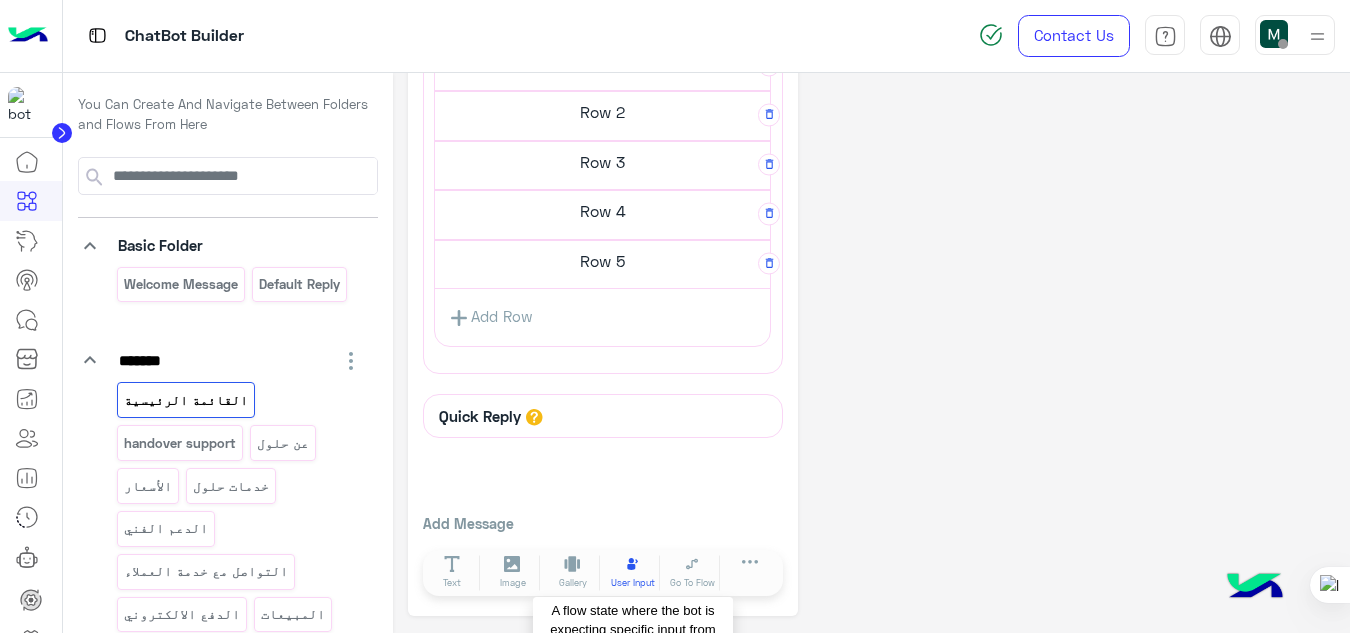 click on "User Input" at bounding box center (633, 583) 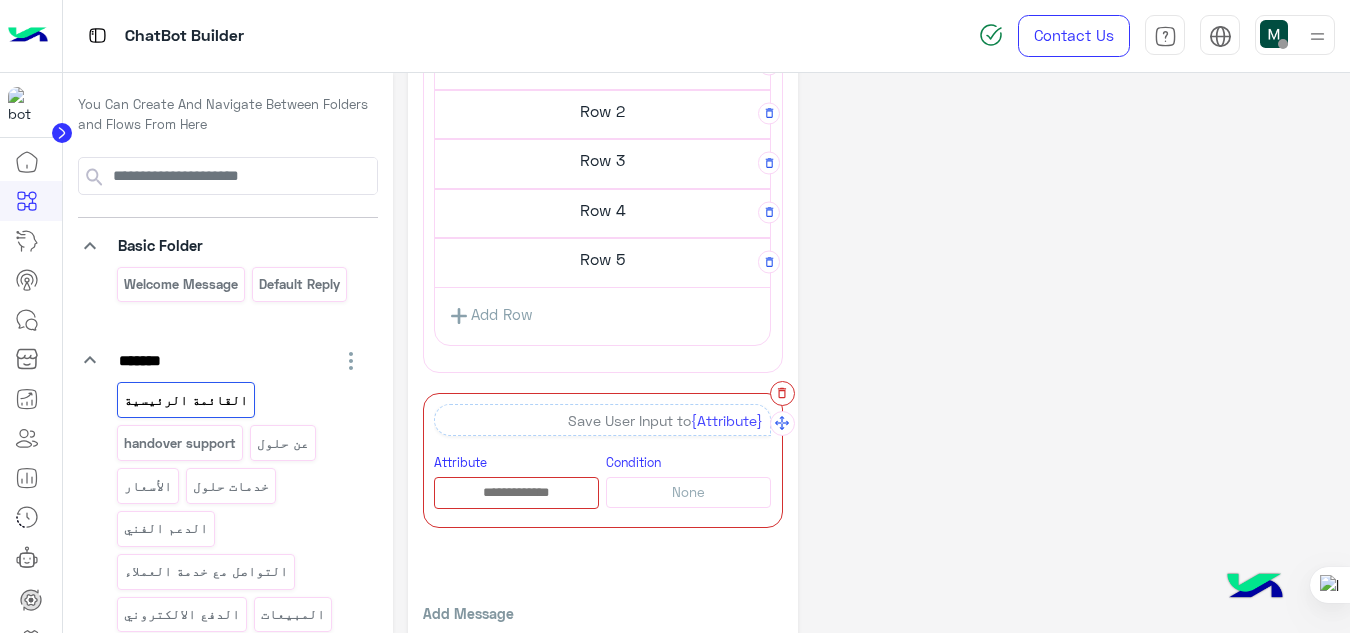 click 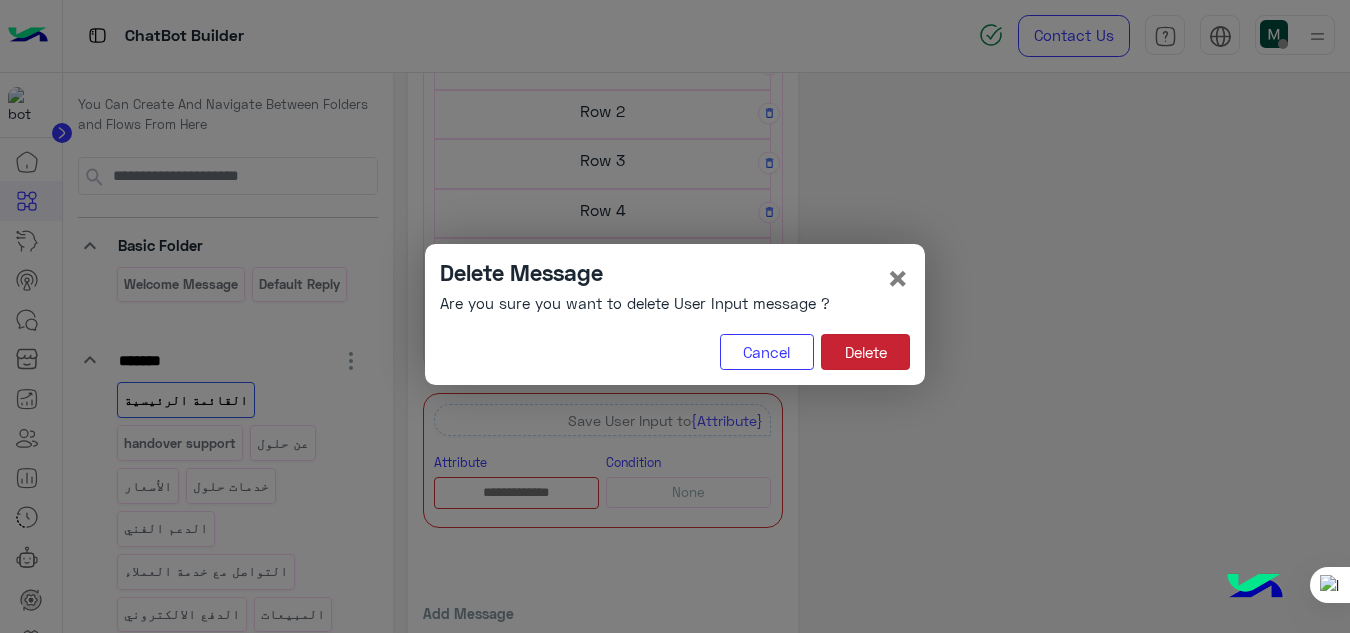 click on "Delete" 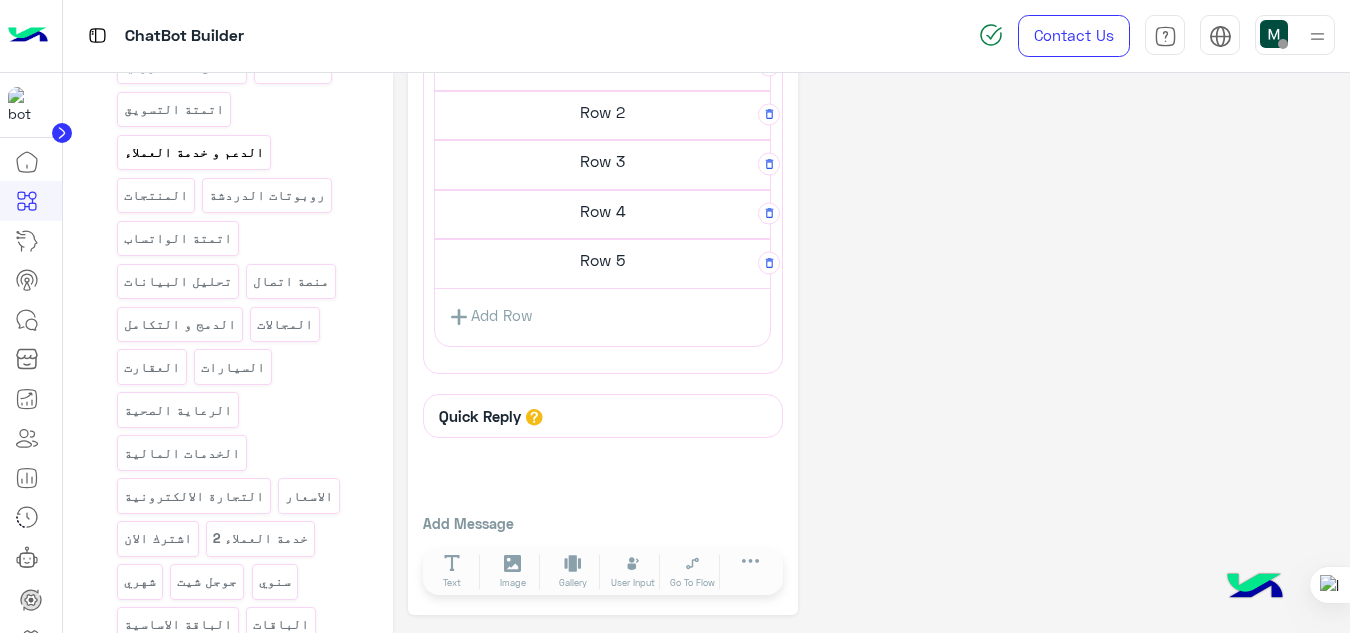 scroll, scrollTop: 553, scrollLeft: 0, axis: vertical 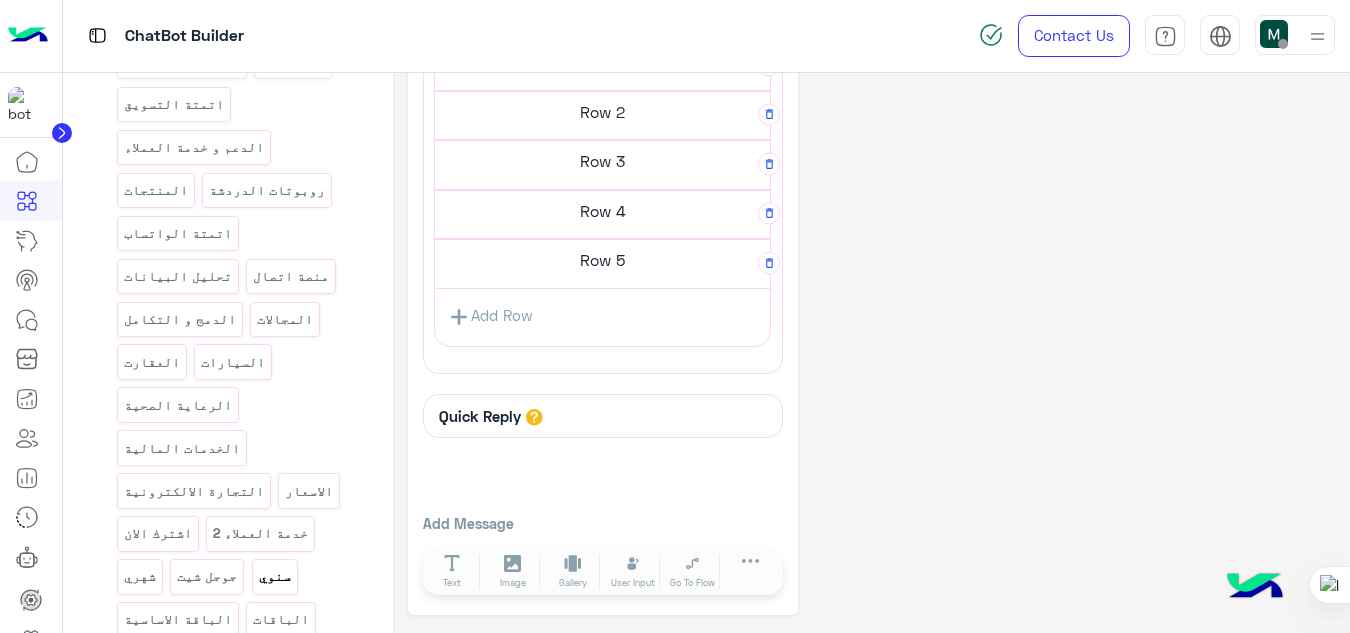 click on "سنوي" at bounding box center (274, 576) 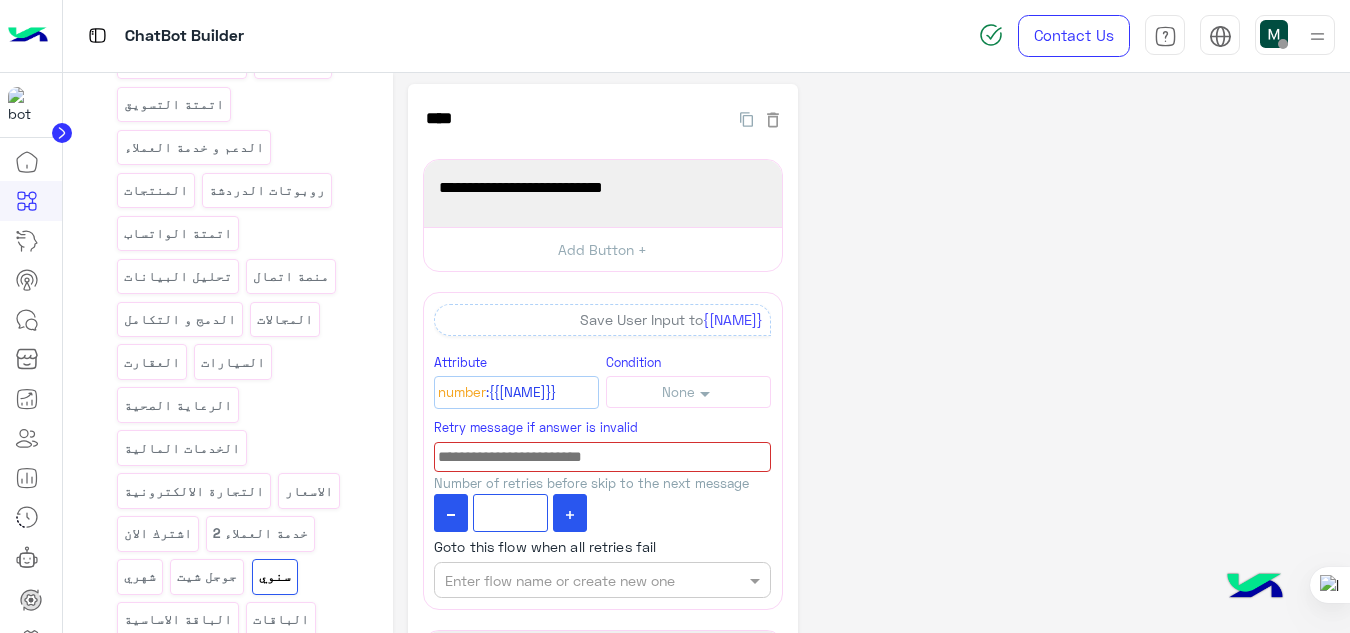 scroll, scrollTop: 3, scrollLeft: 0, axis: vertical 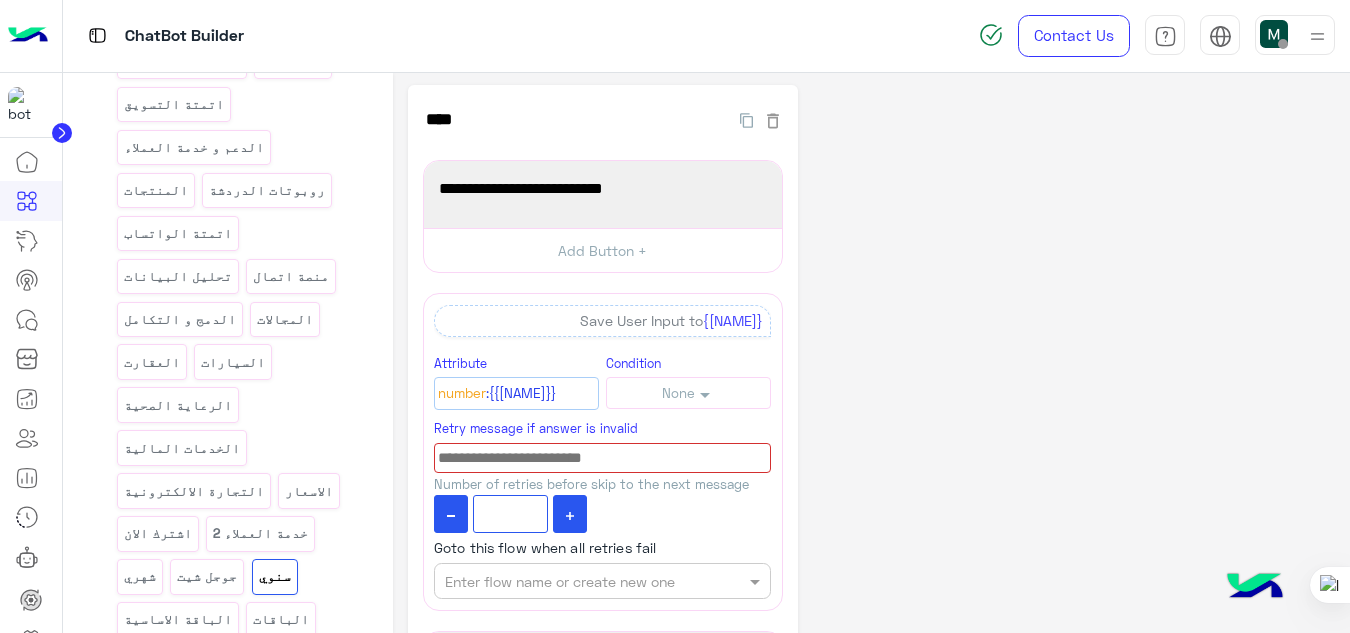 click 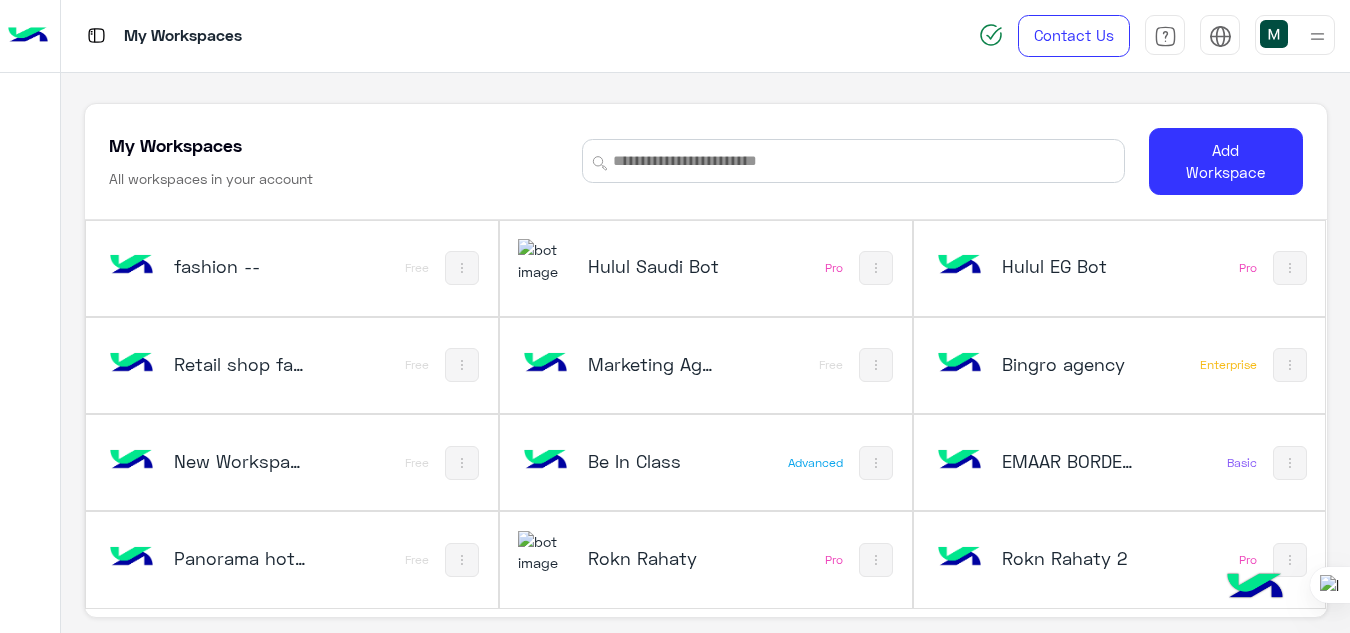 click on "Hulul Saudi Bot" at bounding box center [655, 268] 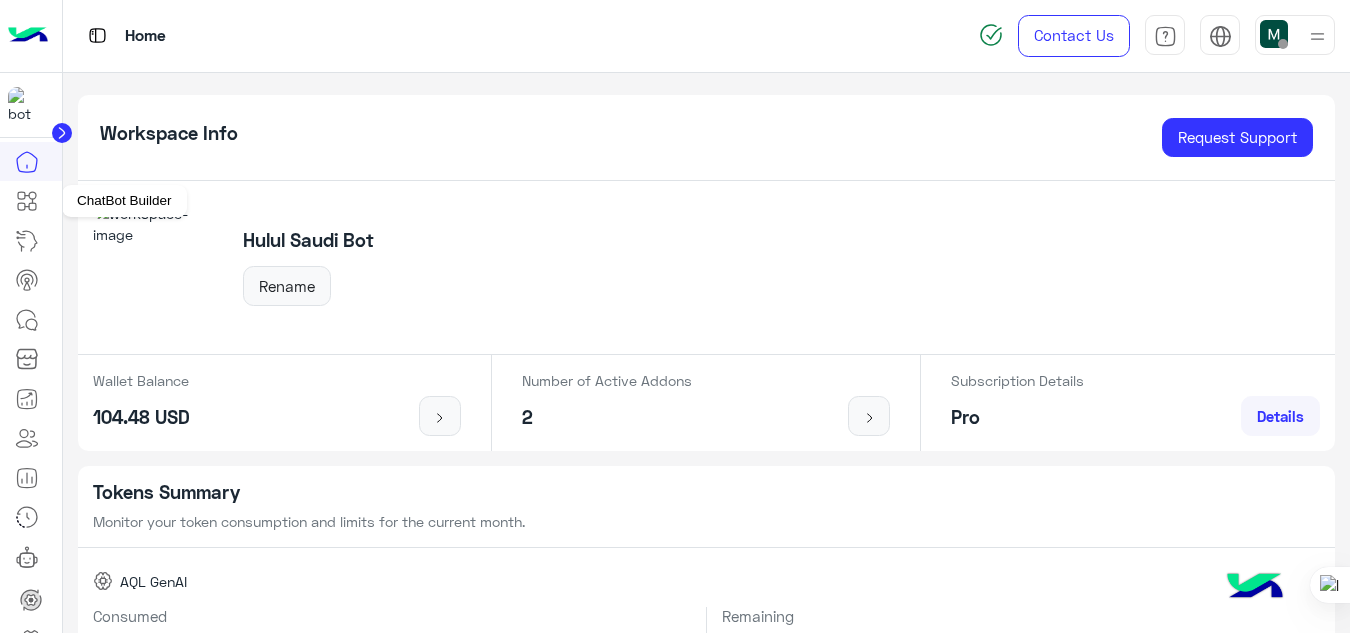 click 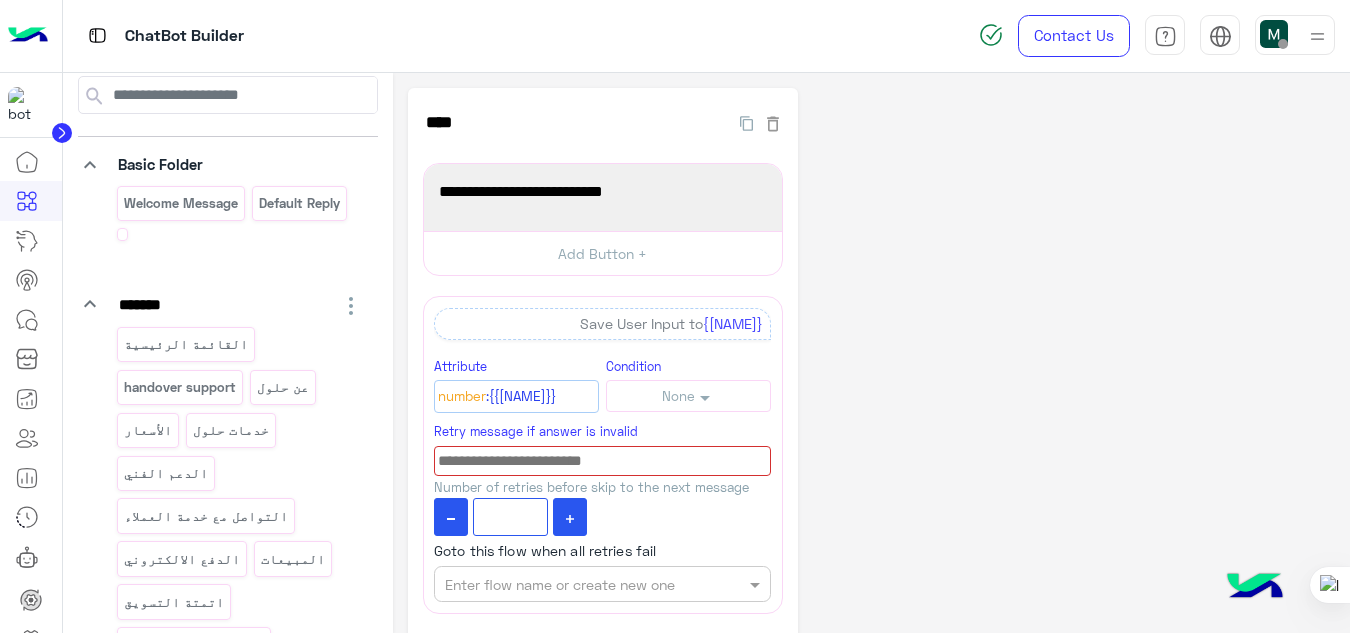 scroll, scrollTop: 85, scrollLeft: 0, axis: vertical 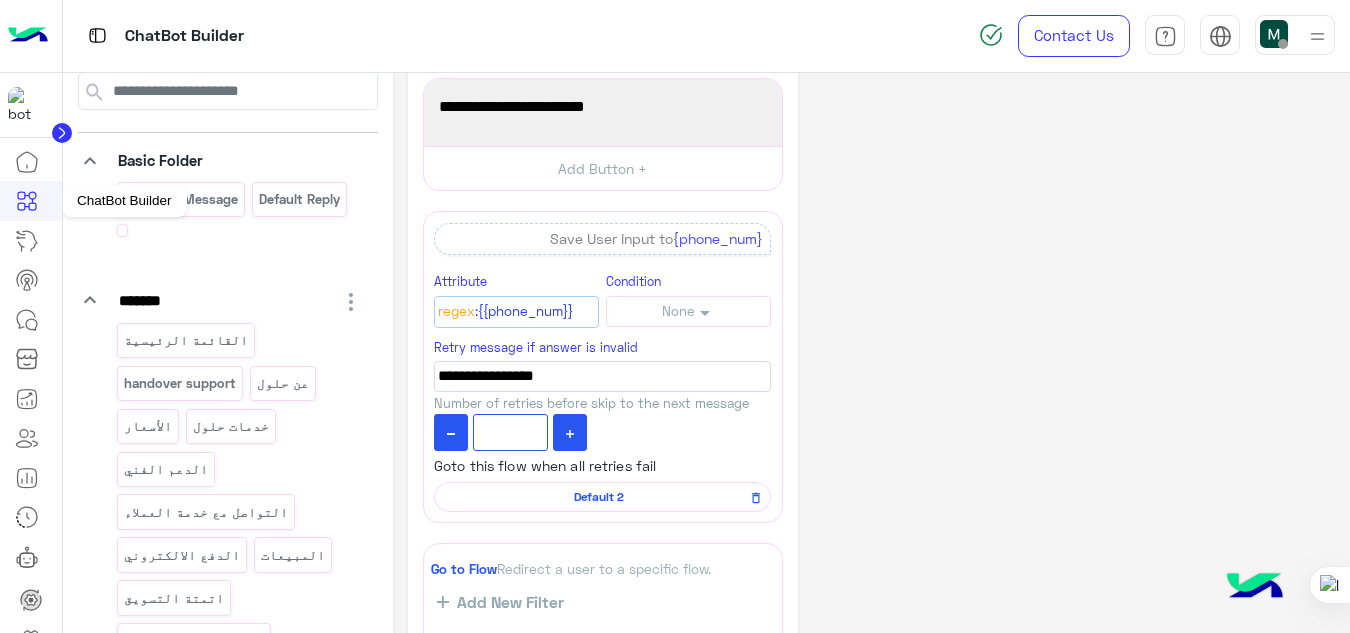 click 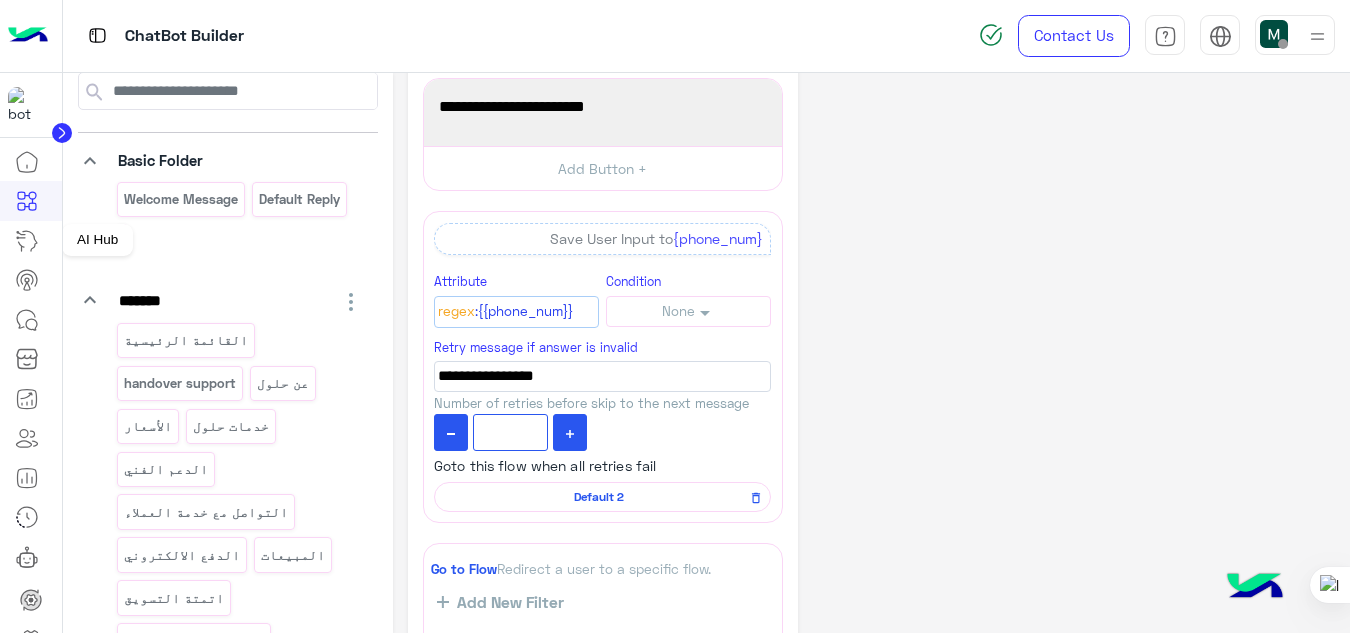 click 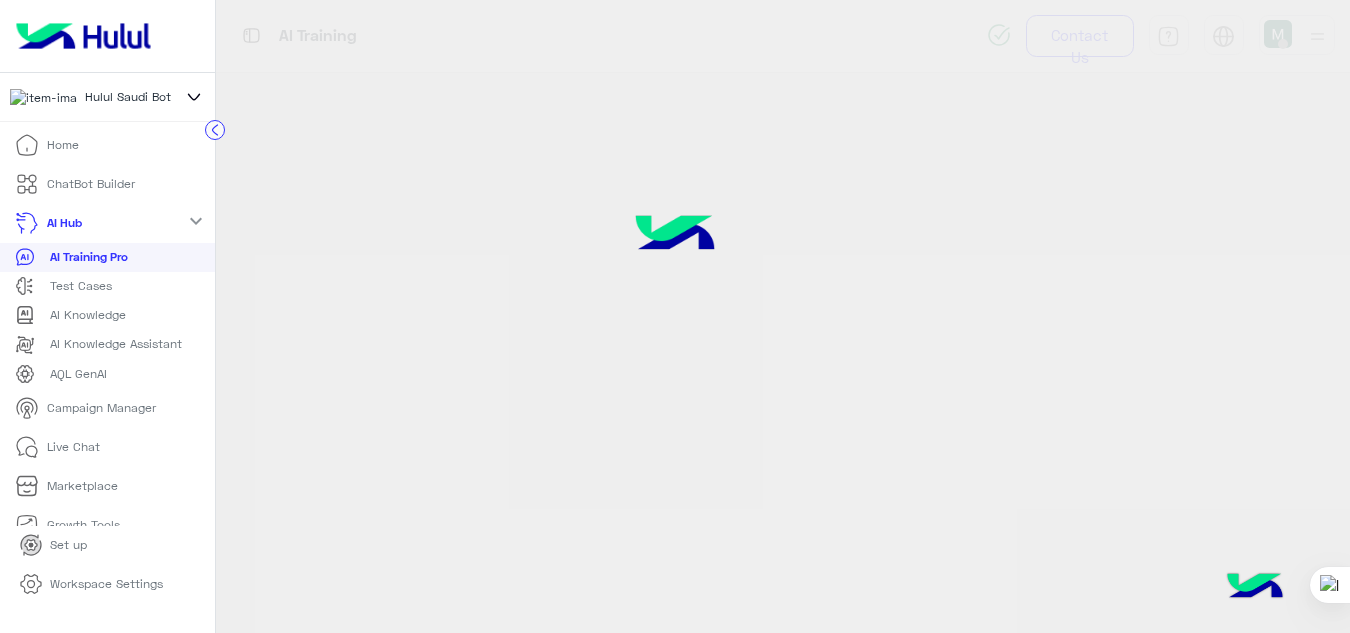 click on "AI Training Pro" 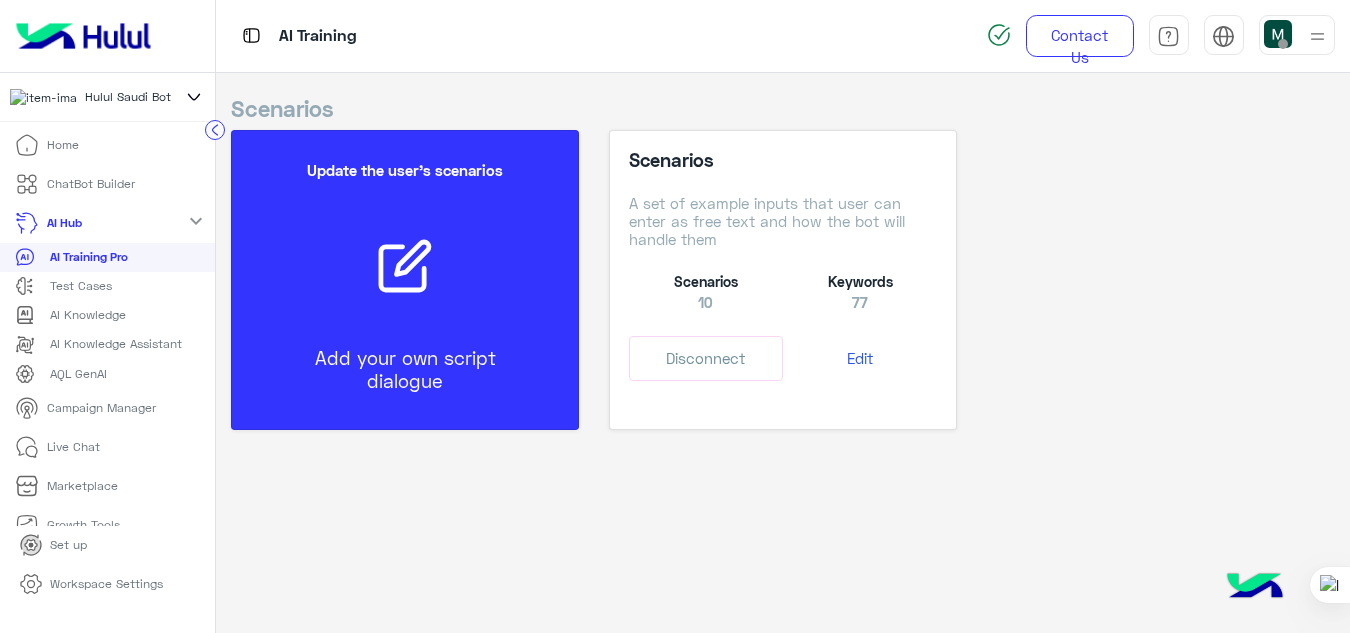 click on "Update the user’s scenarios   Add your own script dialogue" at bounding box center (405, 280) 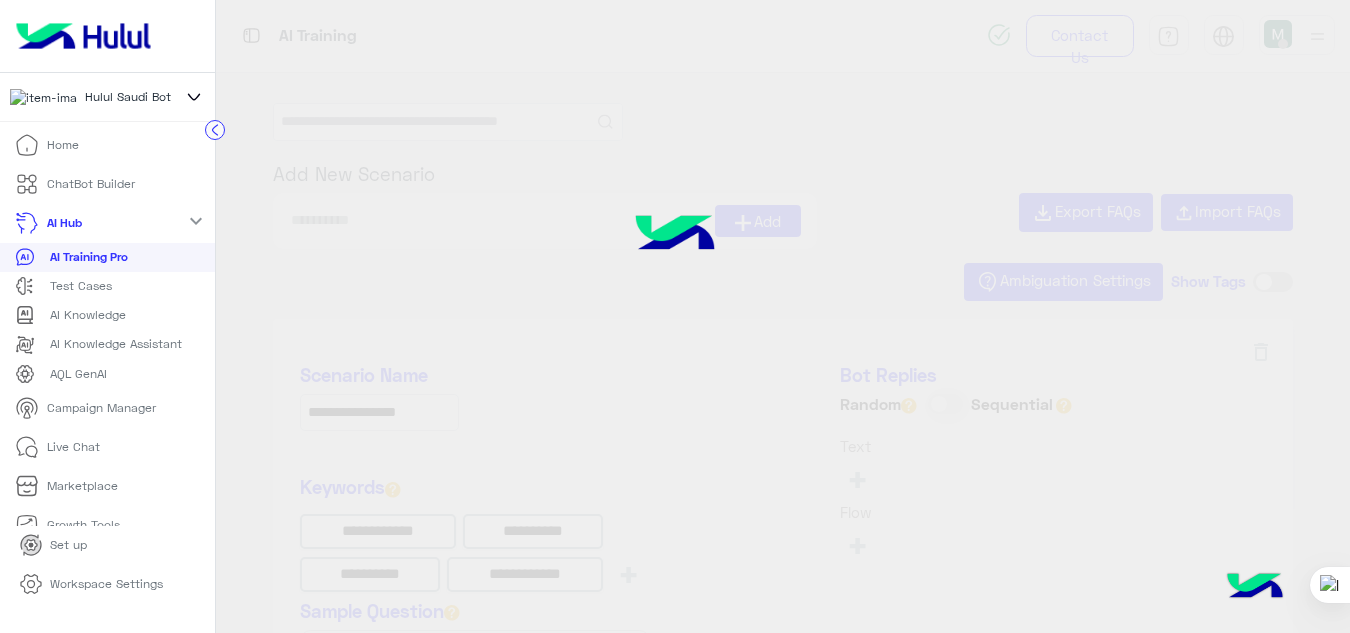 type on "**********" 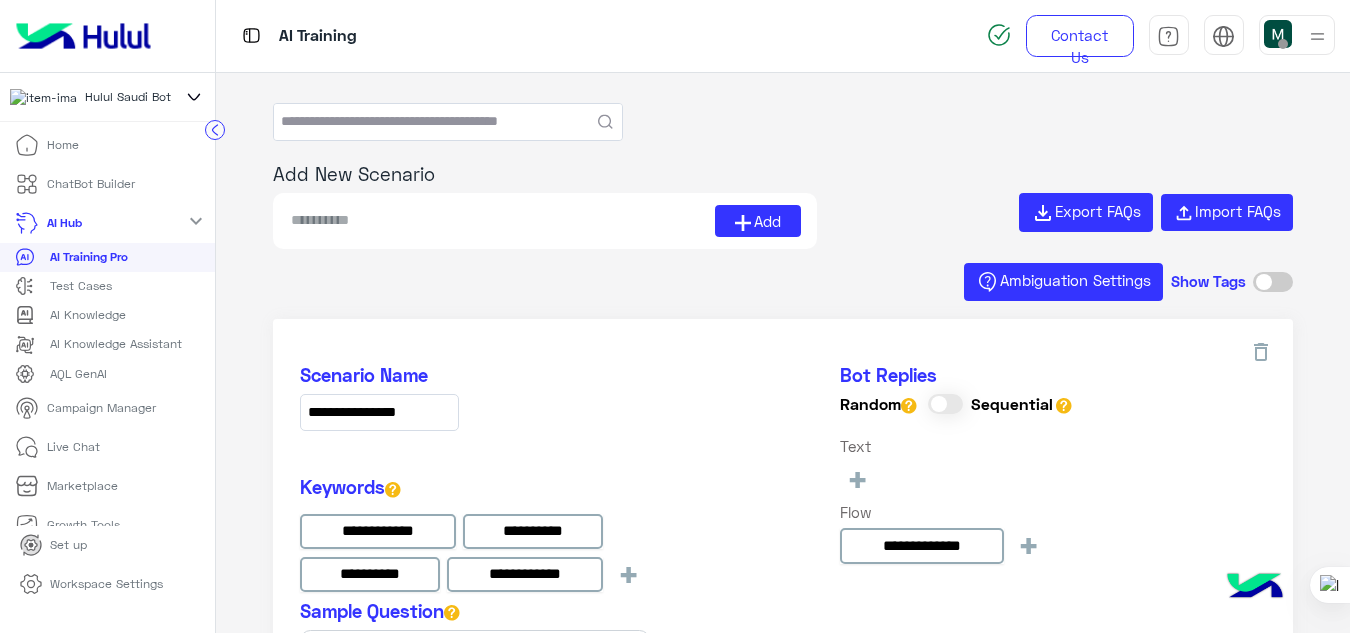 click at bounding box center [502, 221] 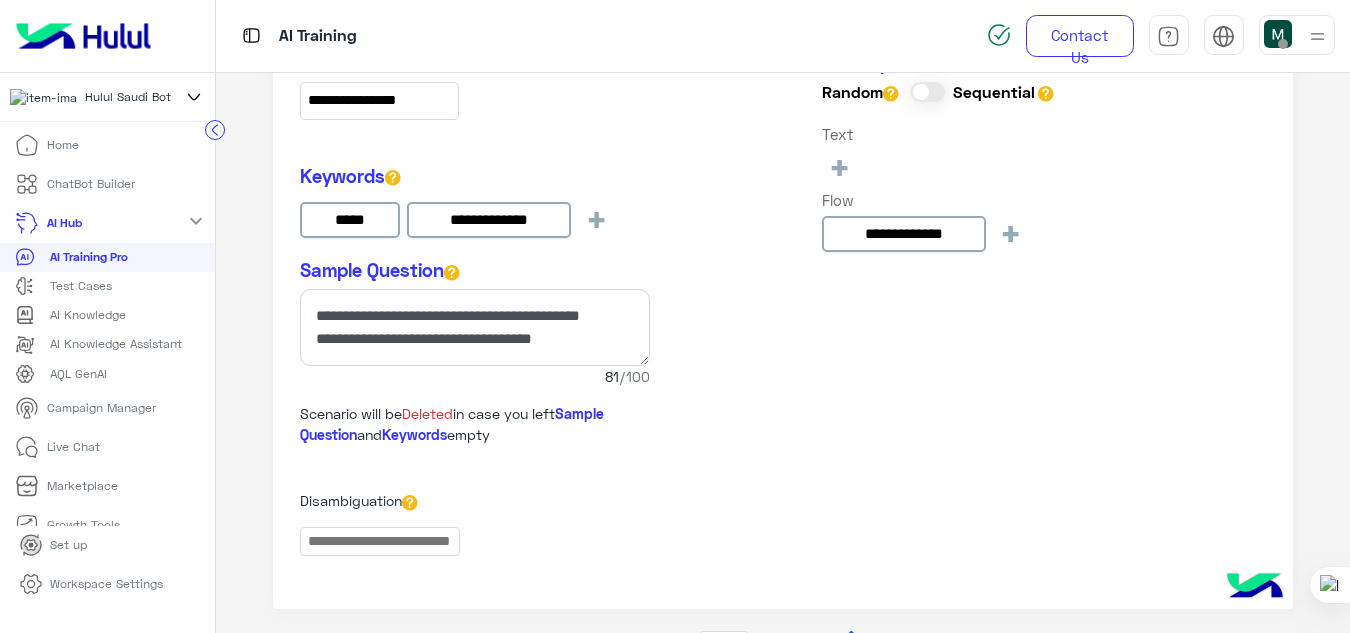 scroll, scrollTop: 3110, scrollLeft: 0, axis: vertical 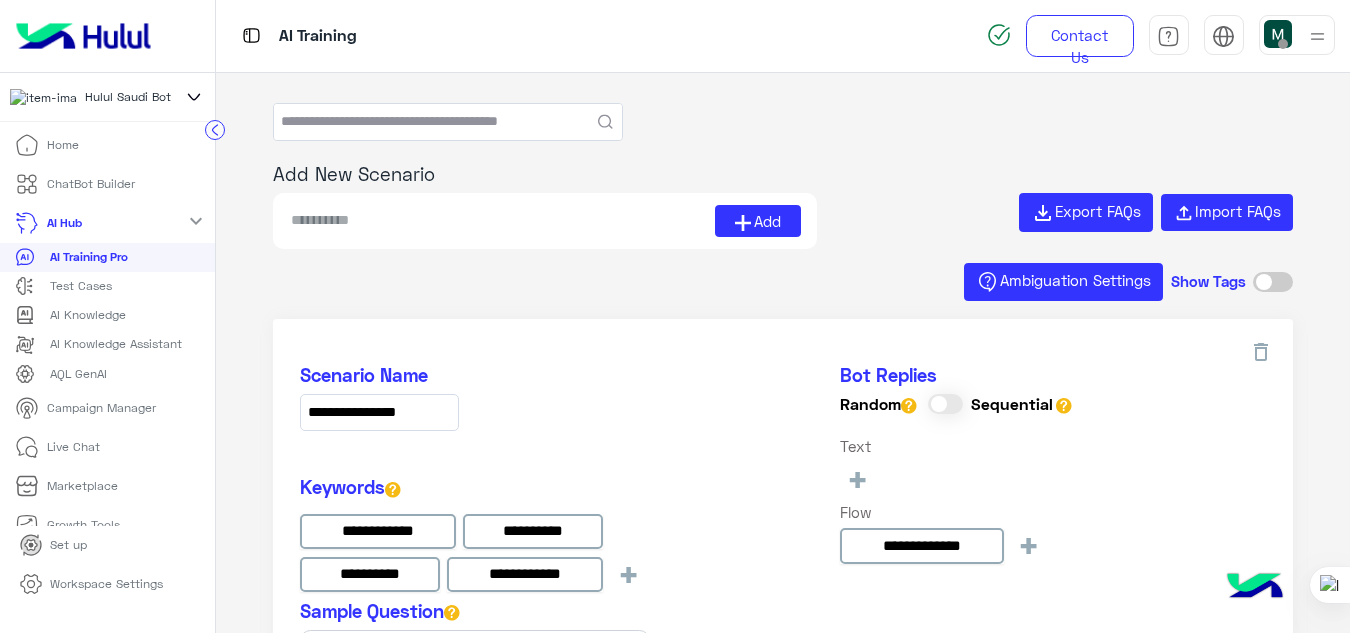 click at bounding box center (502, 221) 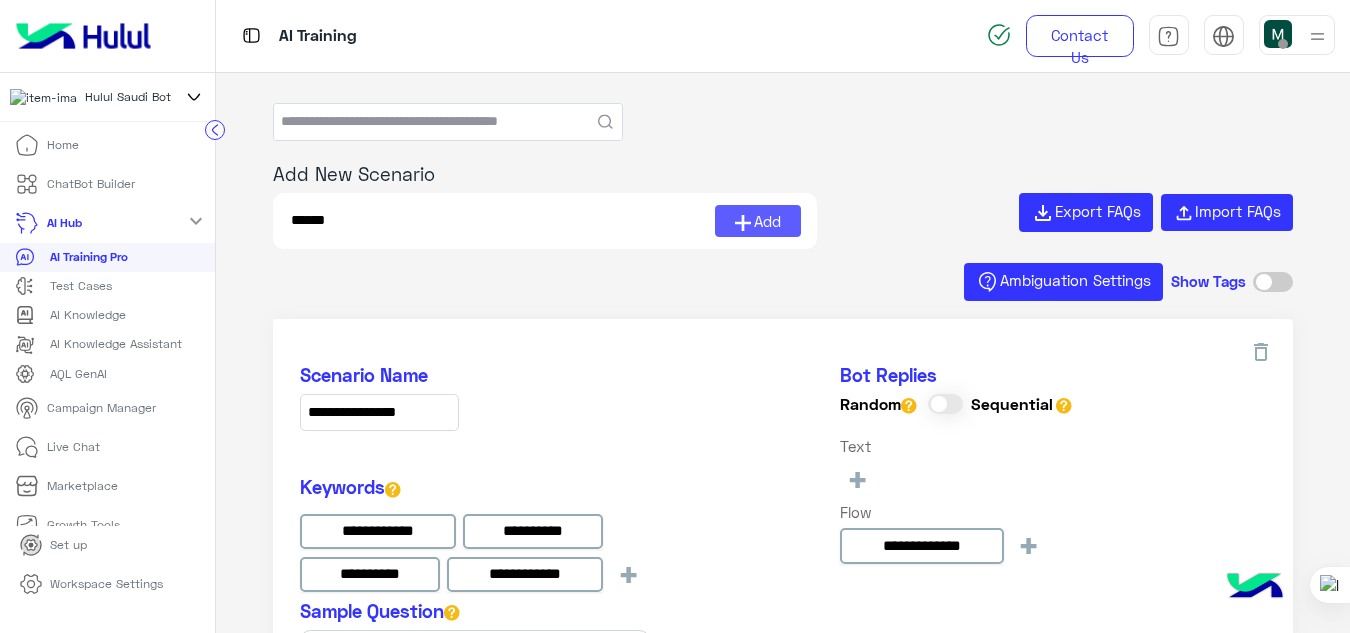 type on "******" 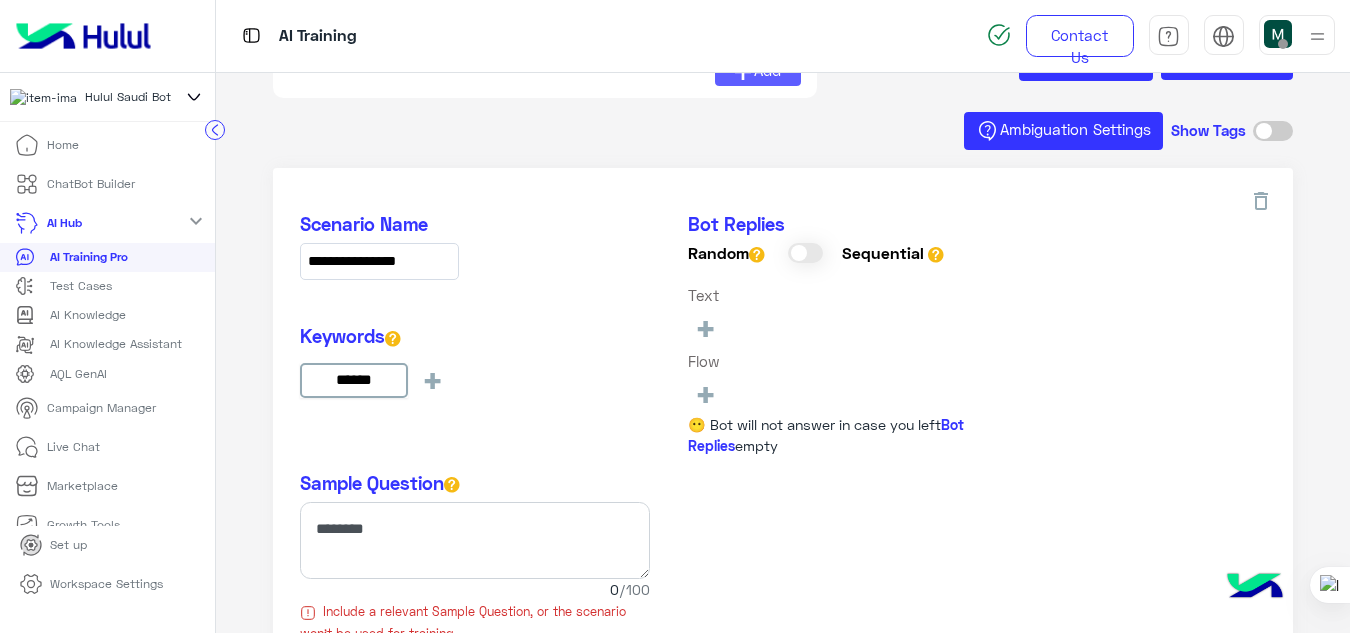 scroll, scrollTop: 152, scrollLeft: 0, axis: vertical 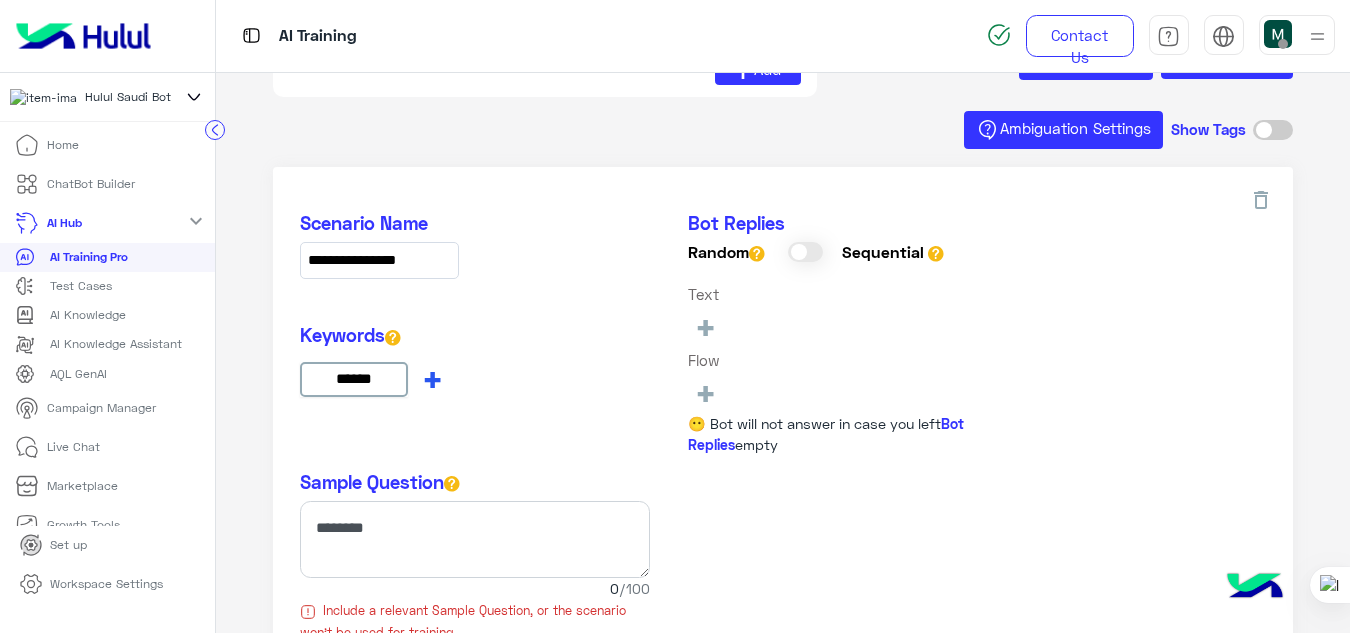 click on "+" at bounding box center [432, 378] 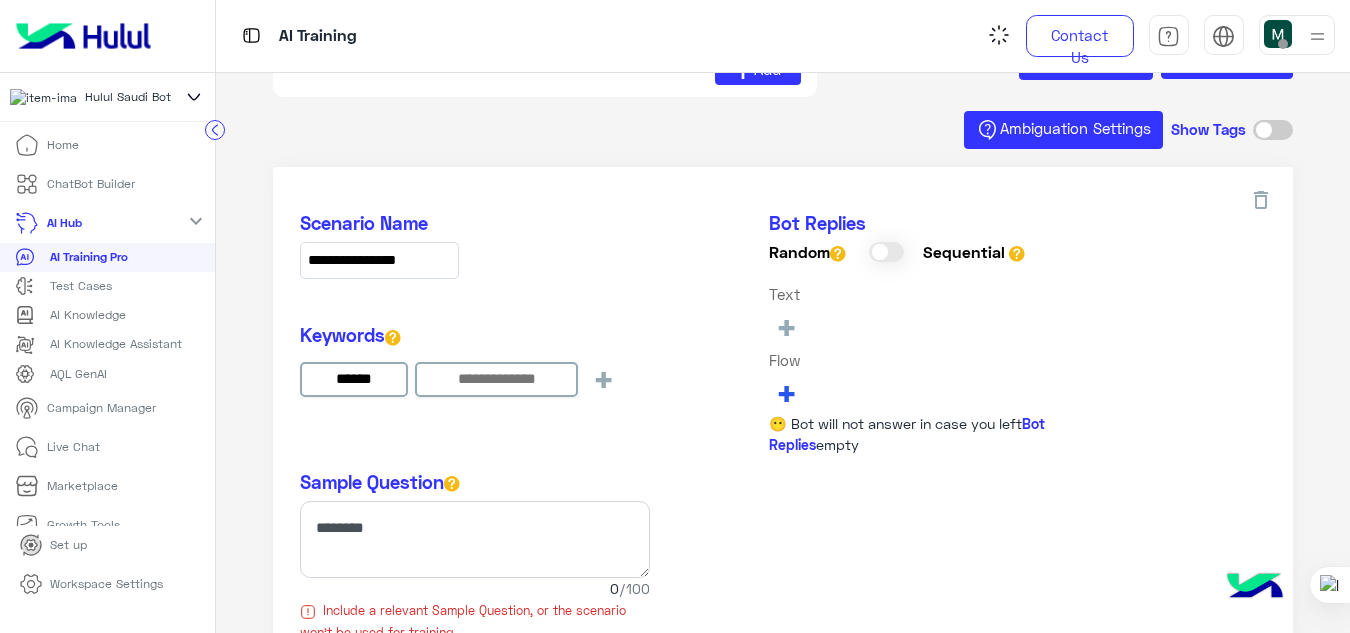 click on "+" at bounding box center [786, 392] 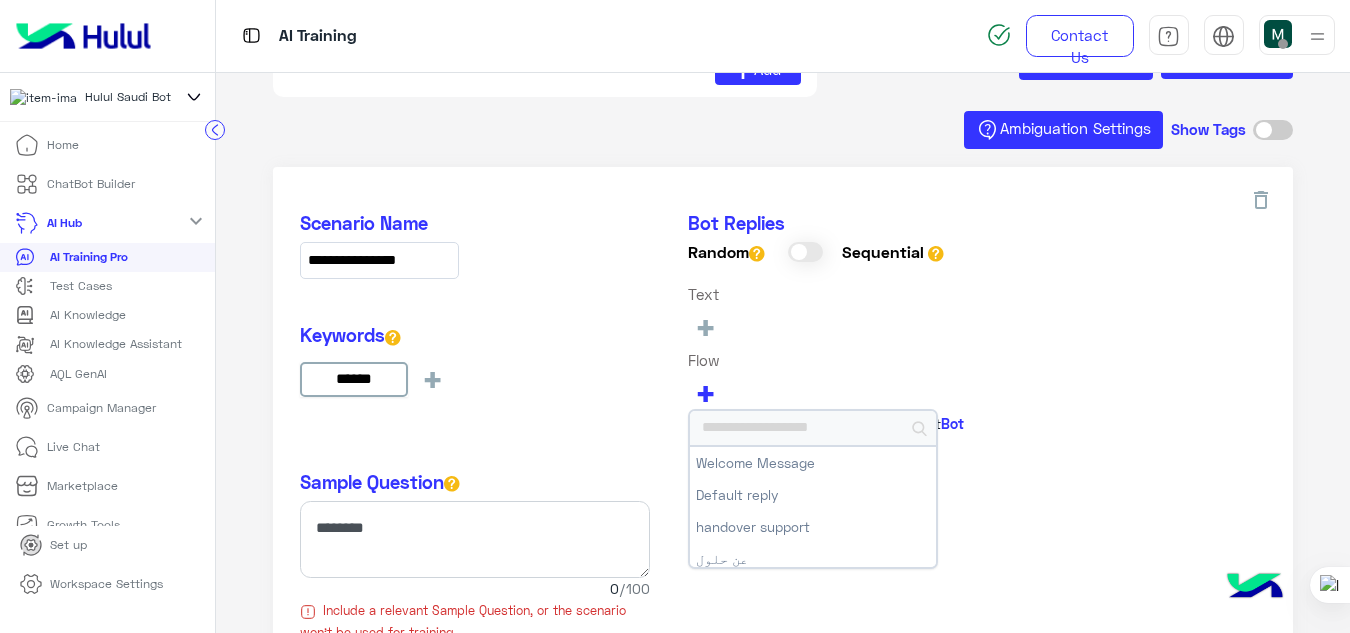 click at bounding box center [675, 316] 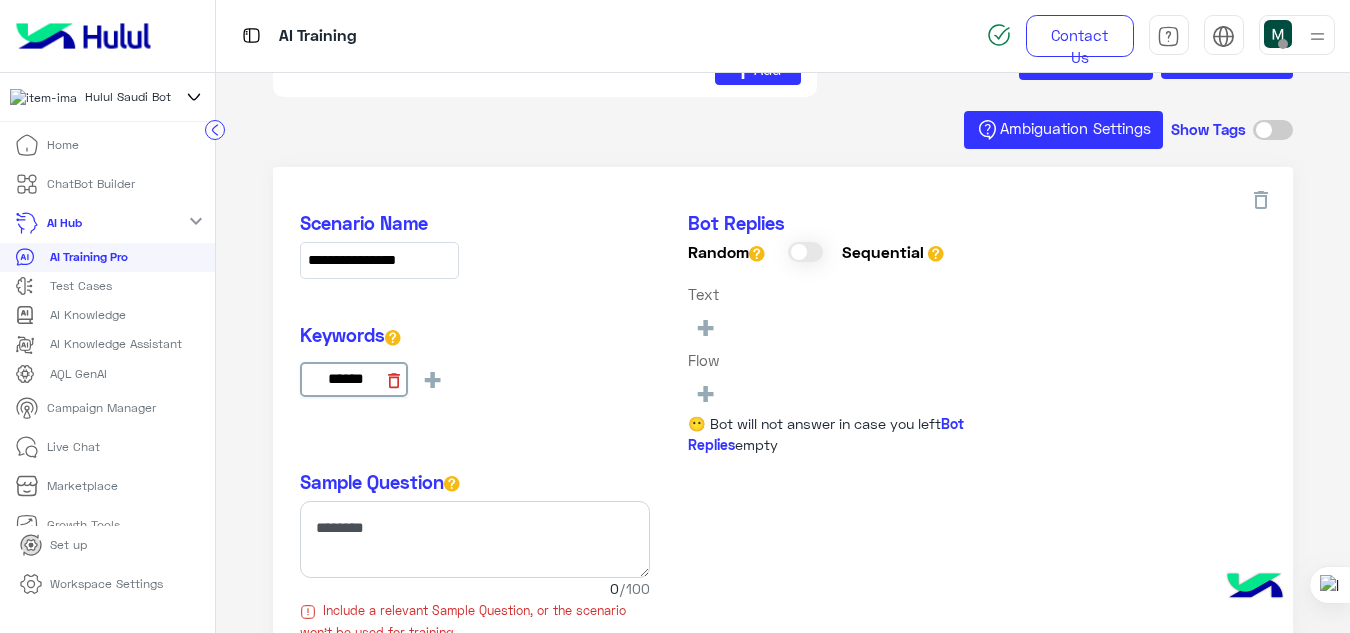 click 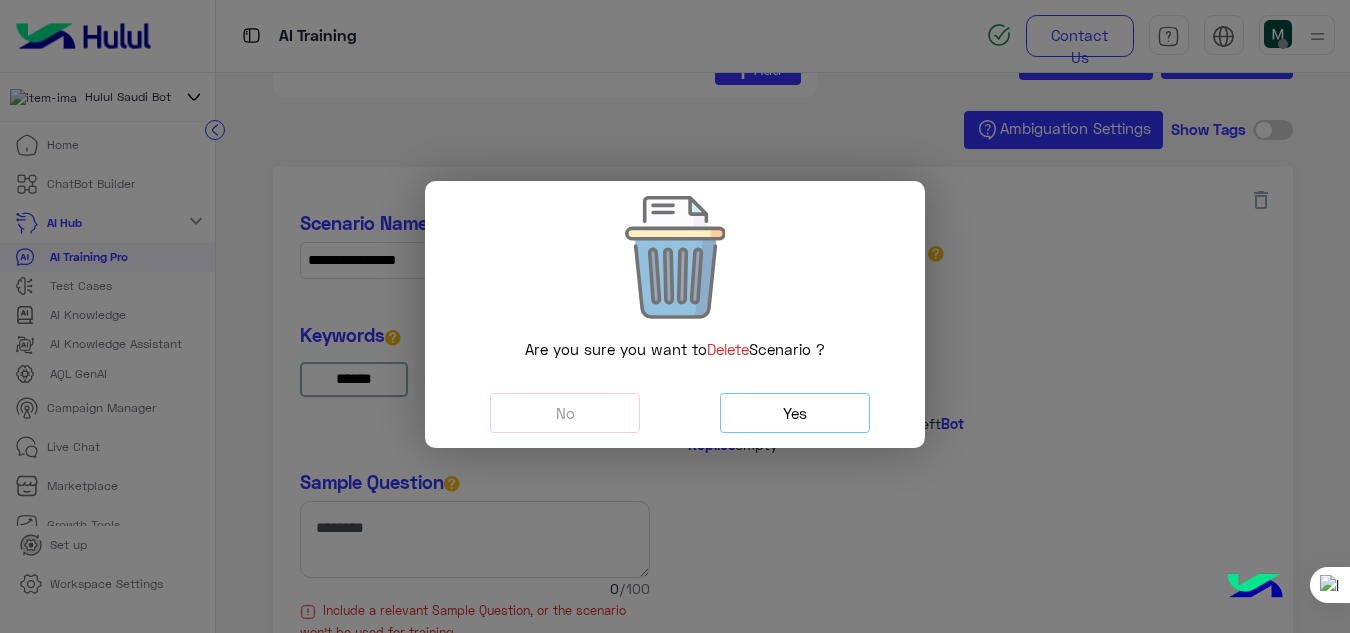 click on "Yes" 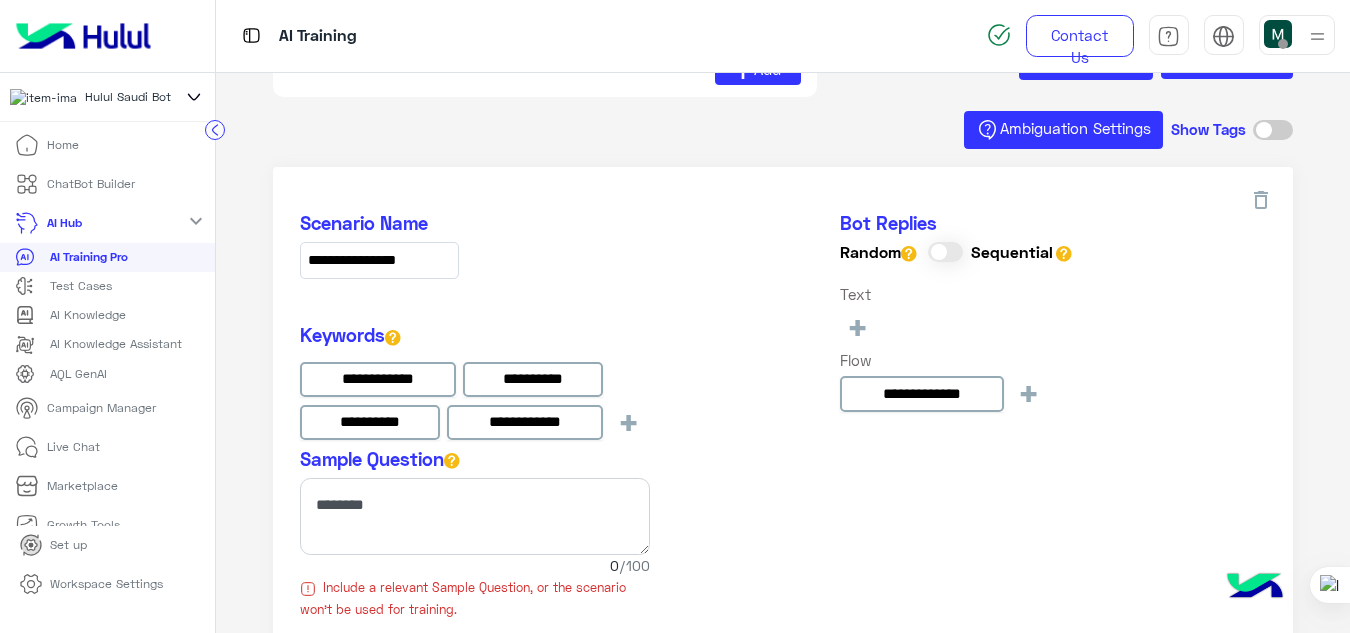 type on "**********" 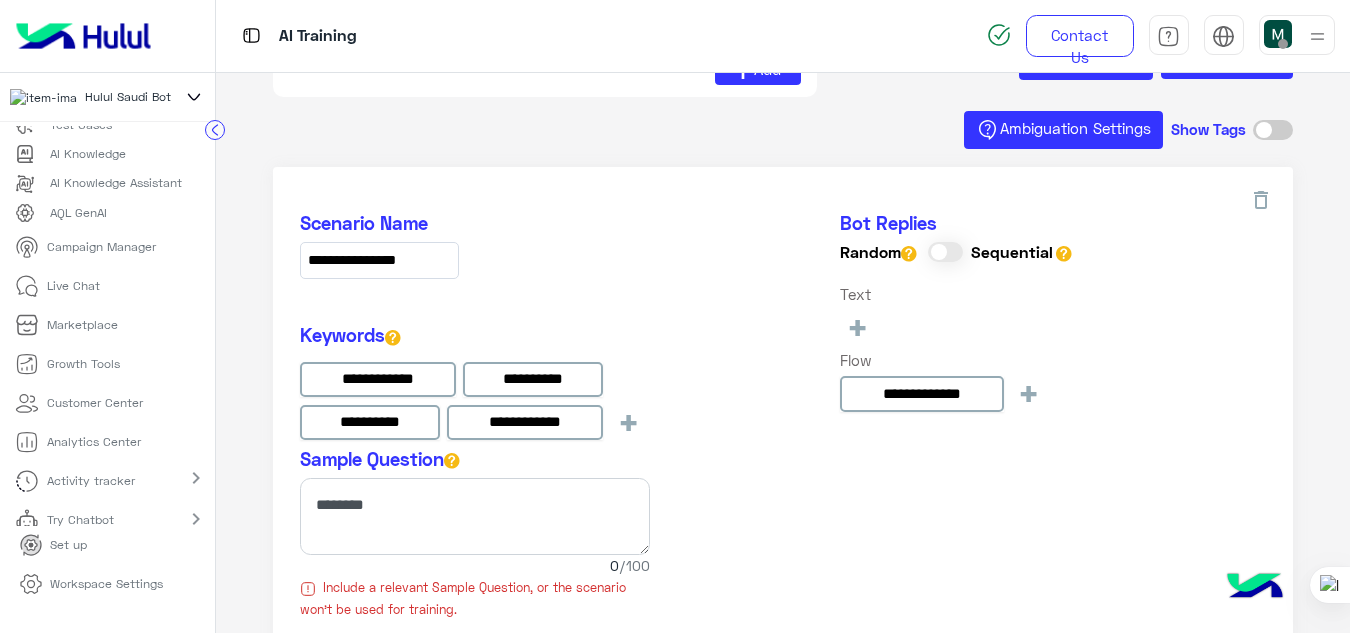 scroll, scrollTop: 194, scrollLeft: 0, axis: vertical 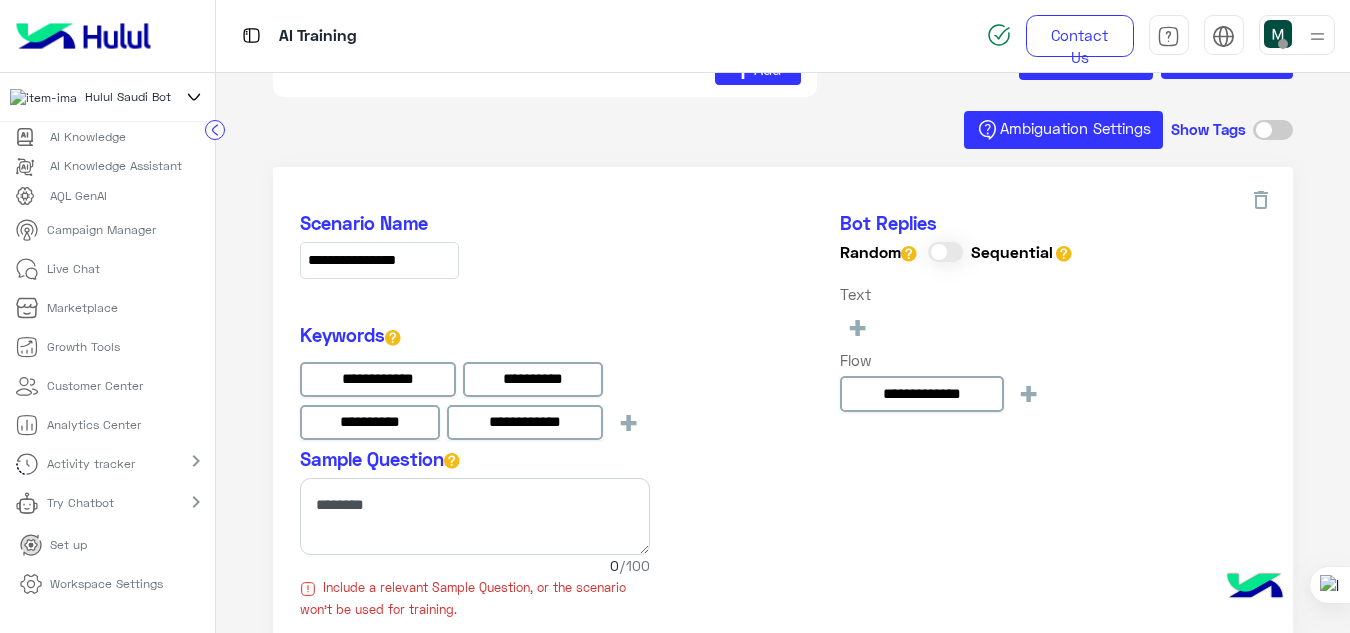 click on "Live Chat" at bounding box center (73, 269) 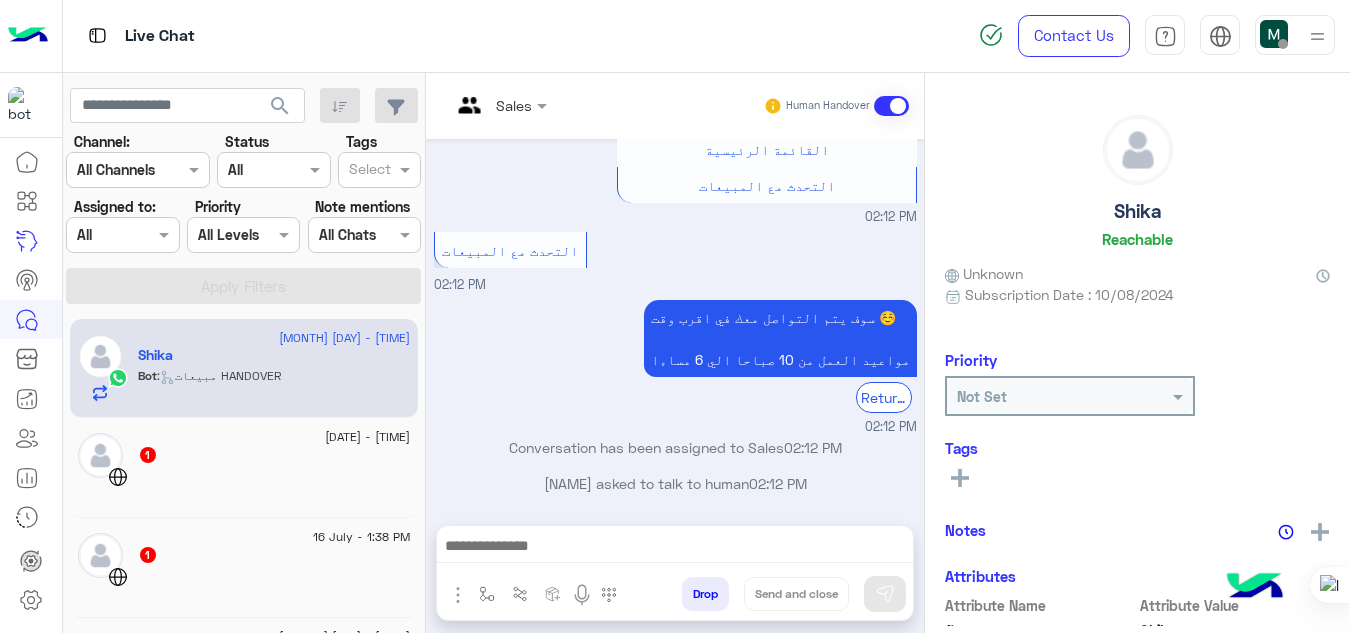 scroll, scrollTop: 499, scrollLeft: 0, axis: vertical 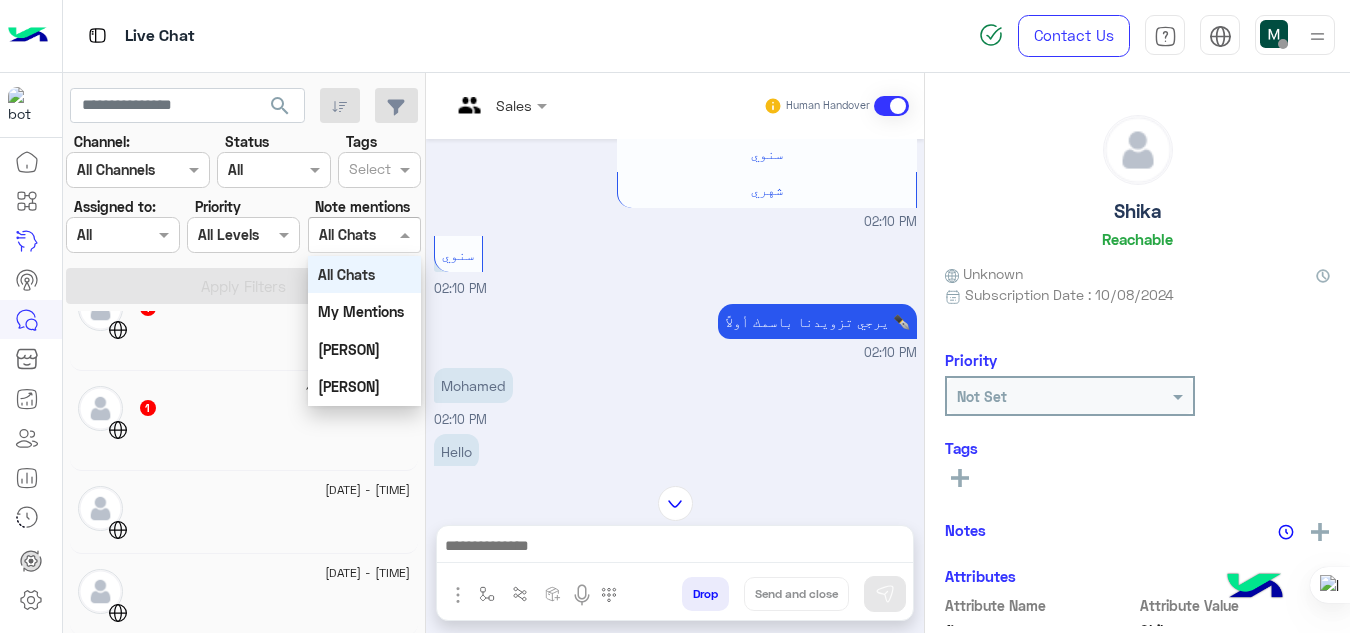 click at bounding box center (364, 234) 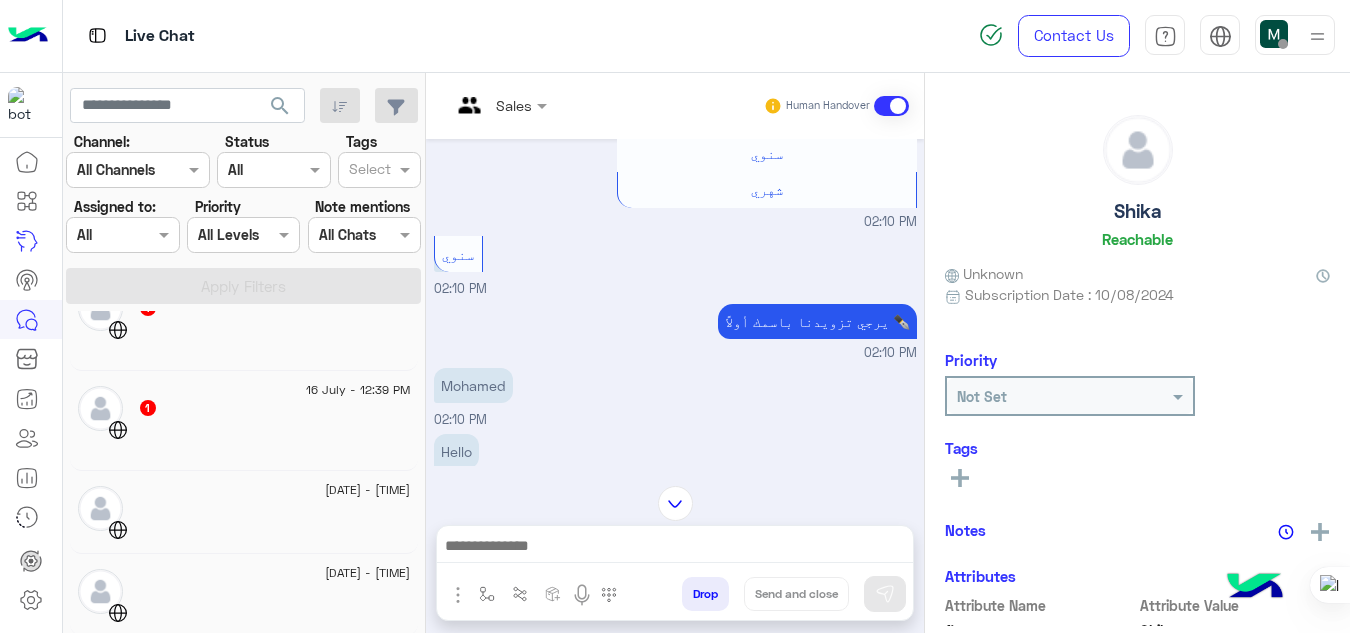click on "16 July - 12:39 PM" 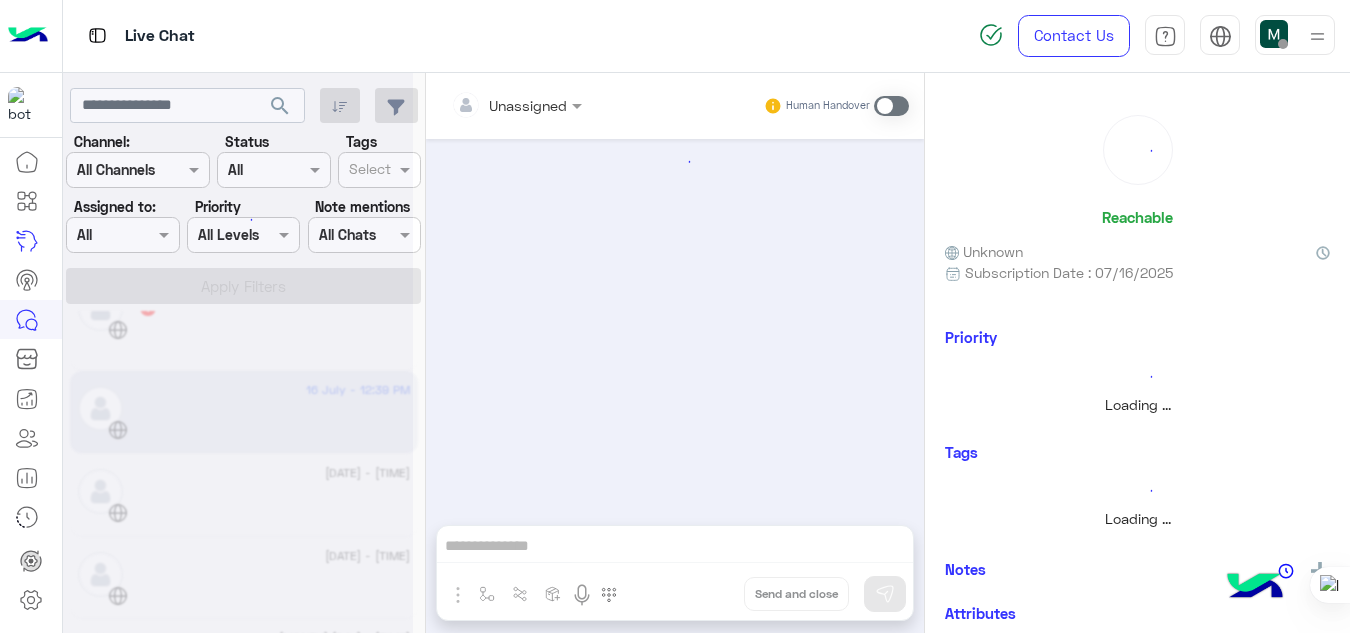 scroll, scrollTop: 0, scrollLeft: 0, axis: both 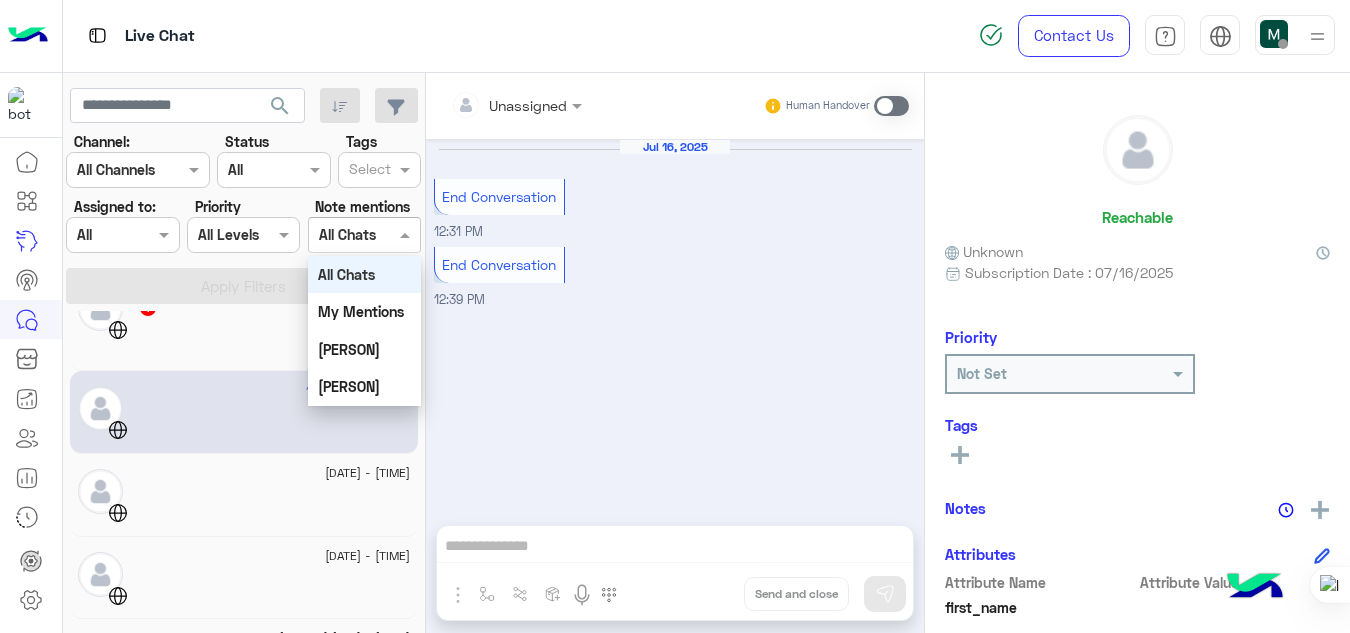 click at bounding box center (364, 234) 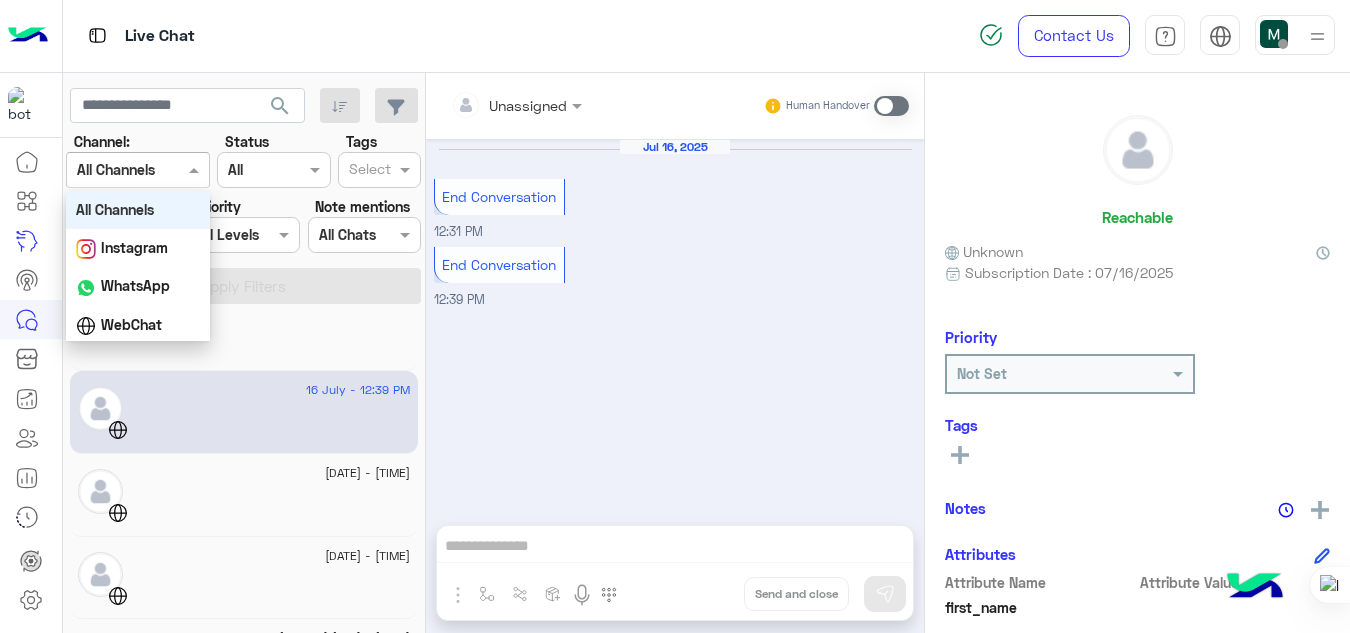 click at bounding box center [138, 169] 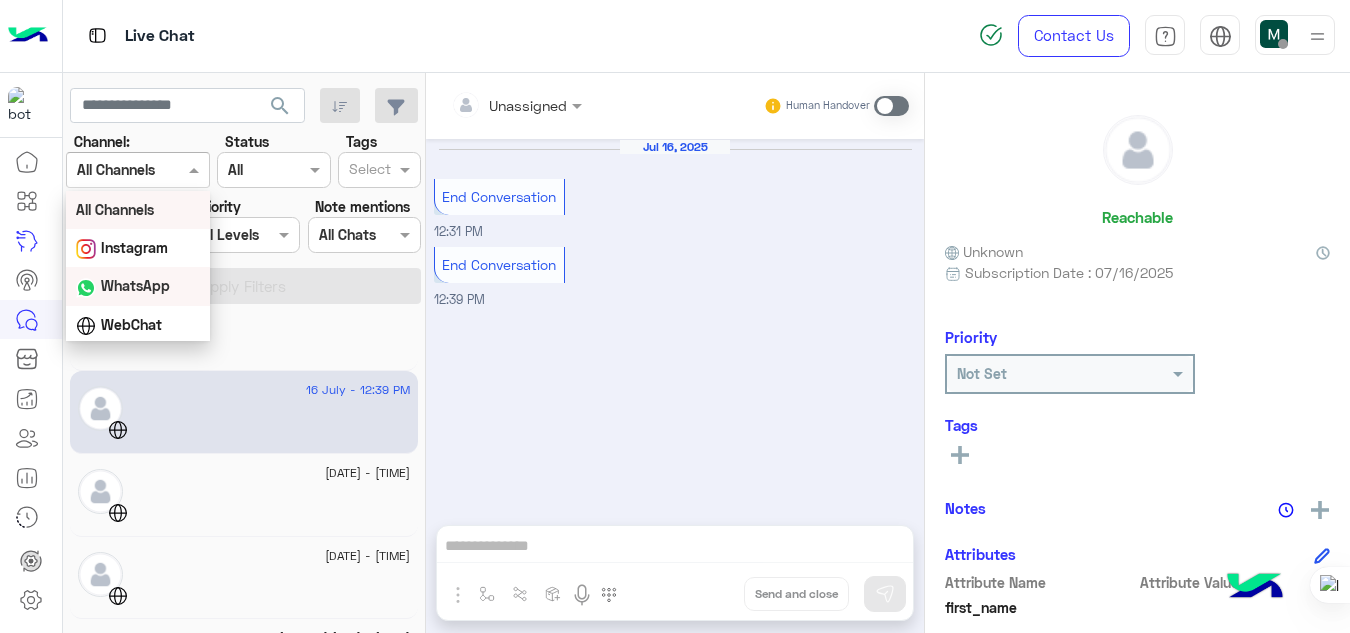 click on "WhatsApp" at bounding box center (135, 285) 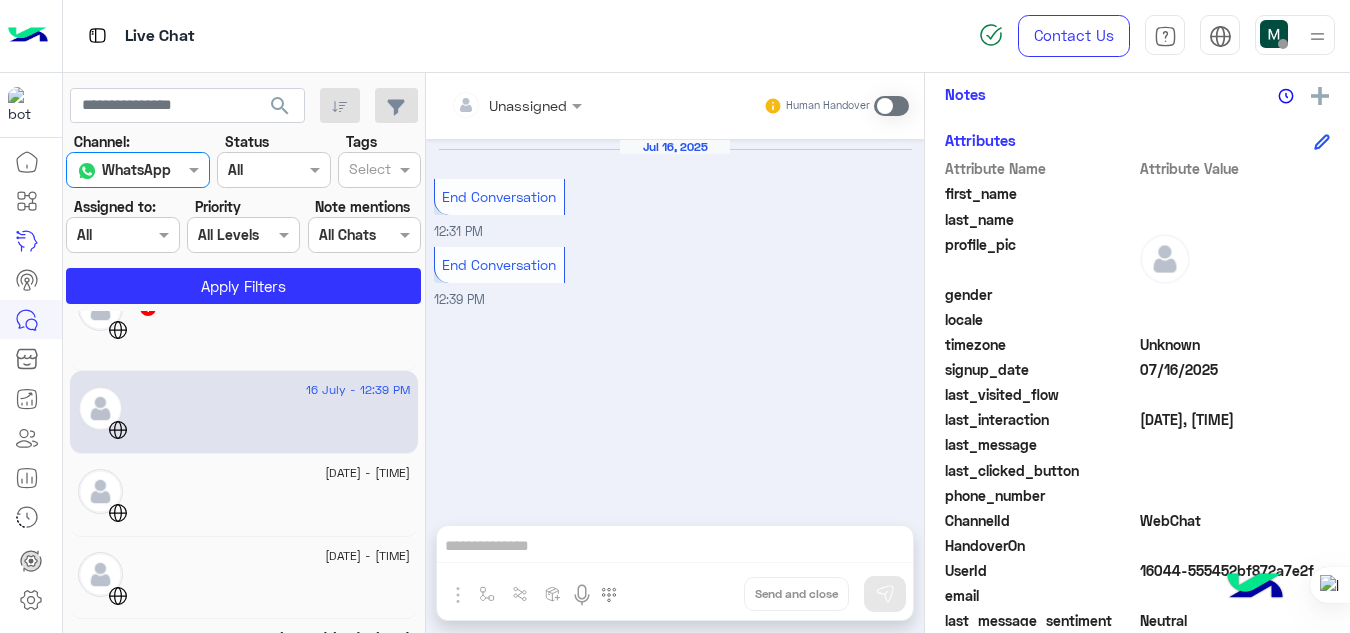 scroll, scrollTop: 415, scrollLeft: 0, axis: vertical 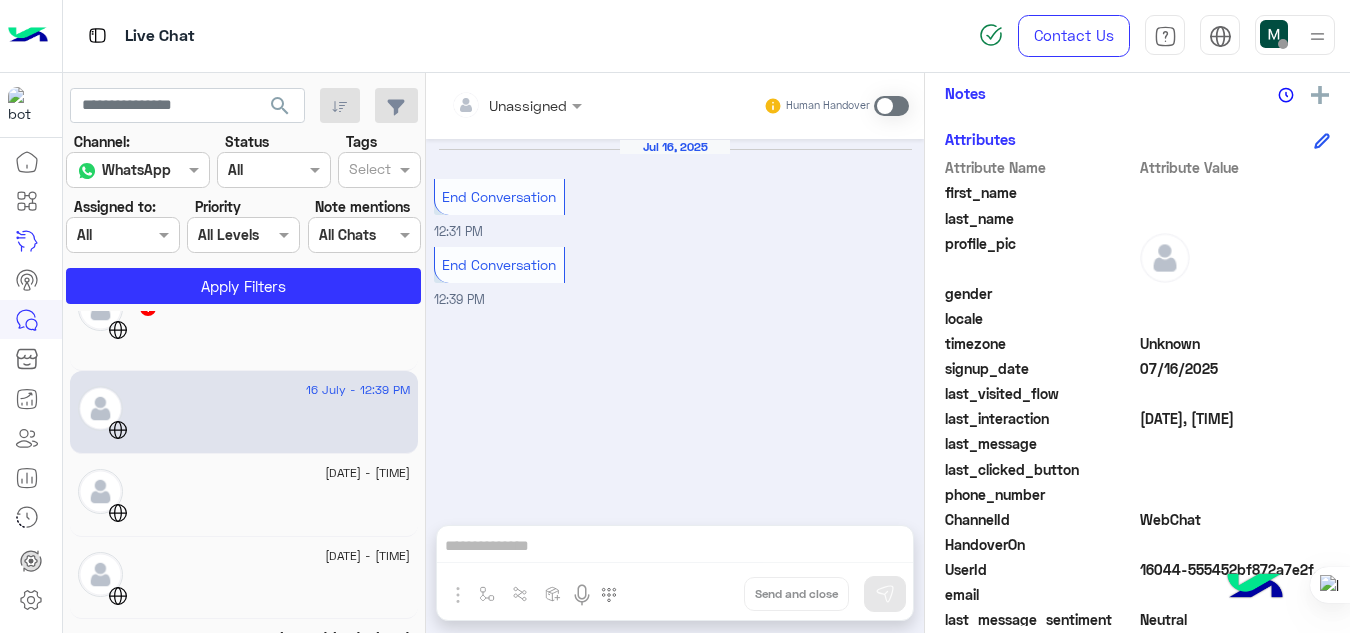 drag, startPoint x: 1158, startPoint y: 372, endPoint x: 1230, endPoint y: 369, distance: 72.06247 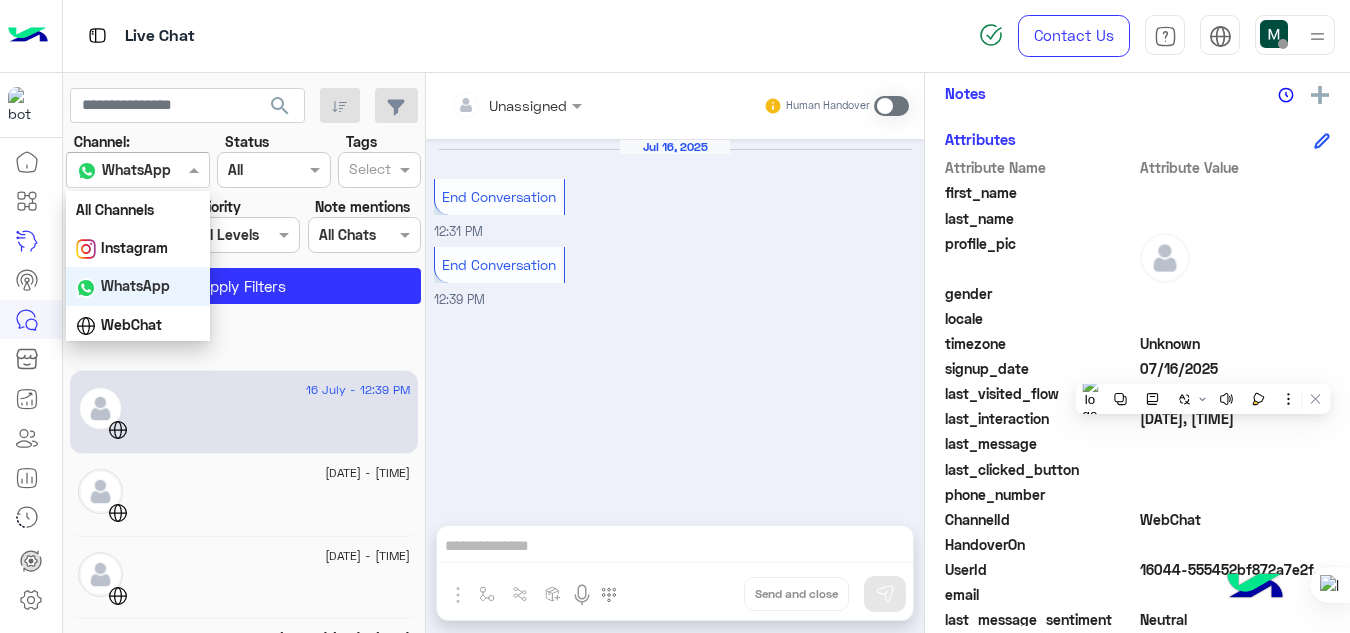 click at bounding box center [113, 170] 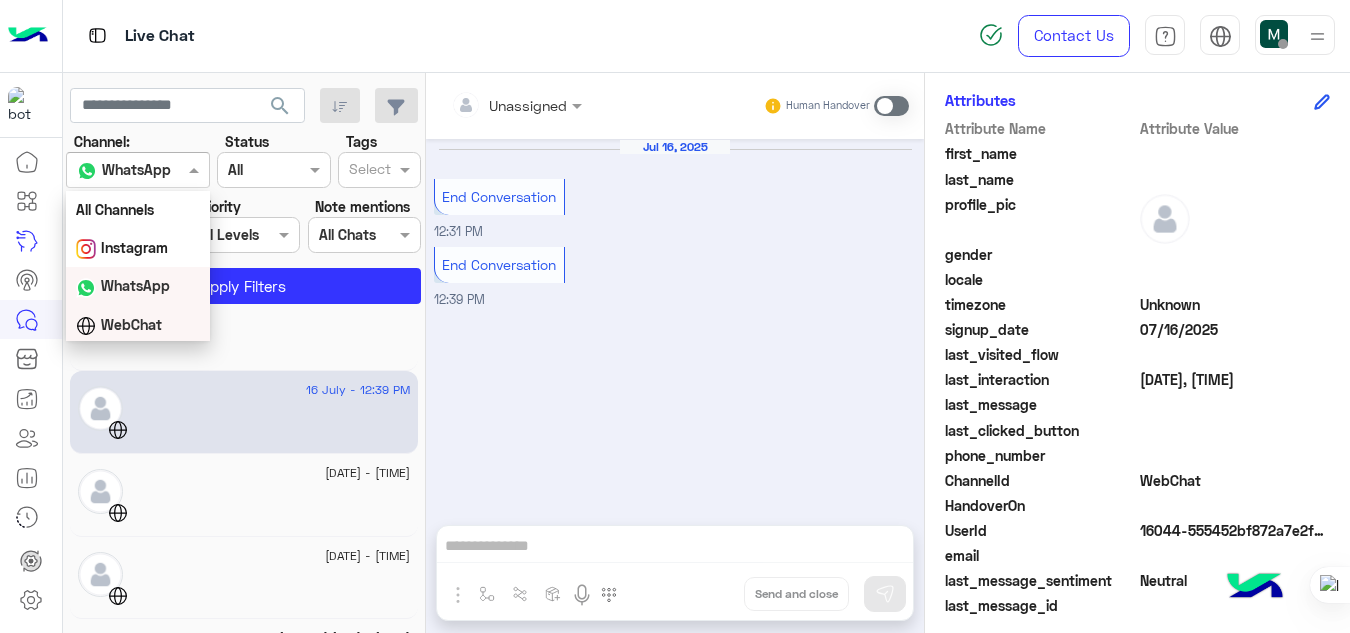 scroll, scrollTop: 469, scrollLeft: 0, axis: vertical 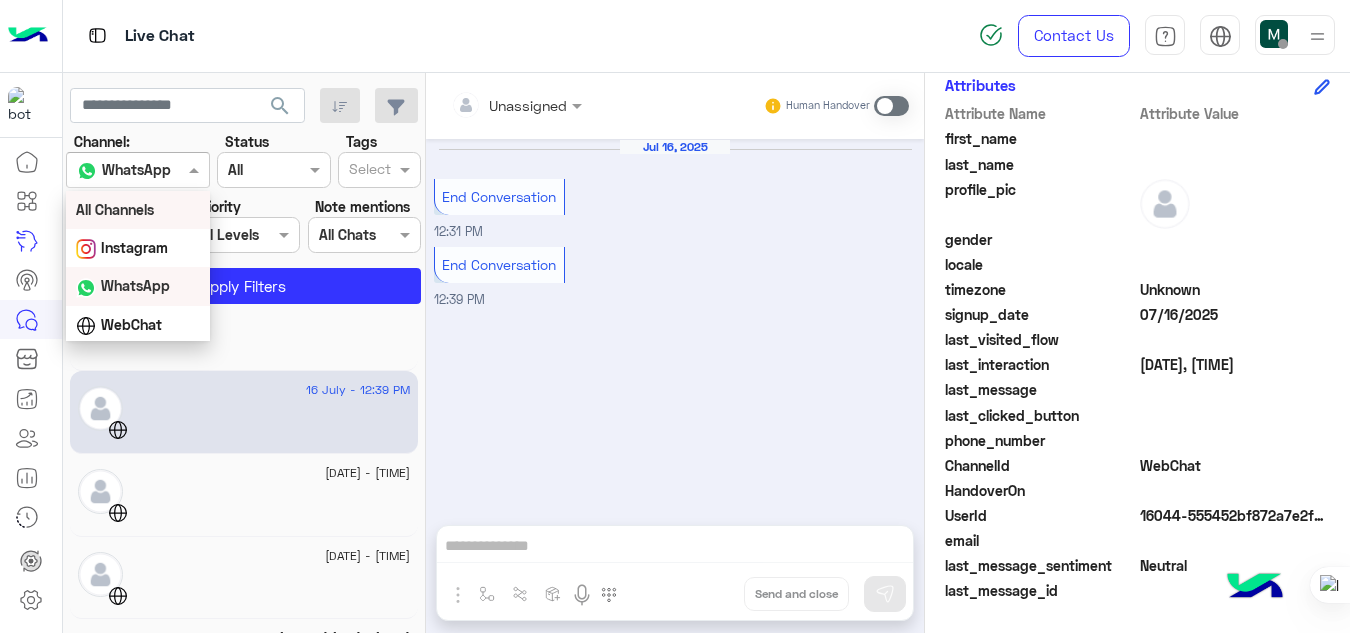 click on "All Channels" at bounding box center (138, 209) 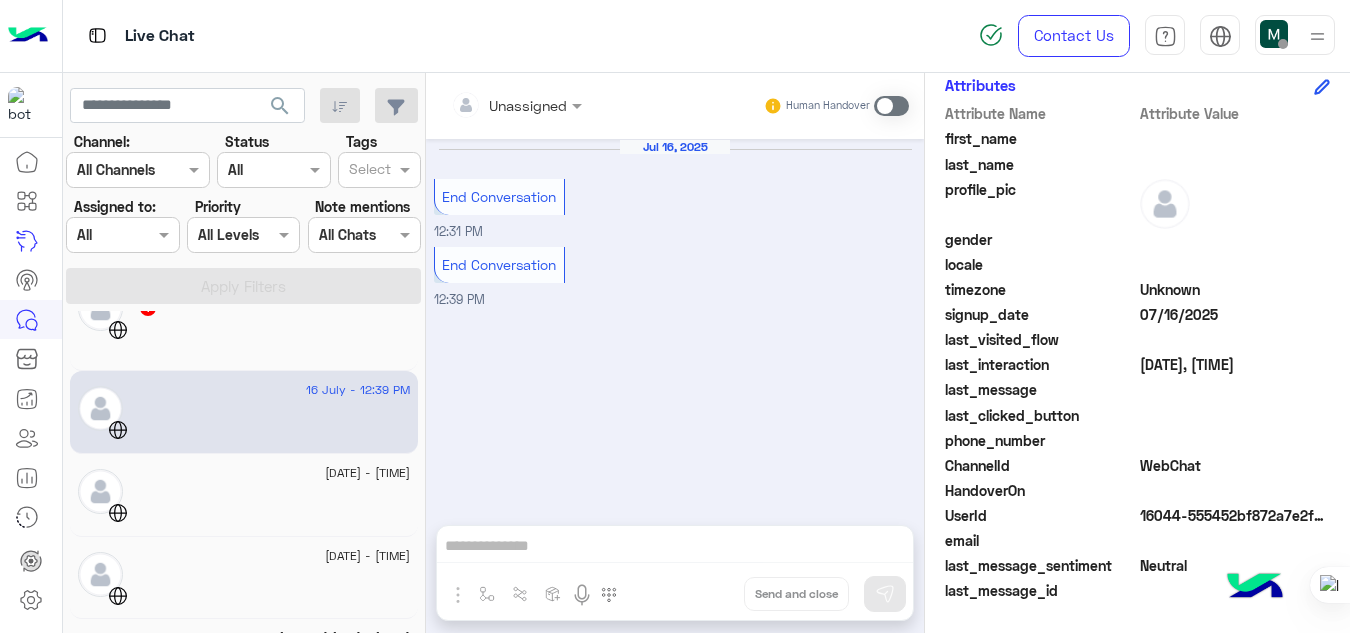 click on "[MONTH] [DAY]   End Conversation    [TIME]   End Conversation    [TIME]" at bounding box center (675, 322) 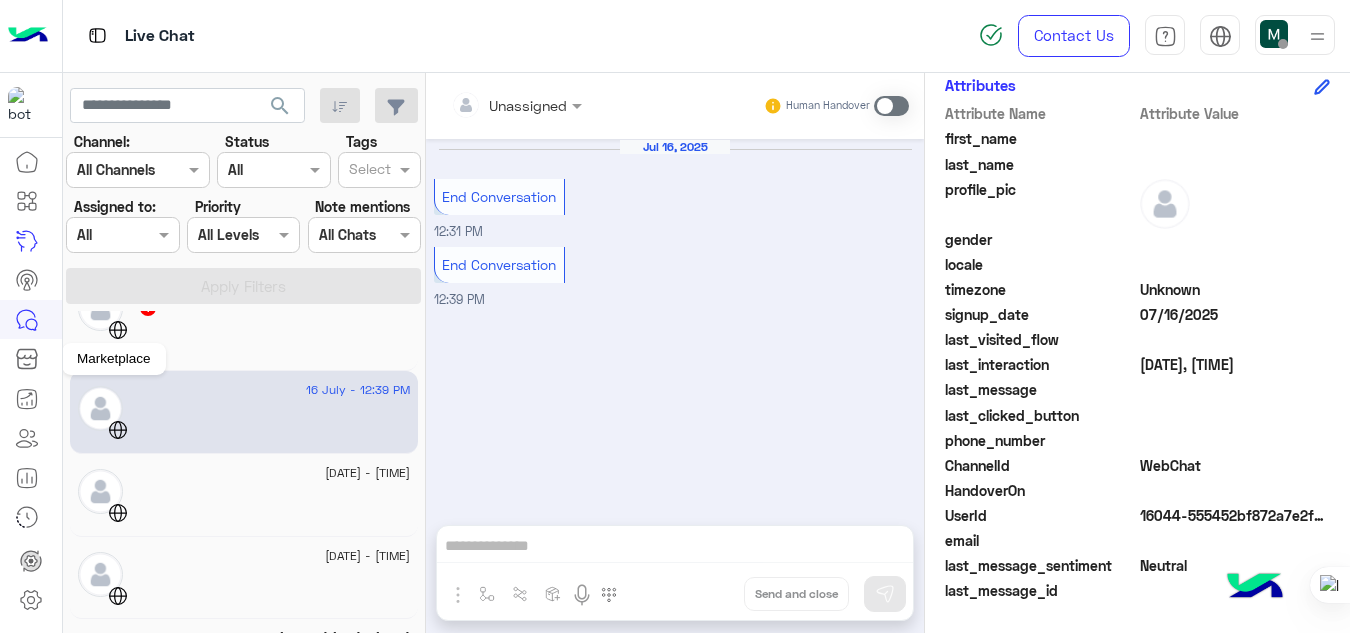 click 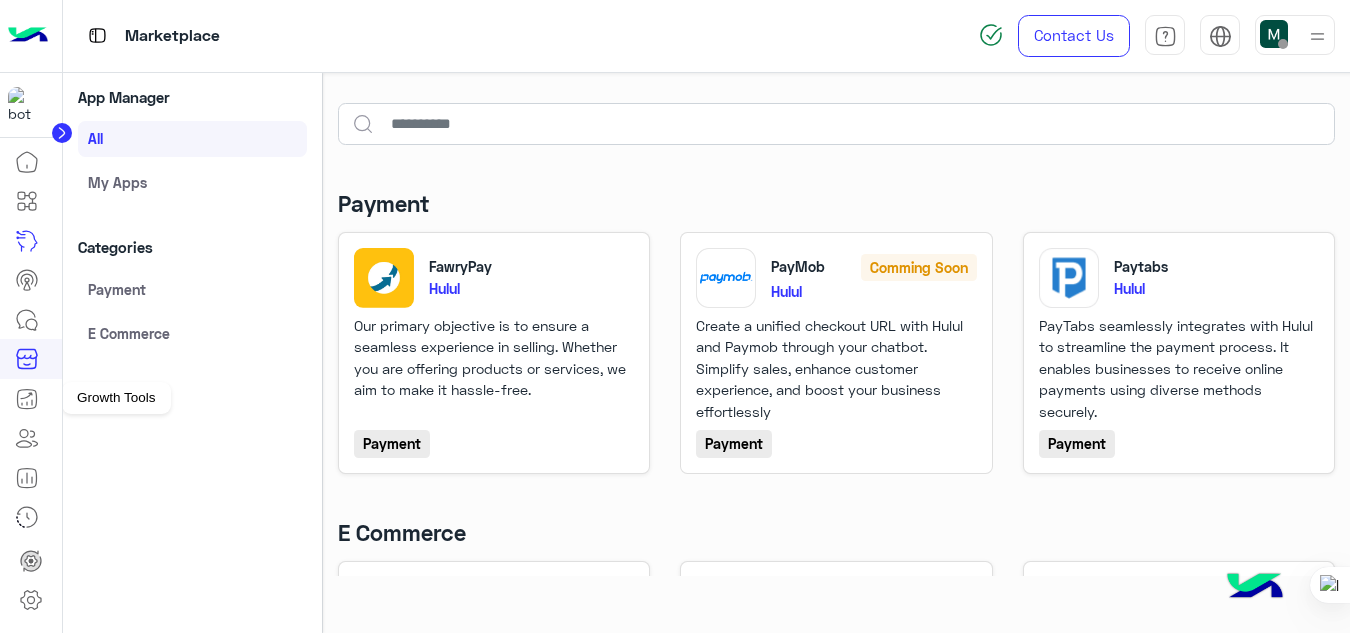 click 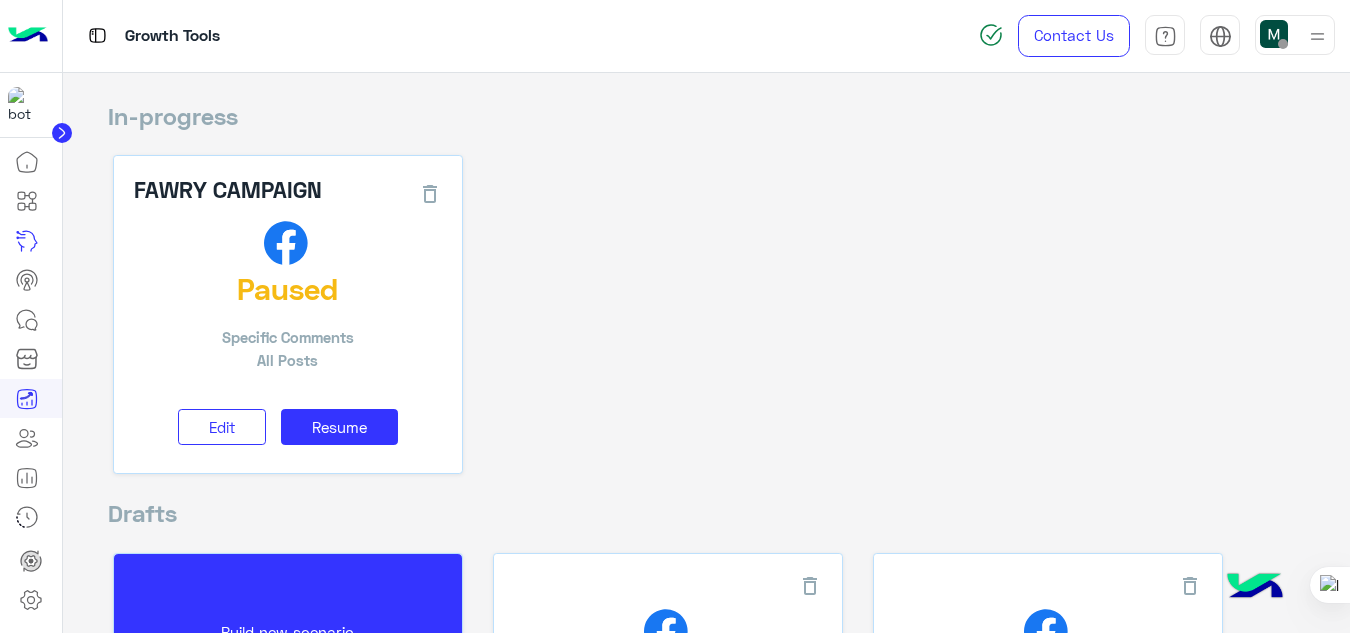 scroll, scrollTop: 0, scrollLeft: 0, axis: both 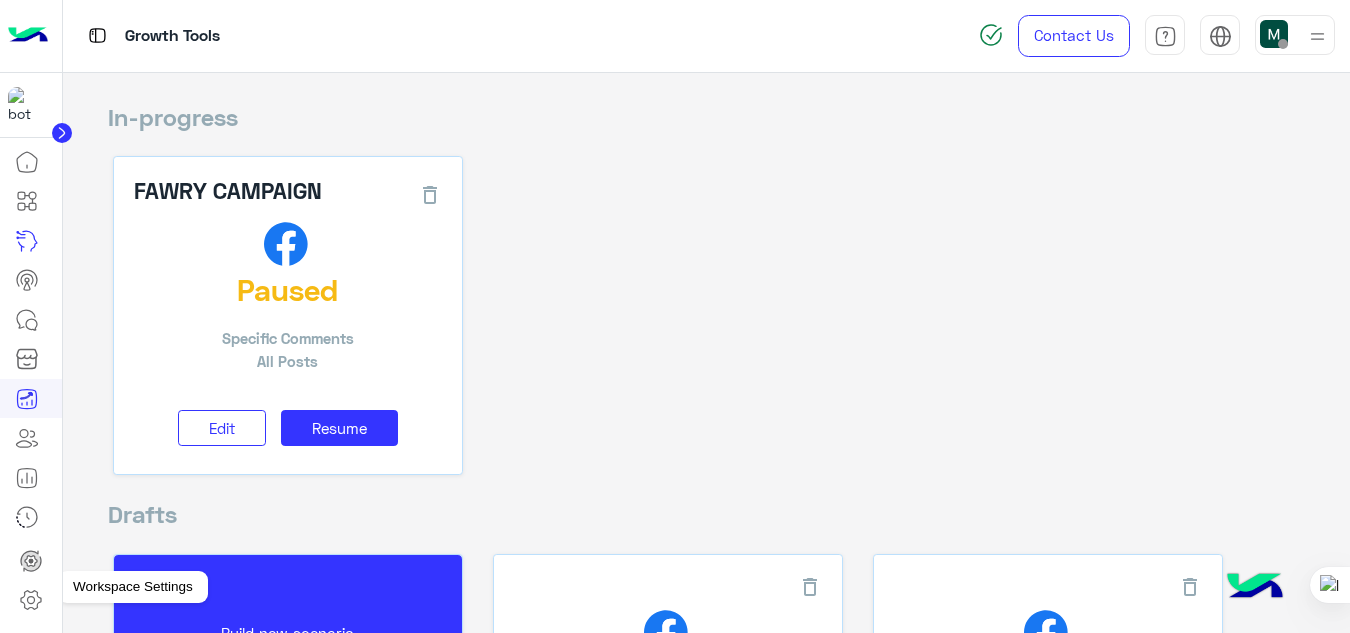 click 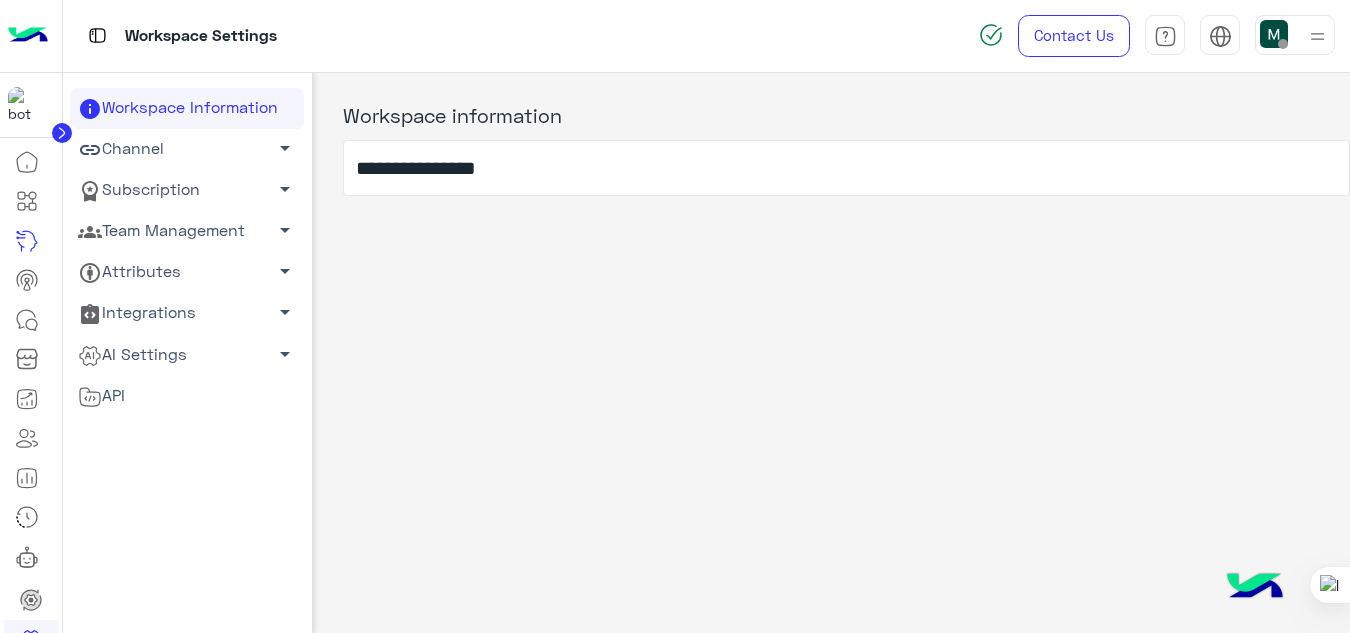 click on "Integrations   arrow_drop_down" 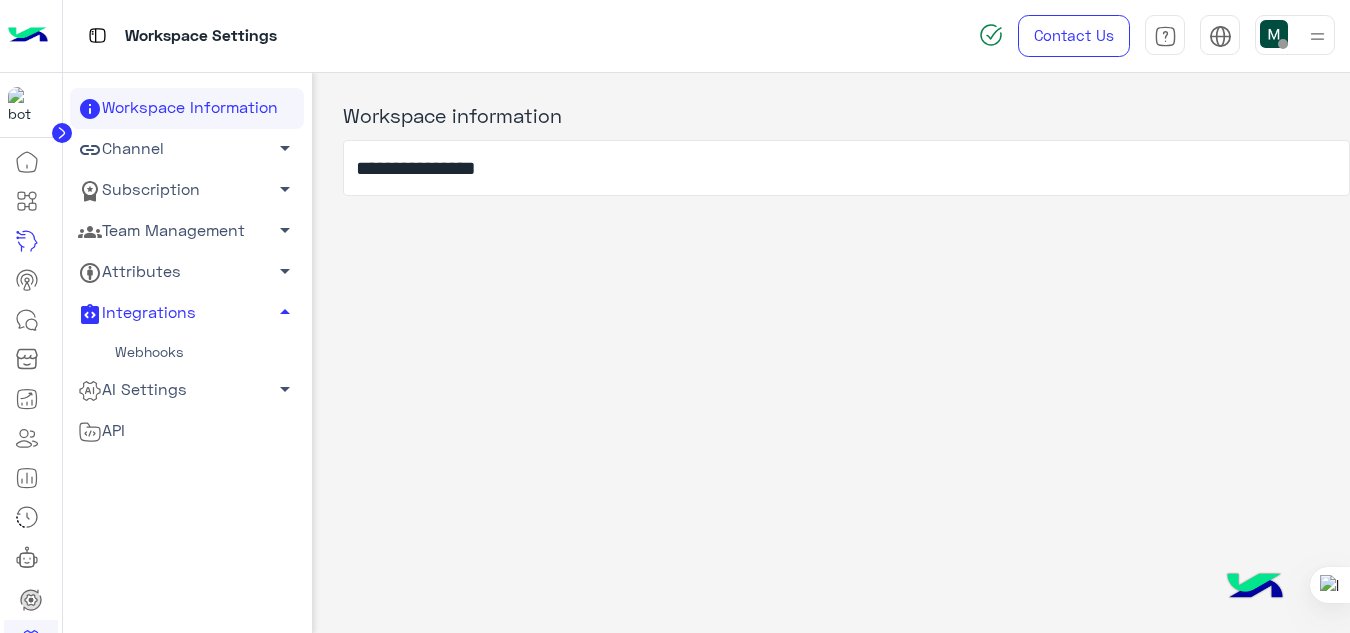 click on "Webhooks" 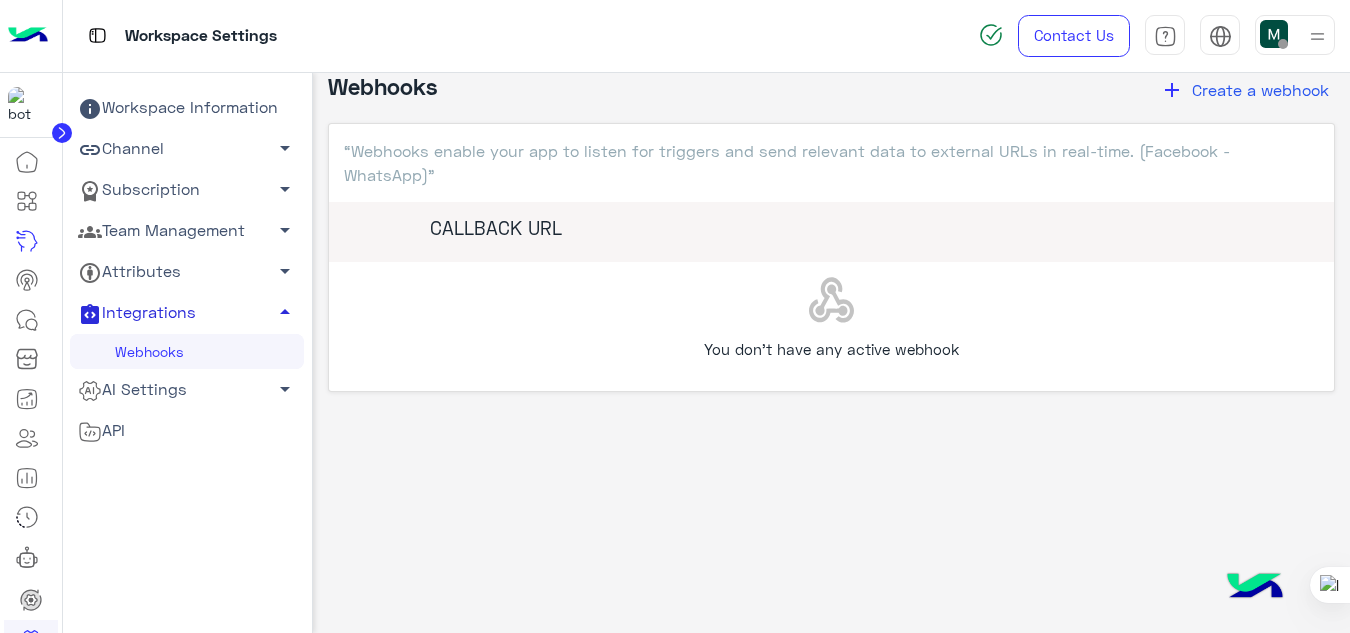 click on "Integrations   arrow_drop_up" 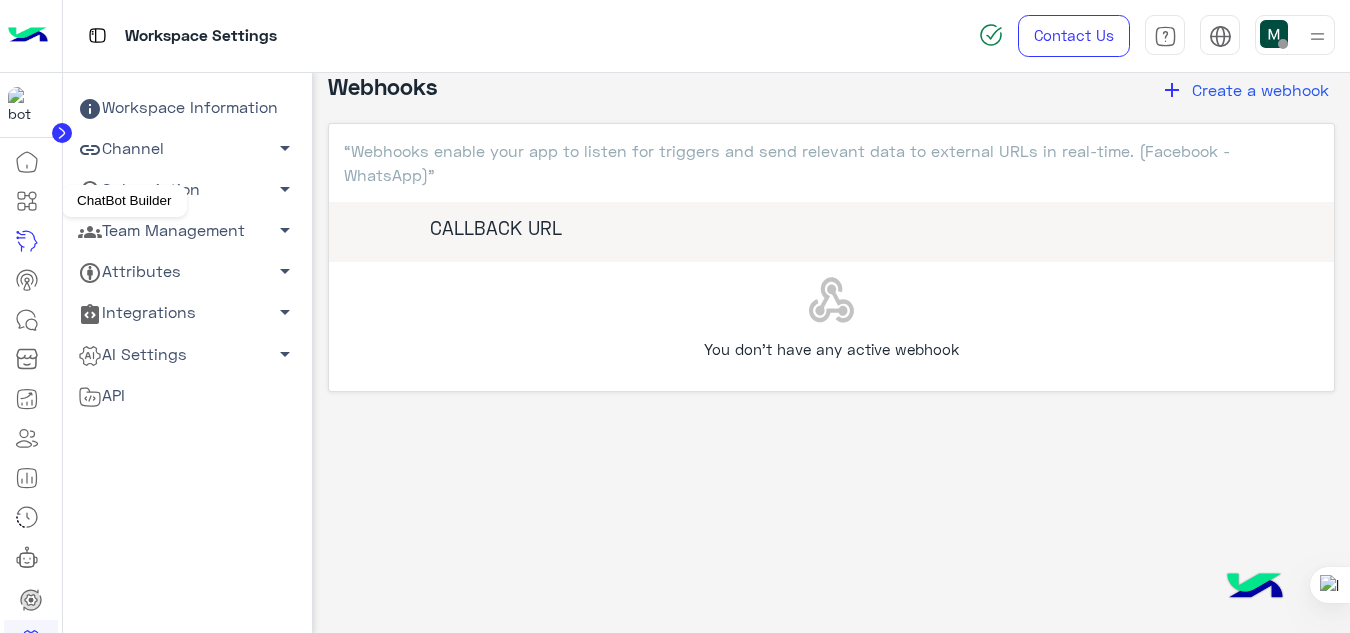 click 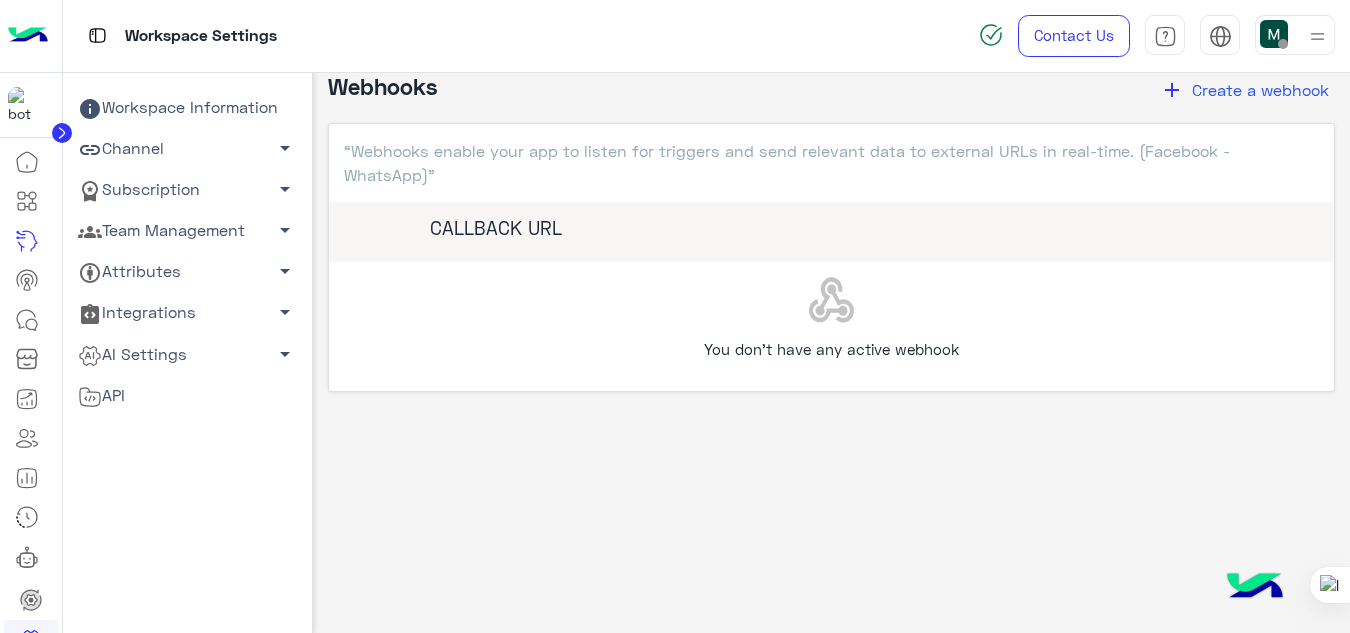 click 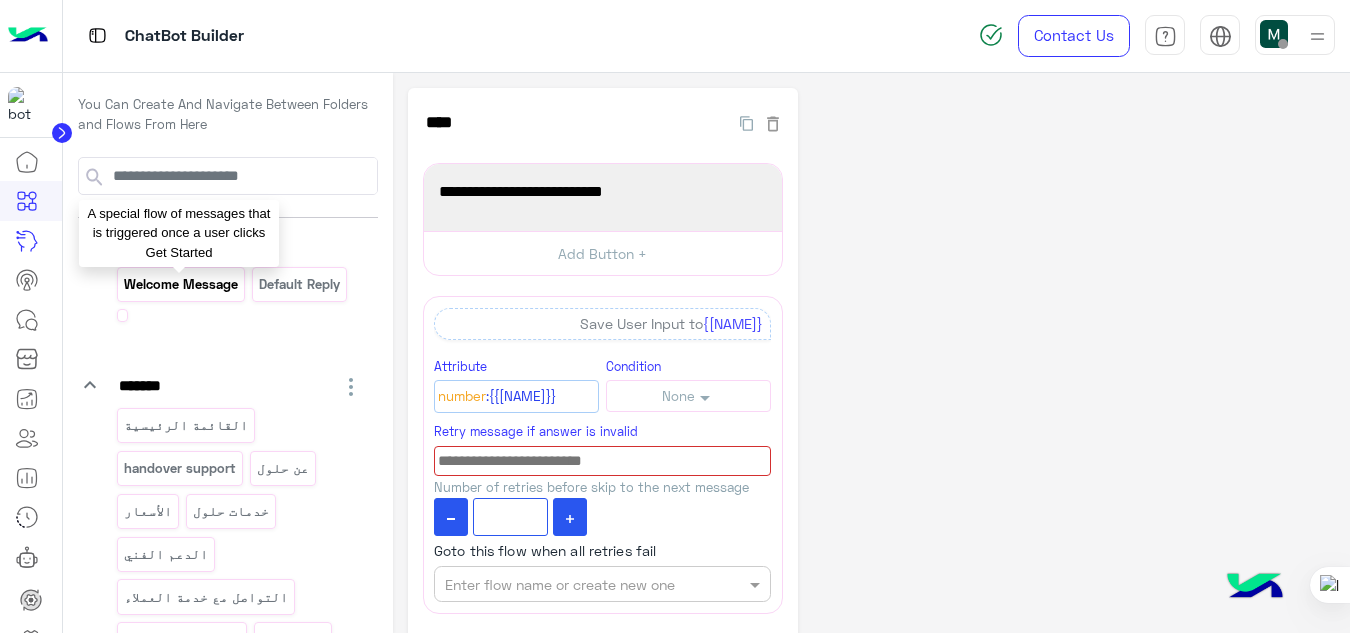 click on "Welcome Message" at bounding box center (180, 284) 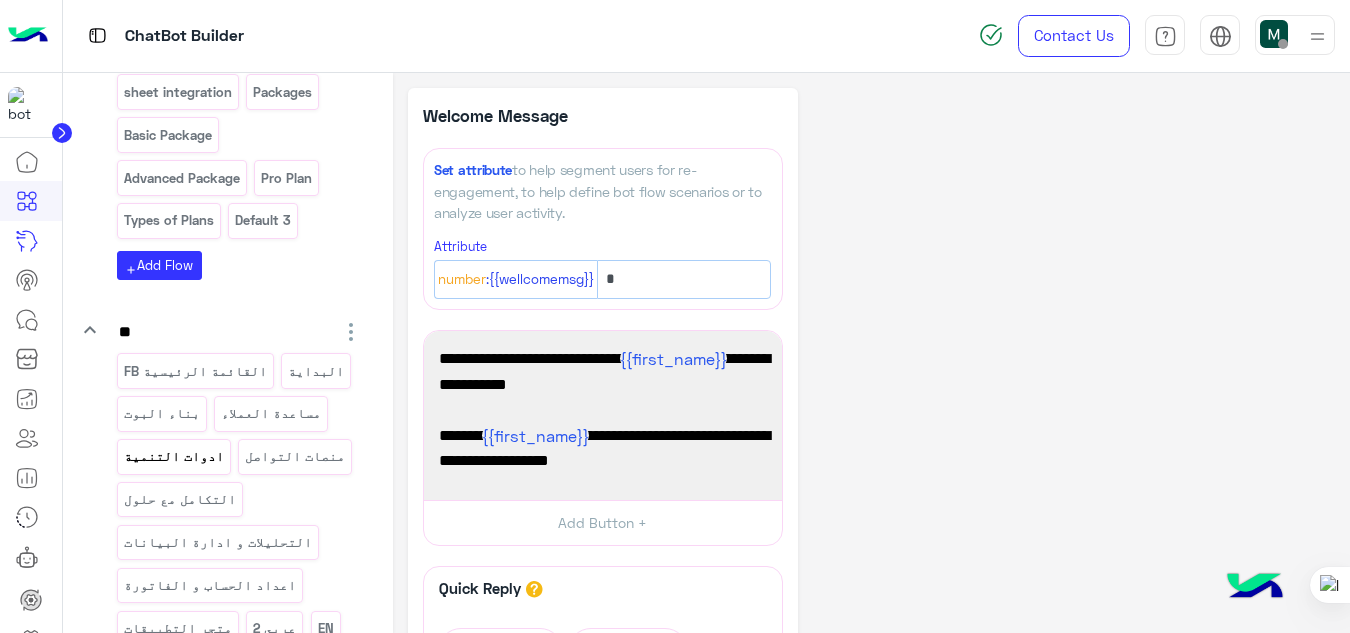 scroll, scrollTop: 1963, scrollLeft: 0, axis: vertical 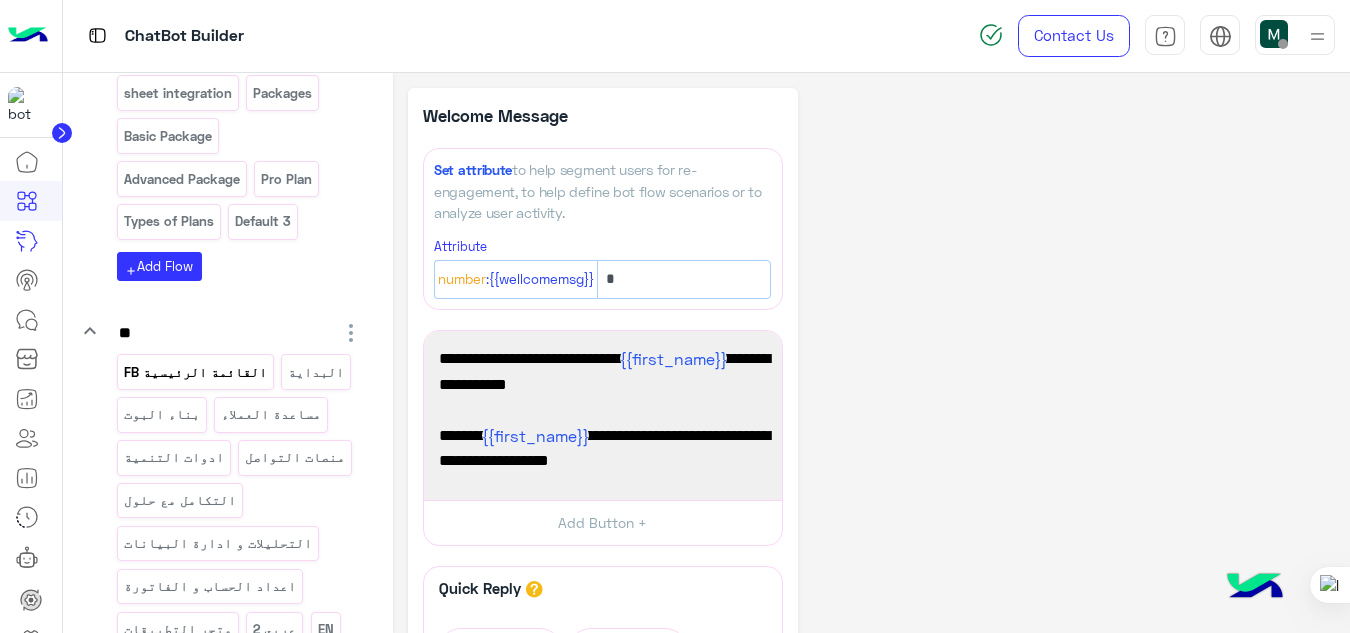 click on "القائمة الرئيسية FB" at bounding box center (195, 372) 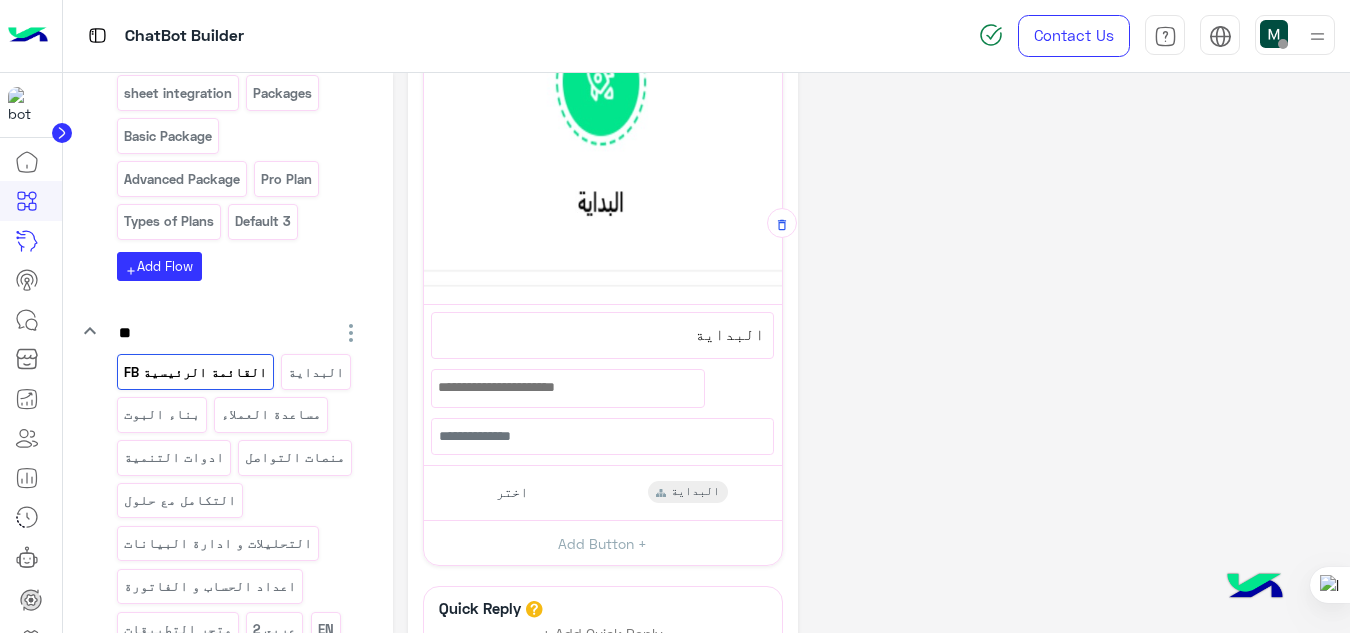 scroll, scrollTop: 0, scrollLeft: 0, axis: both 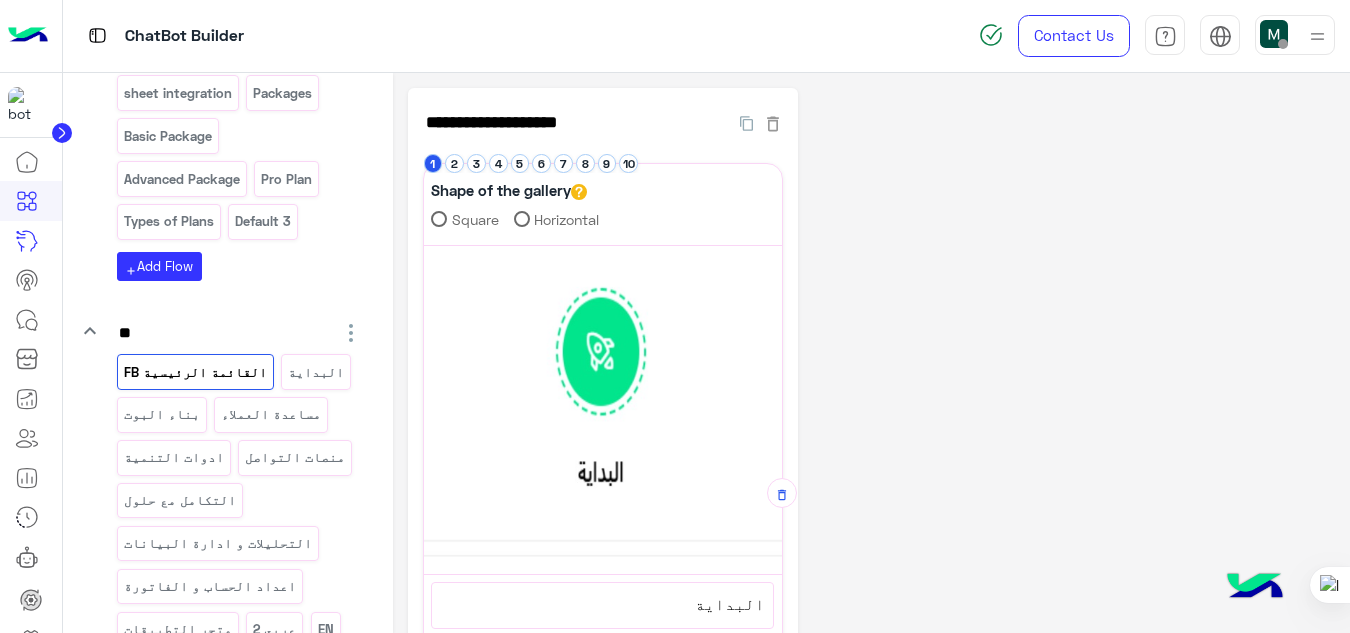 click on "**********" 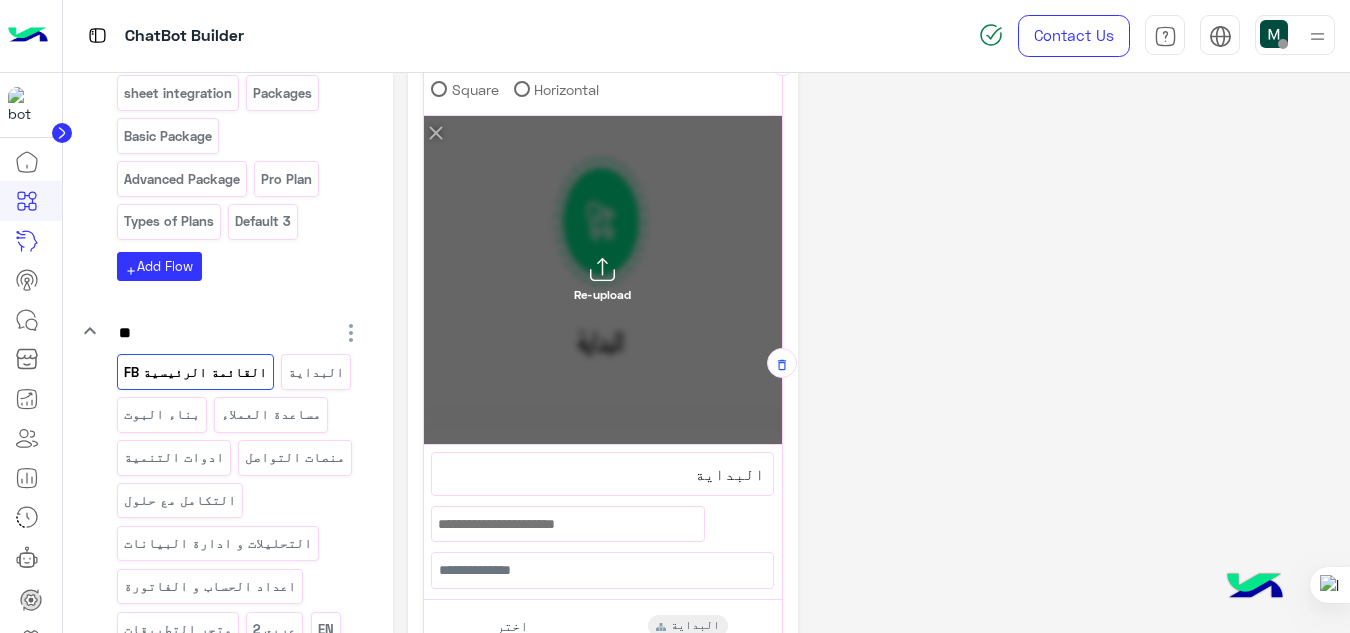 scroll, scrollTop: 0, scrollLeft: 0, axis: both 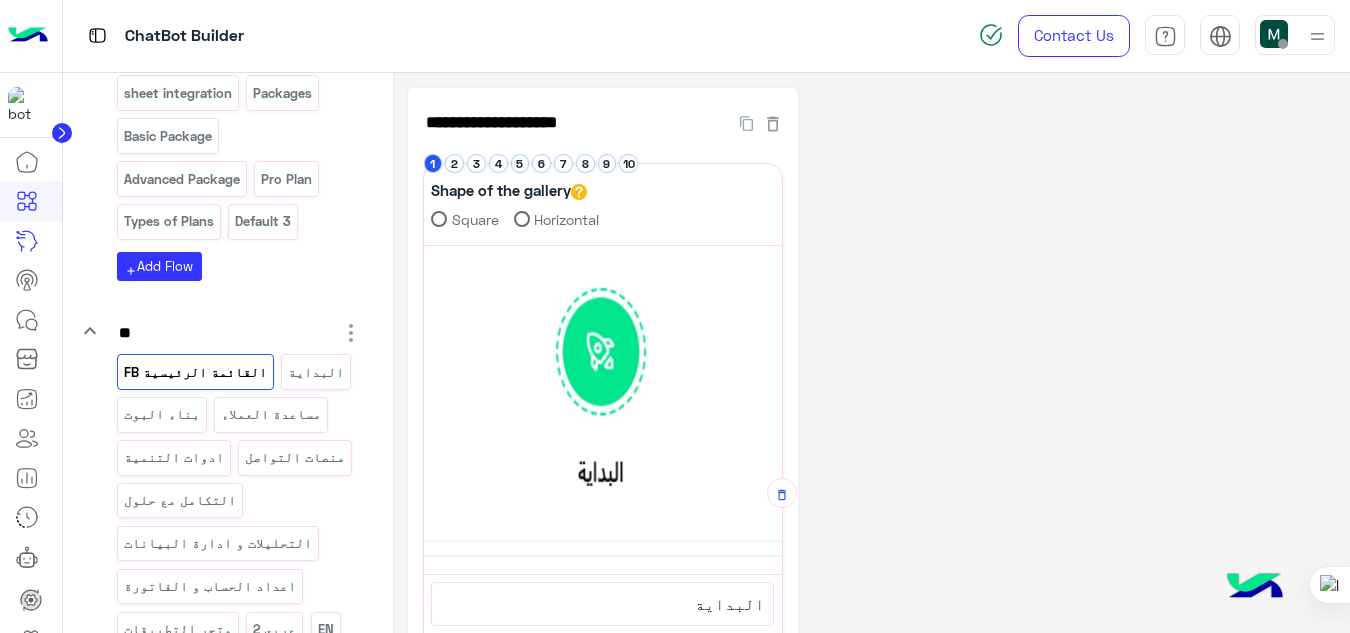 click on "**********" 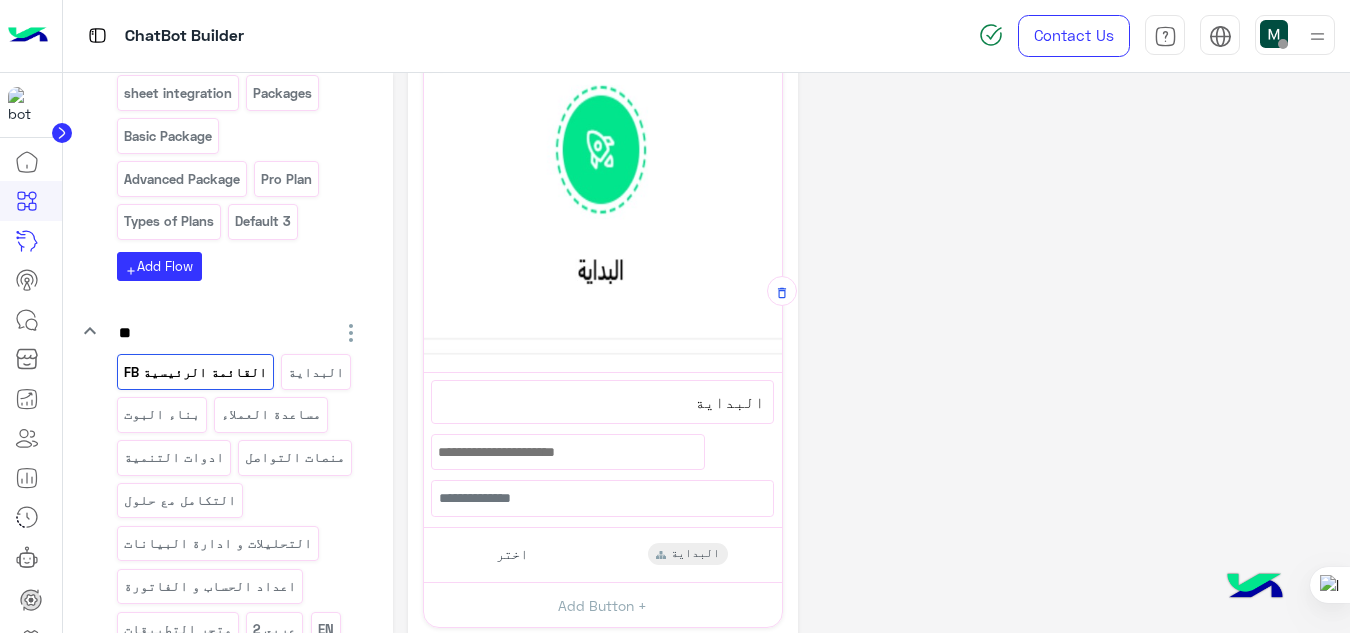 scroll, scrollTop: 203, scrollLeft: 0, axis: vertical 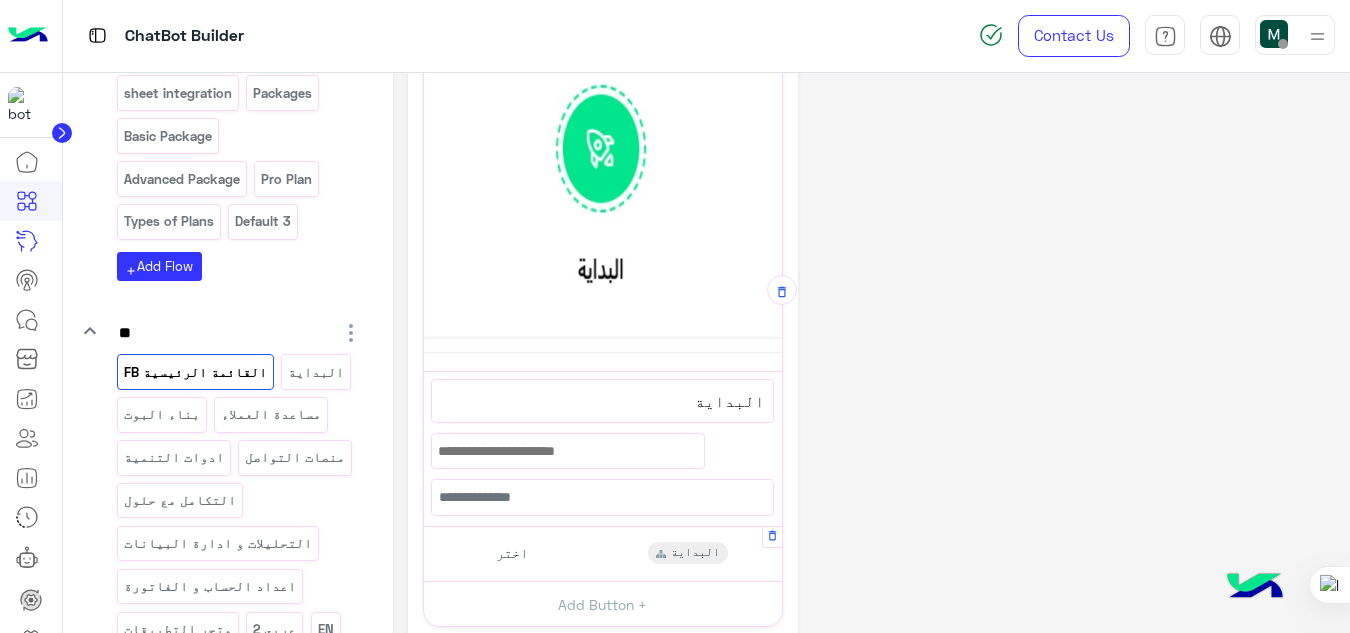 click on "اختر  البداية  Button Title ****  76  اختر Select button type  Flow   URL   Phone   البداية  Extra Actions   Add Attribute 5" at bounding box center (603, 554) 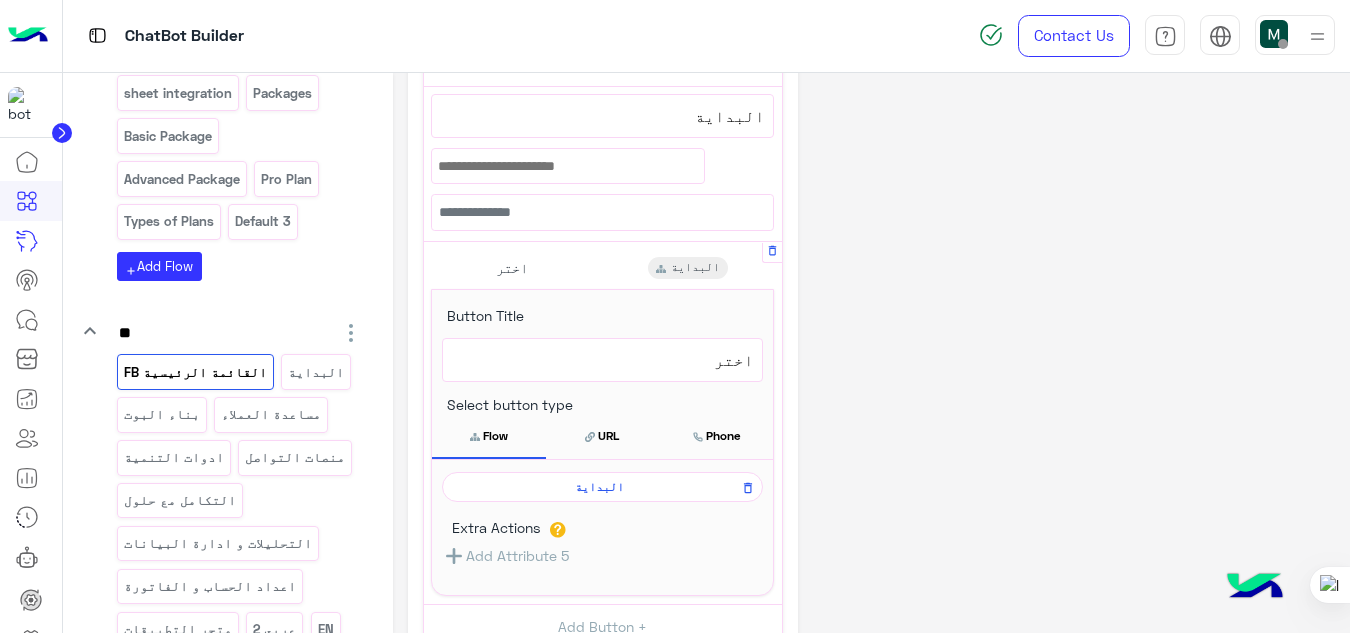 scroll, scrollTop: 497, scrollLeft: 0, axis: vertical 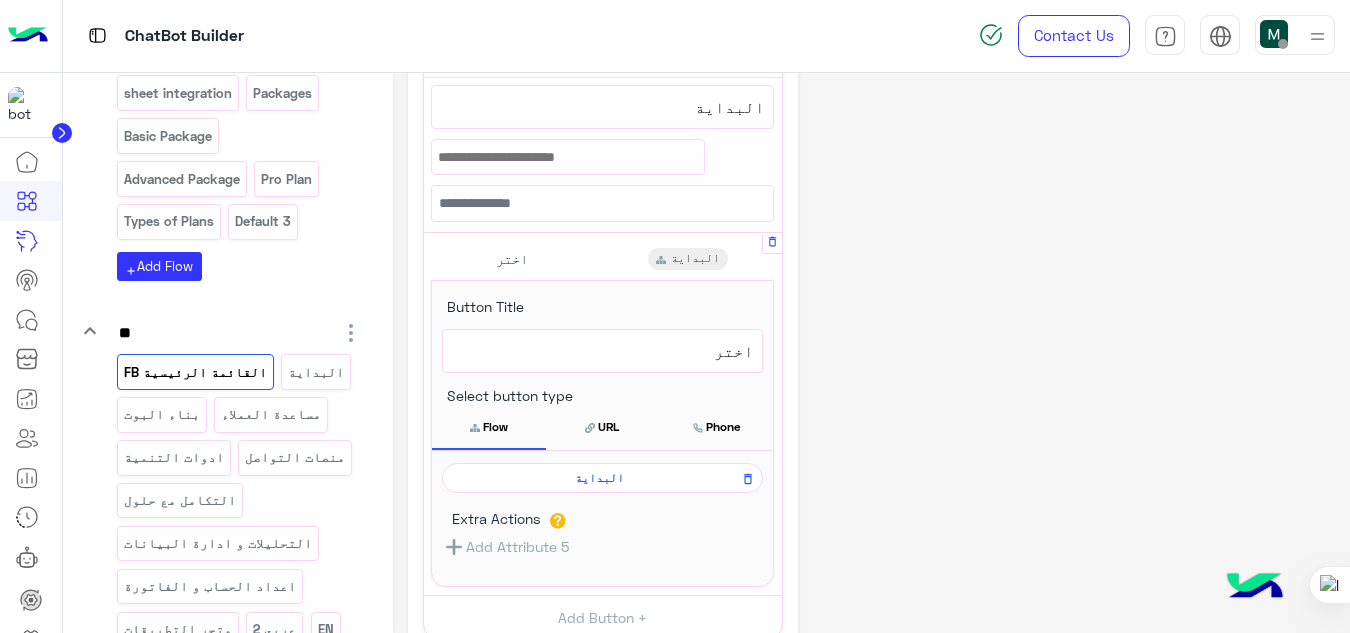 click on "البداية" at bounding box center [599, 478] 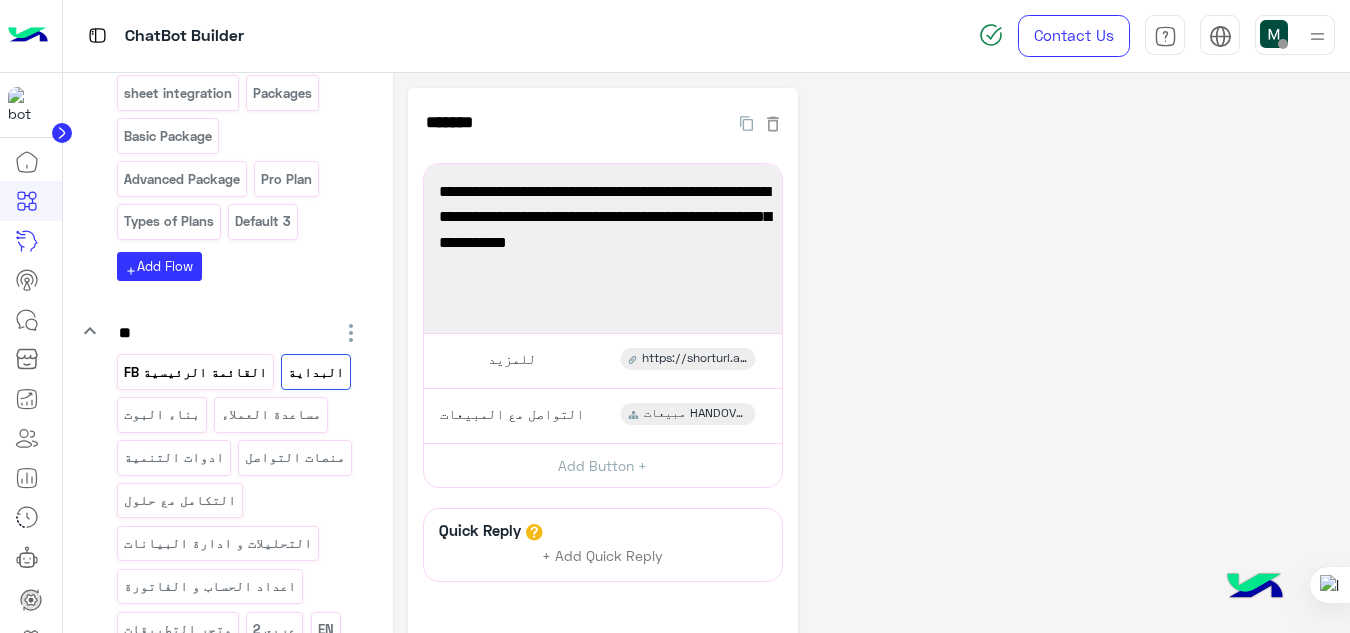 click on "القائمة الرئيسية FB" at bounding box center (195, 372) 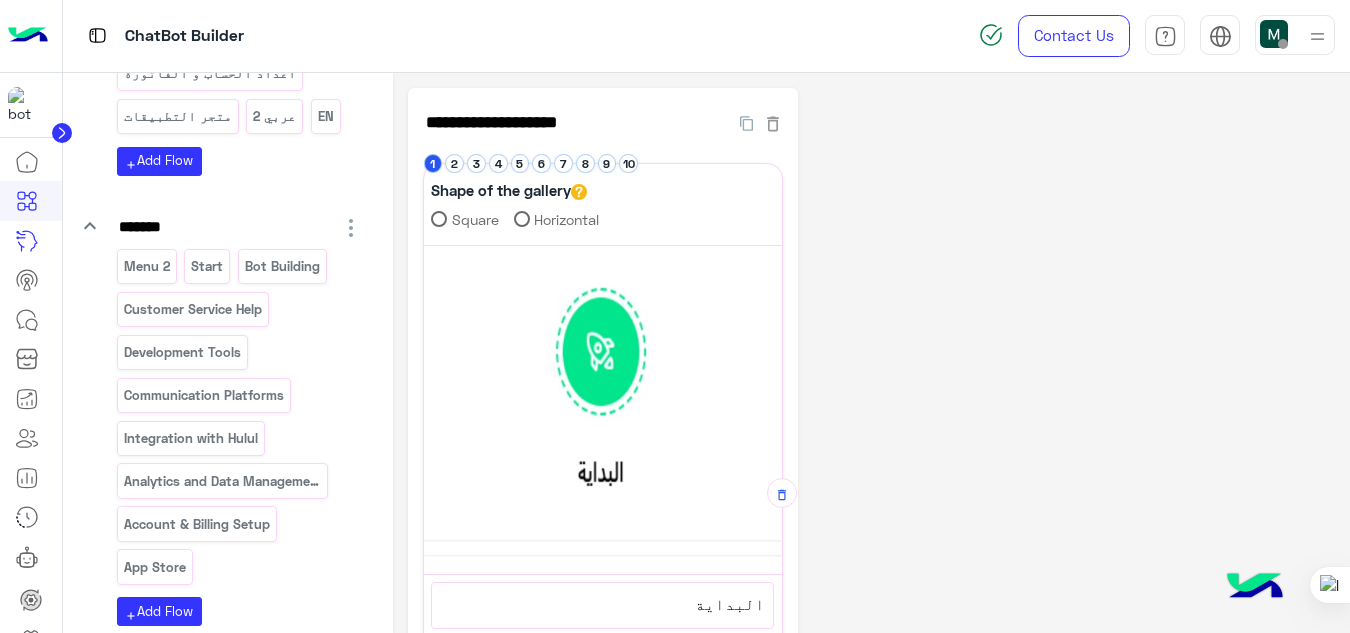scroll, scrollTop: 2495, scrollLeft: 0, axis: vertical 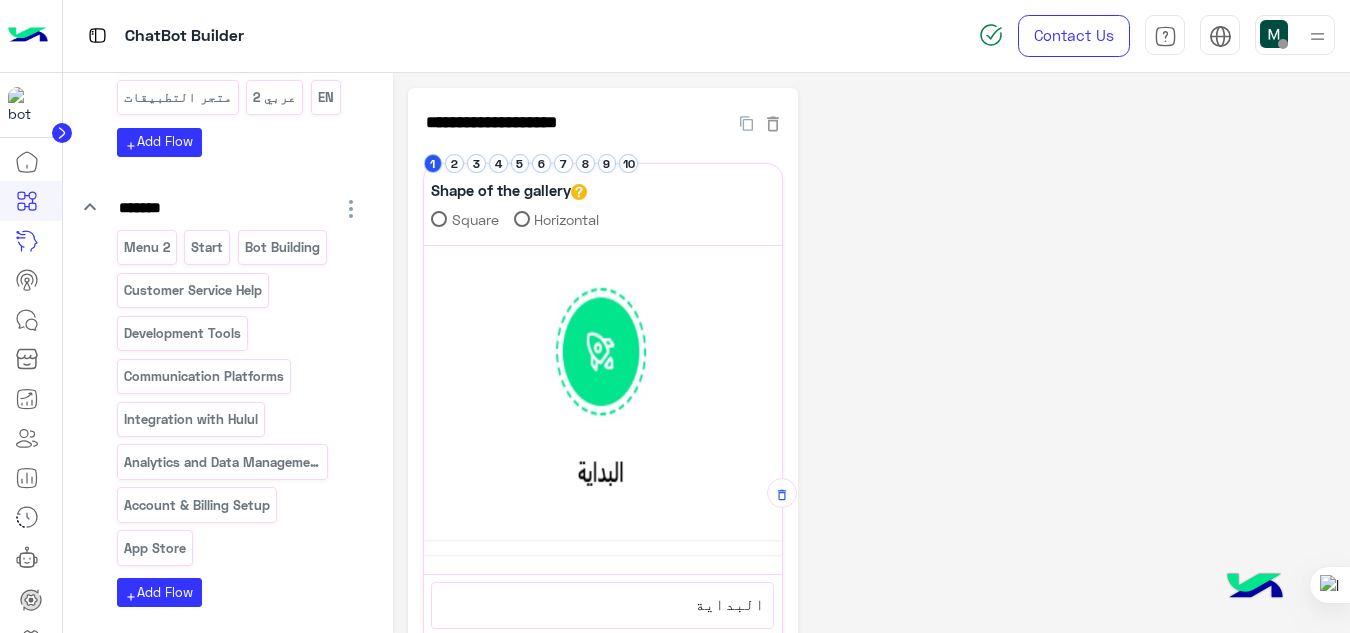 click 